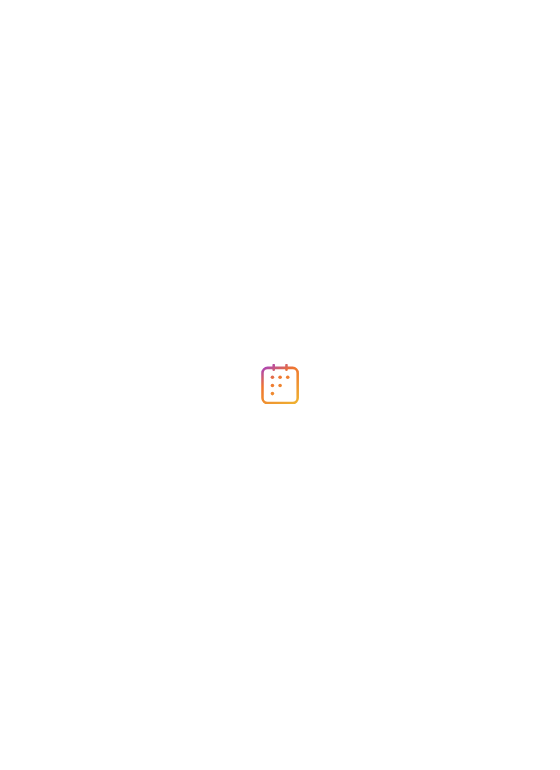 scroll, scrollTop: 0, scrollLeft: 0, axis: both 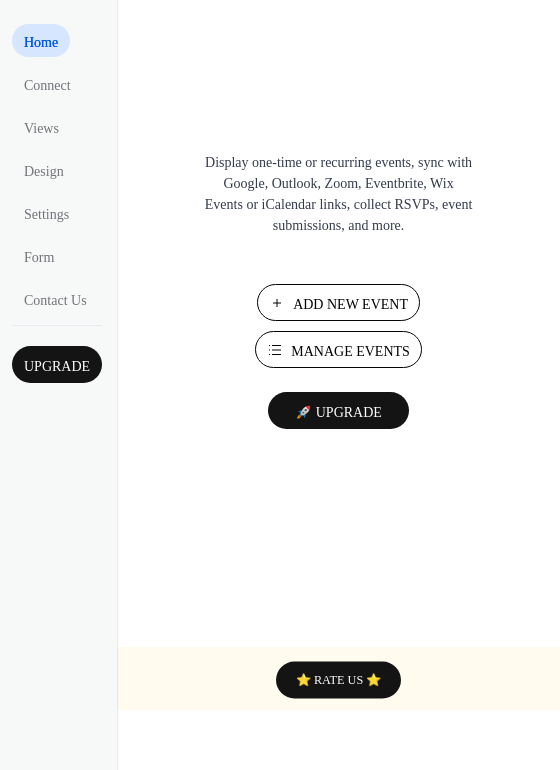 click on "Manage Events" at bounding box center [350, 351] 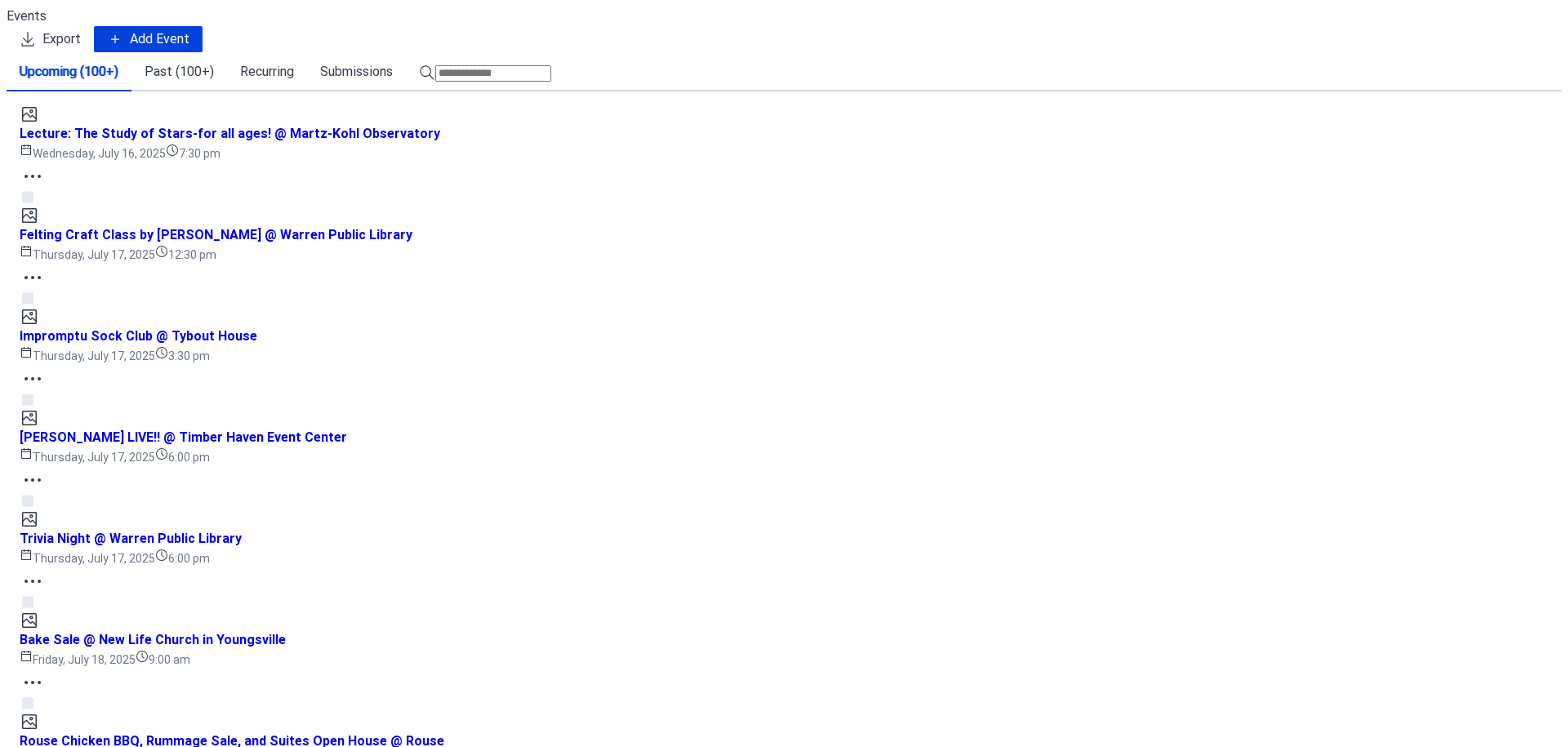 scroll, scrollTop: 0, scrollLeft: 0, axis: both 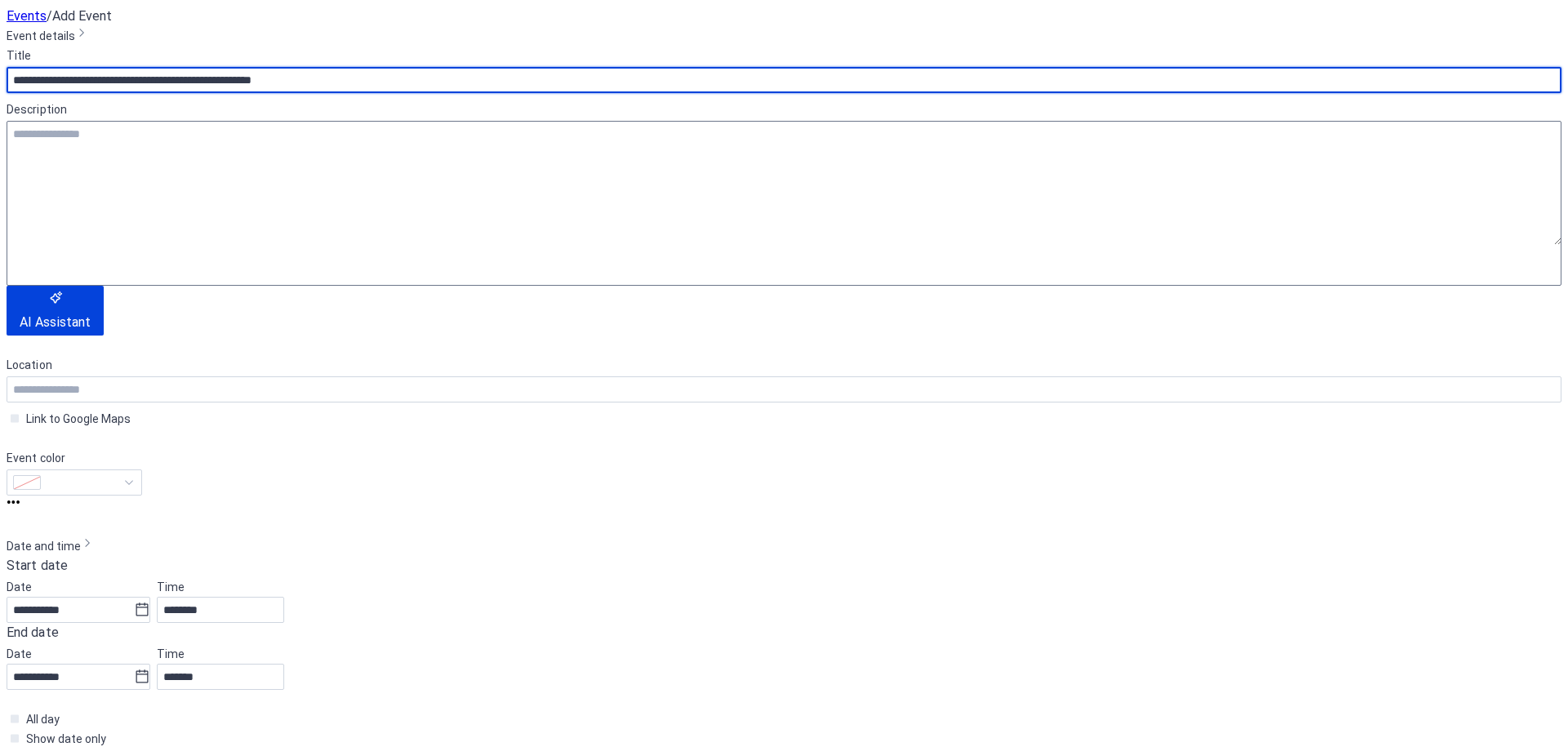 type on "**********" 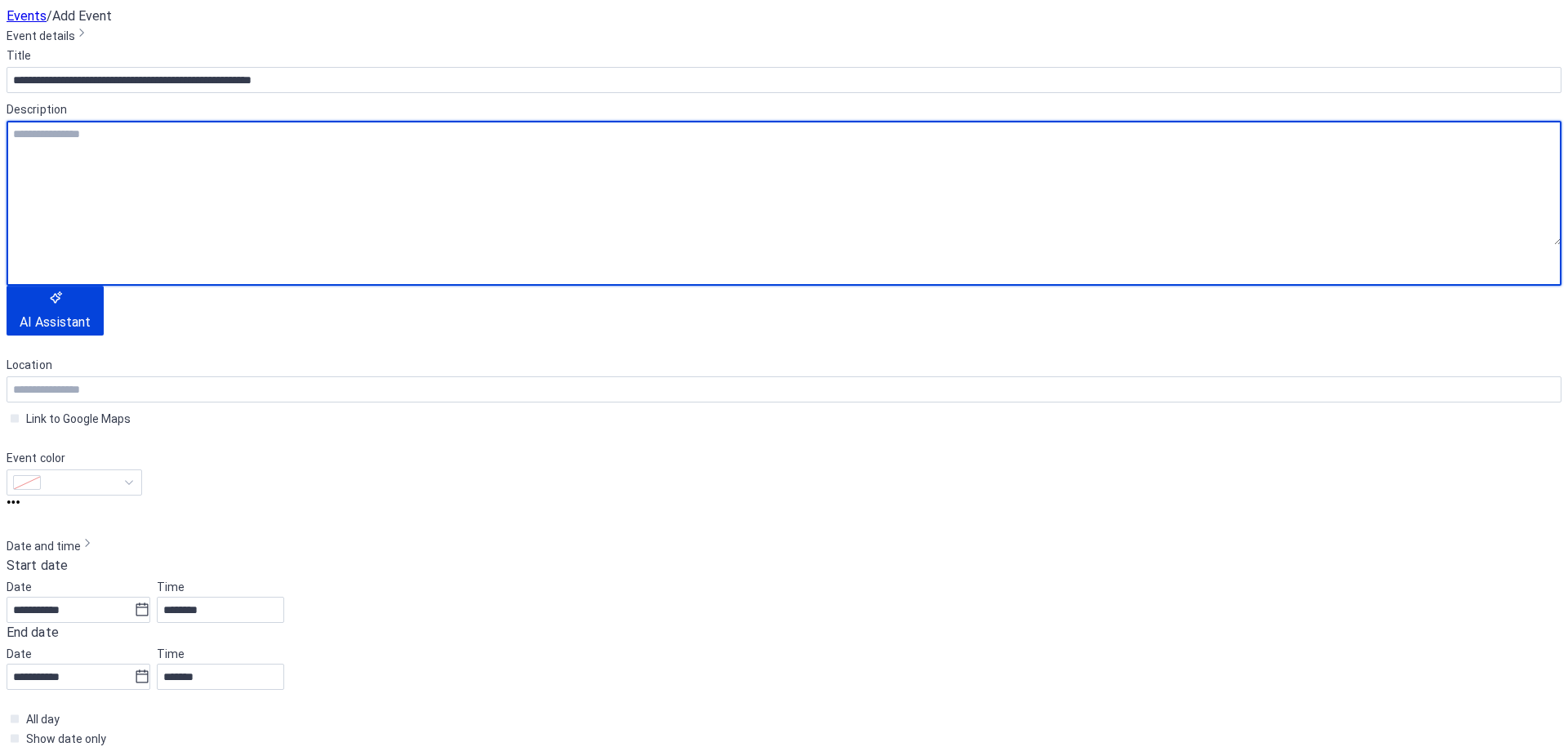 drag, startPoint x: 210, startPoint y: 194, endPoint x: 207, endPoint y: 206, distance: 12.36932 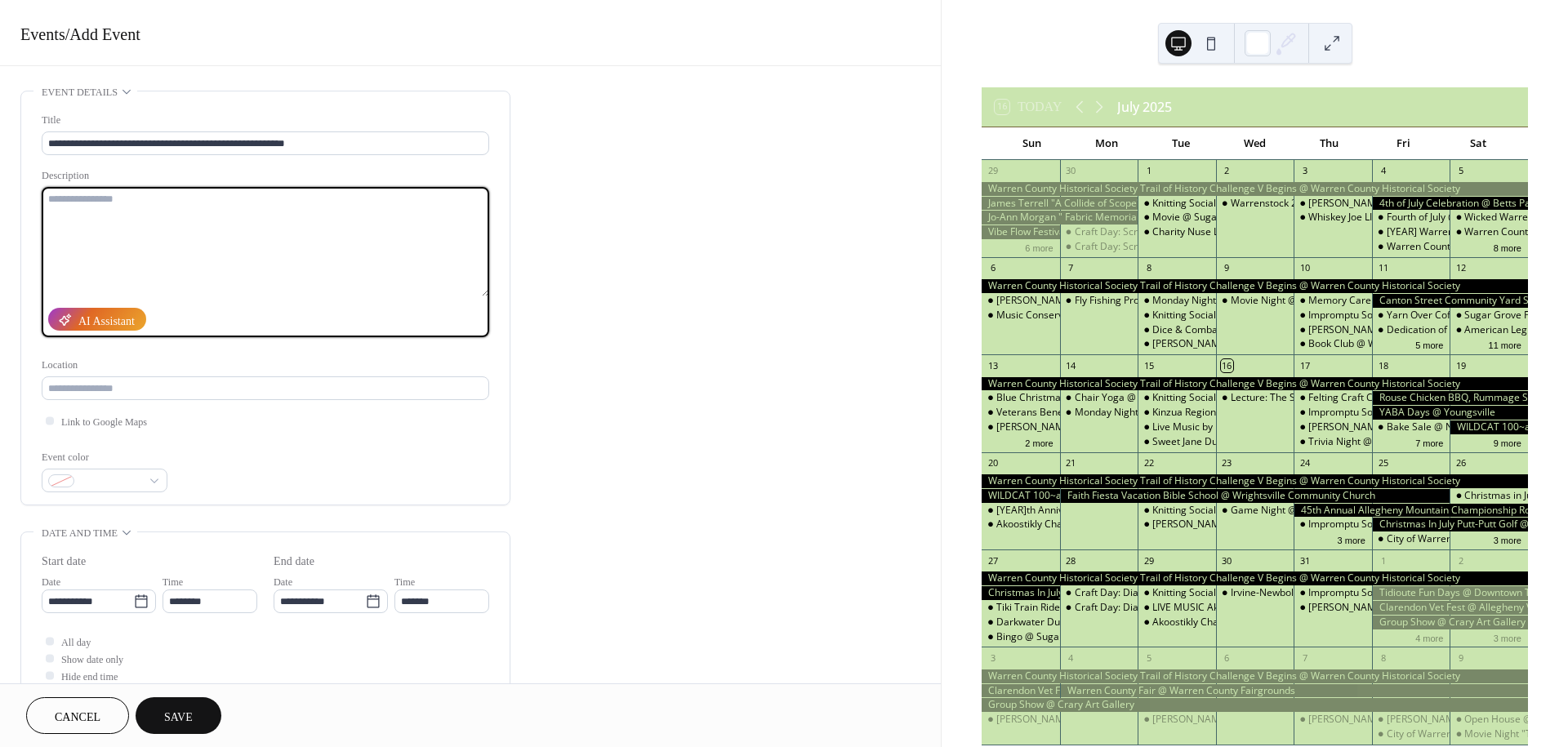 click at bounding box center (265, 242) 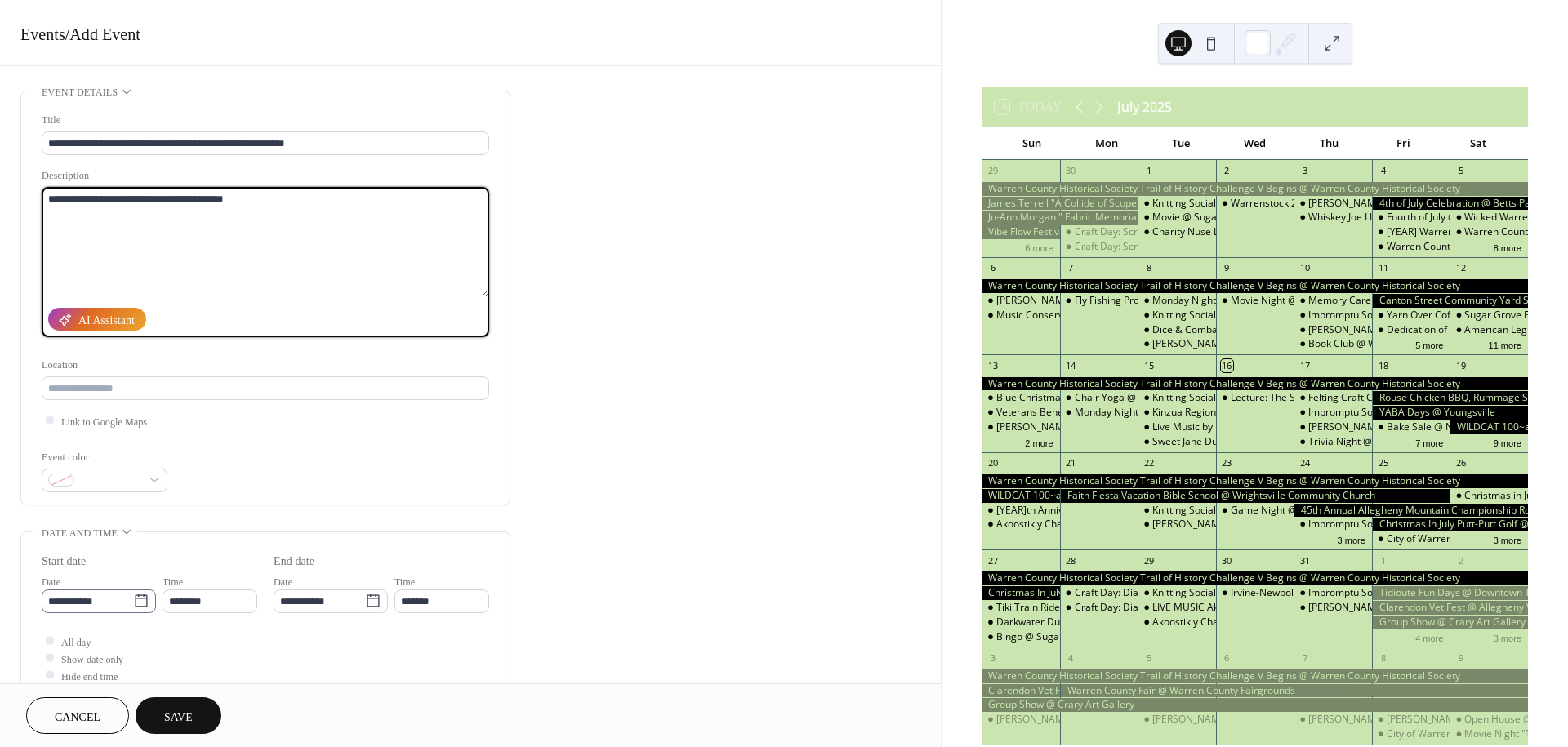 type on "**********" 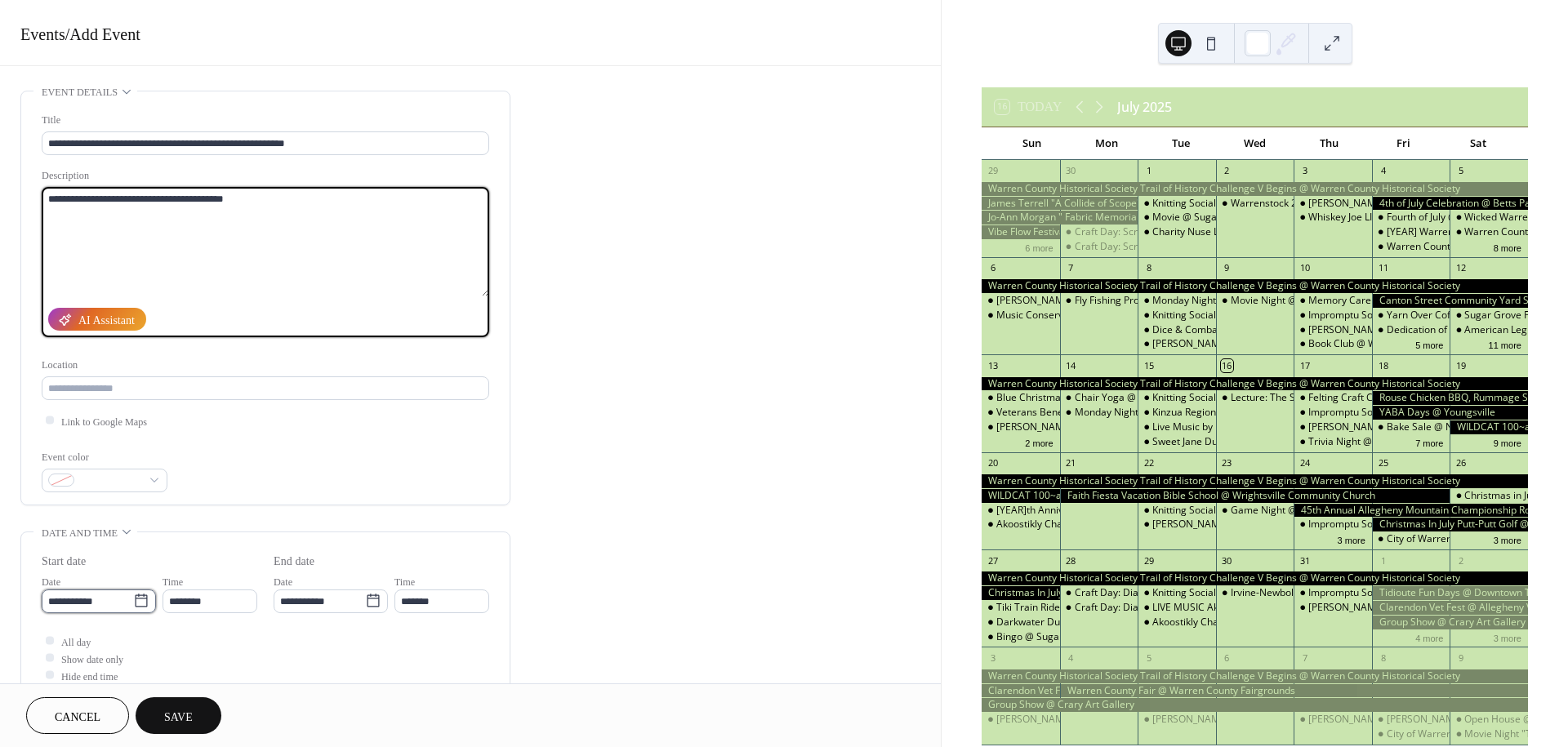 click on "**********" at bounding box center (784, 373) 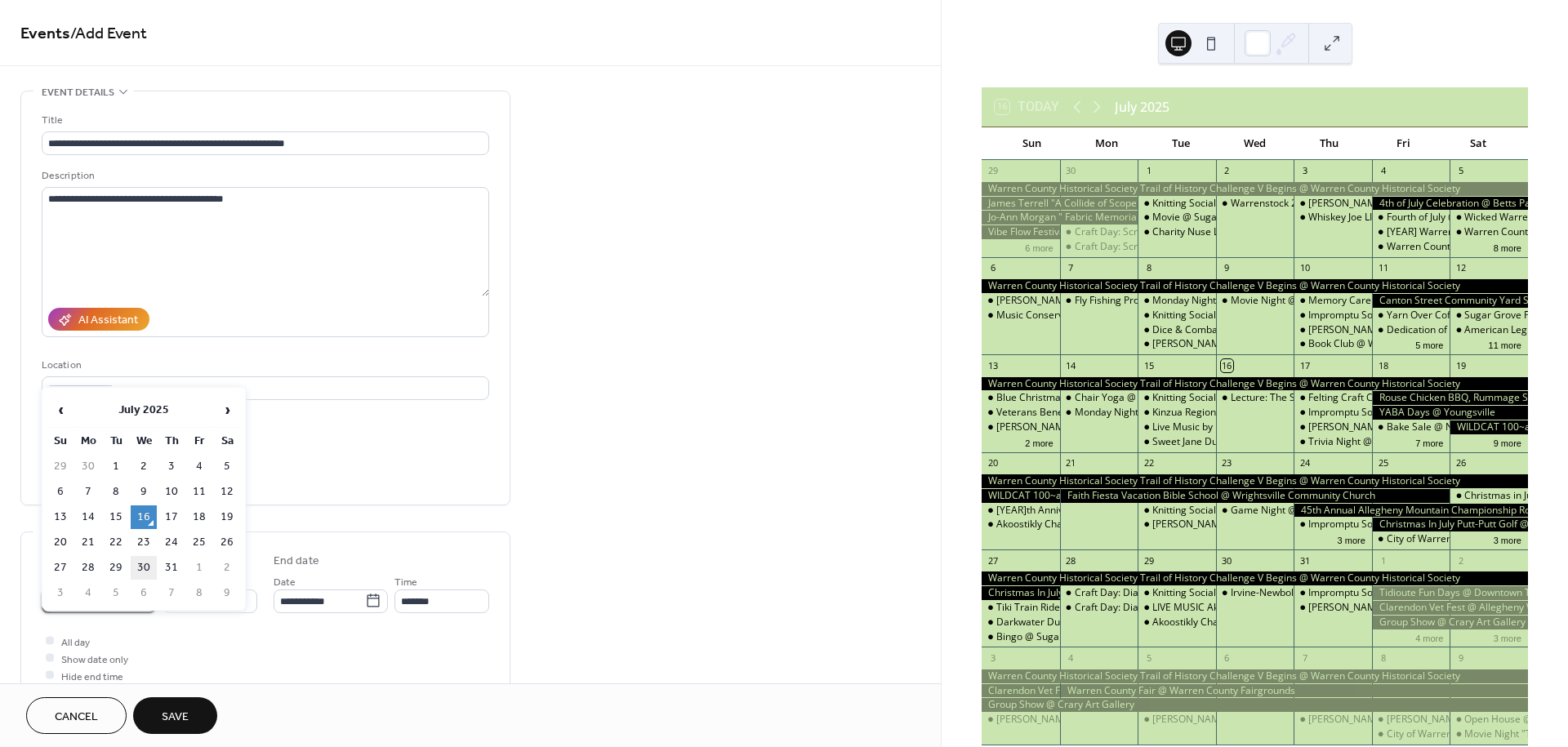click on "30" at bounding box center [144, 567] 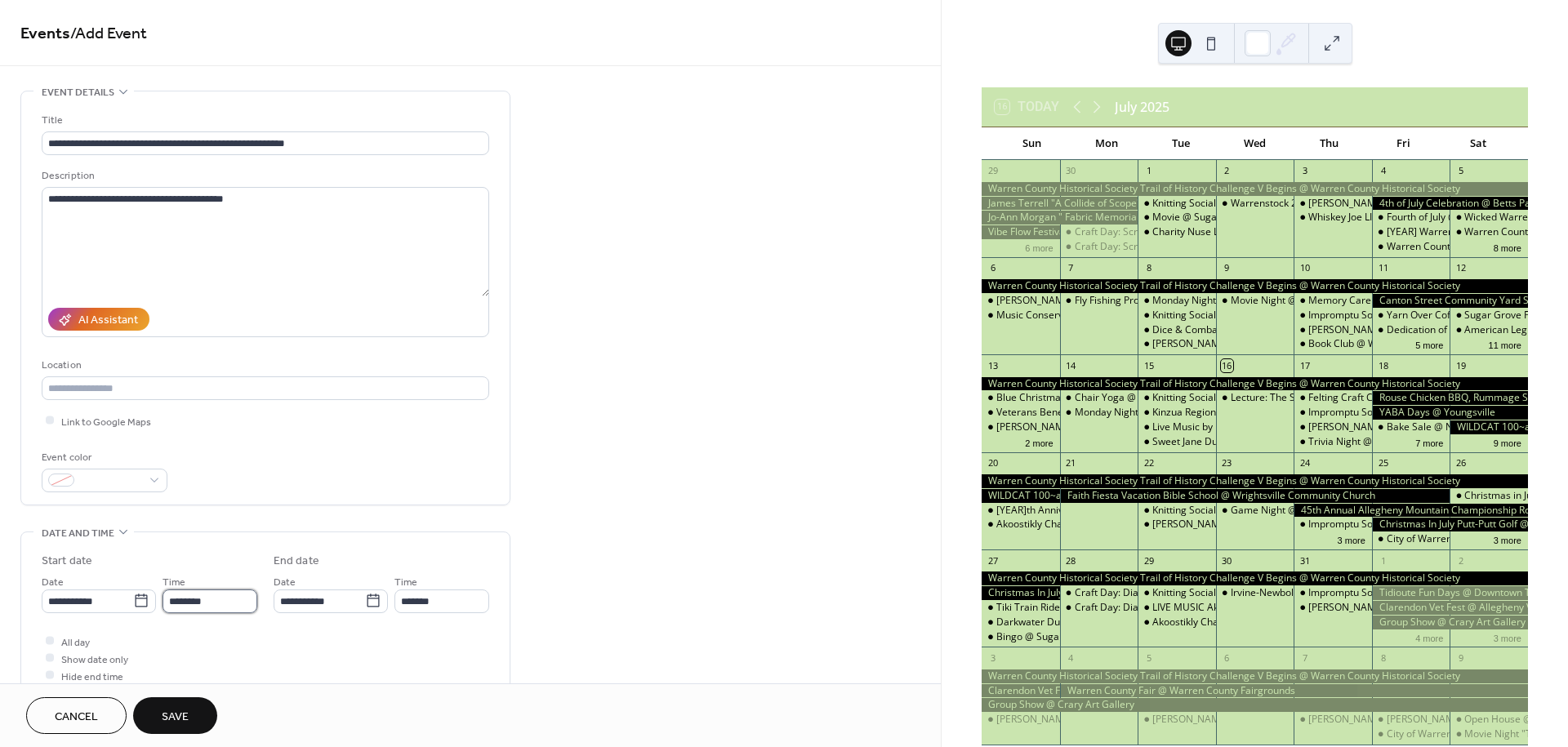 click on "********" at bounding box center (210, 601) 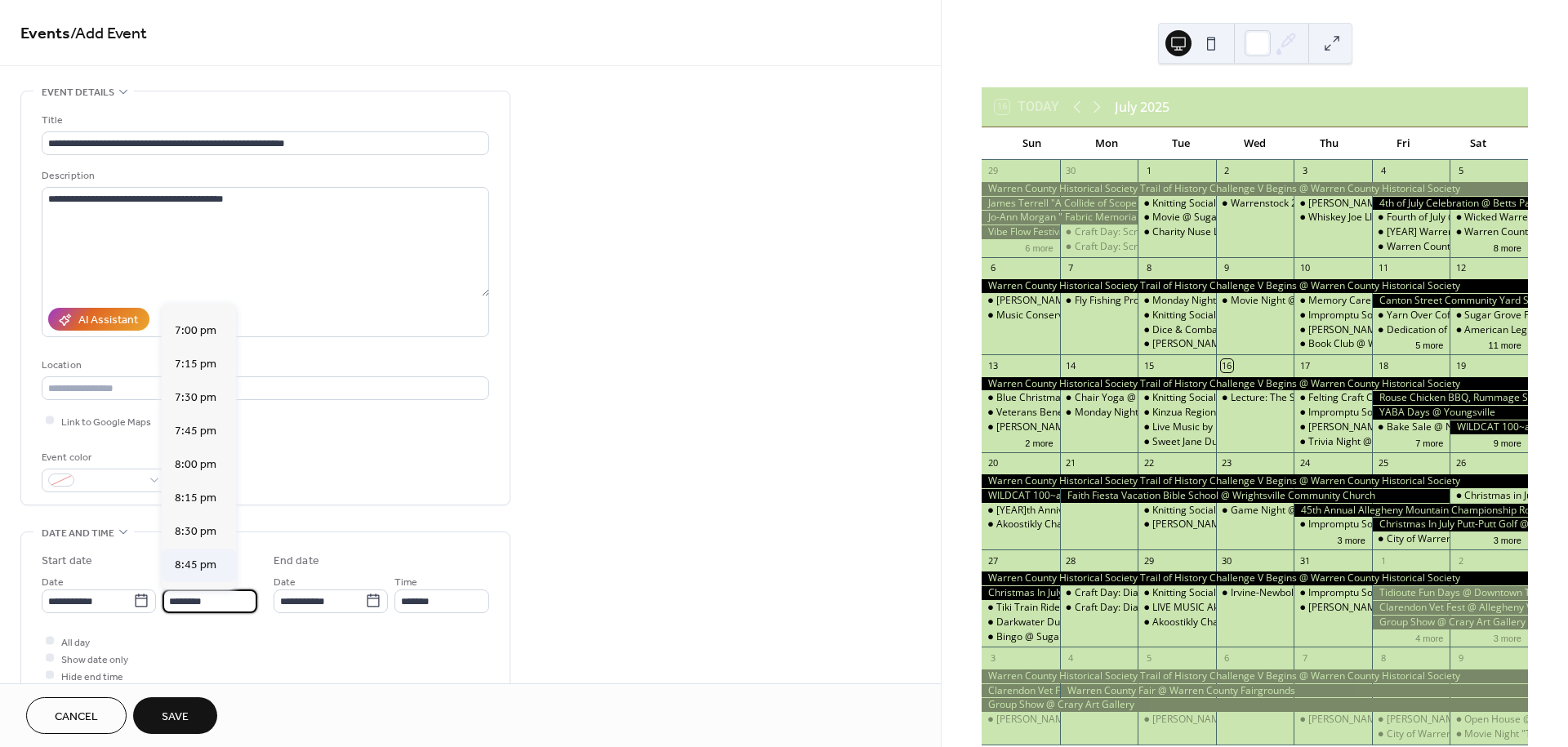 scroll, scrollTop: 2531, scrollLeft: 0, axis: vertical 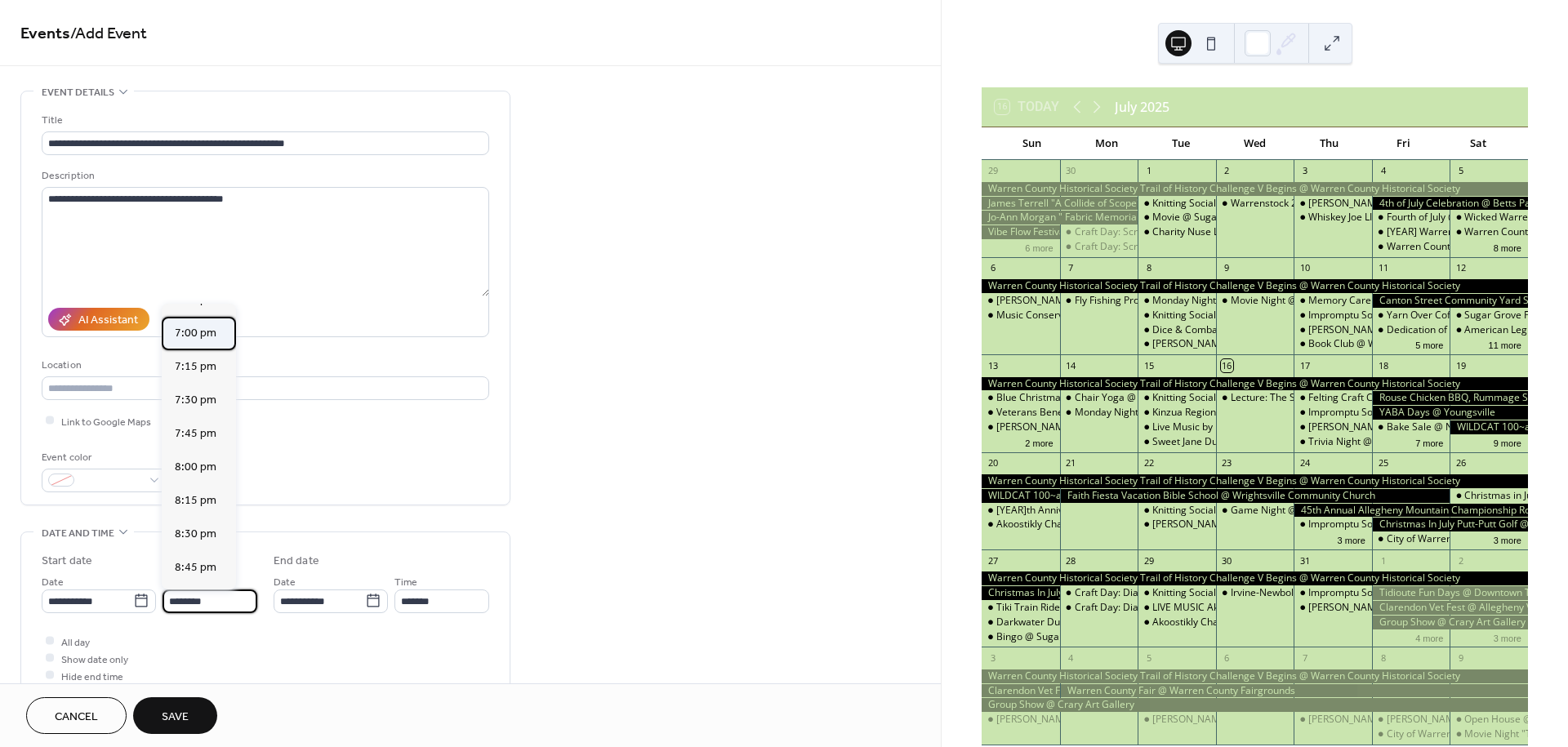click on "7:00 pm" at bounding box center [195, 333] 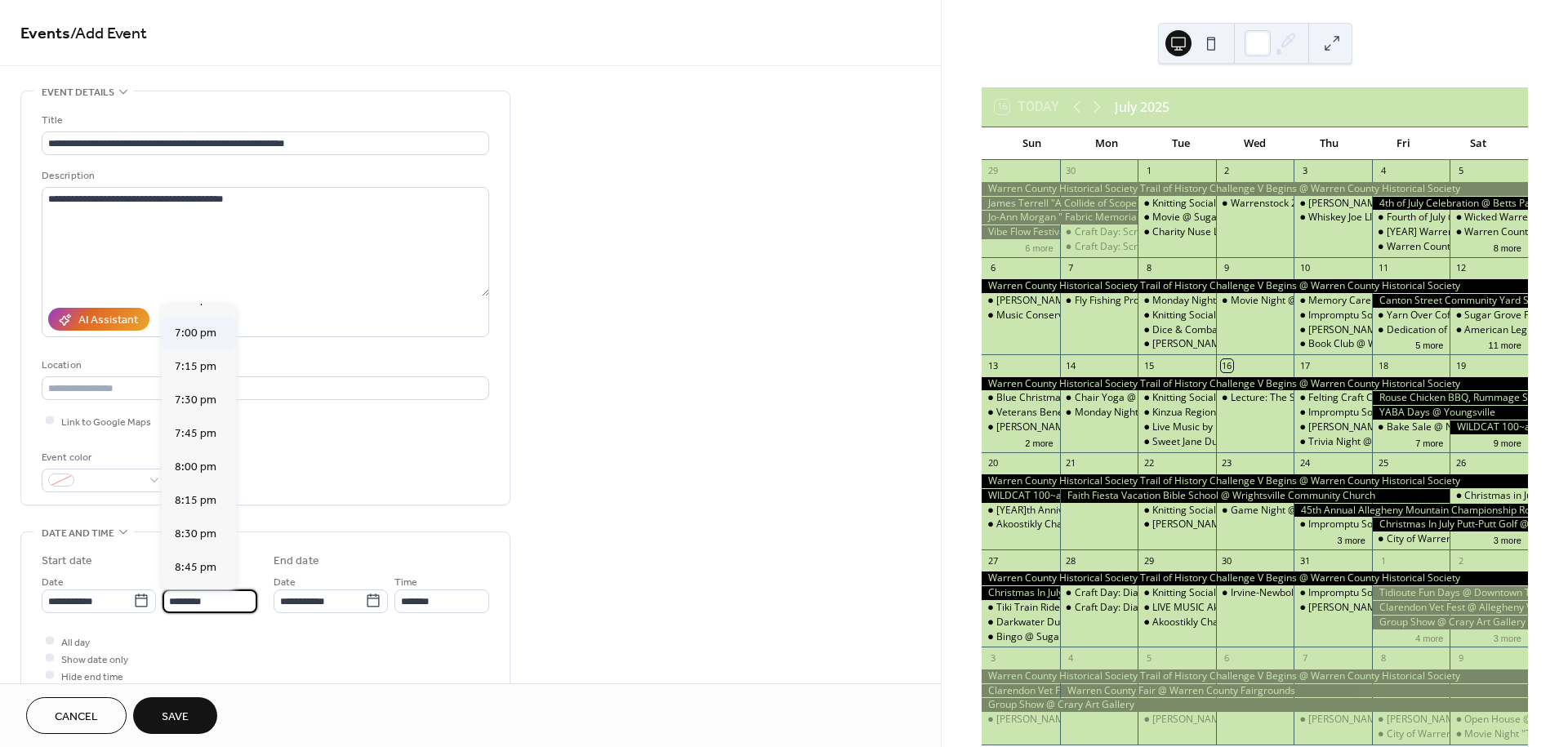 type on "*******" 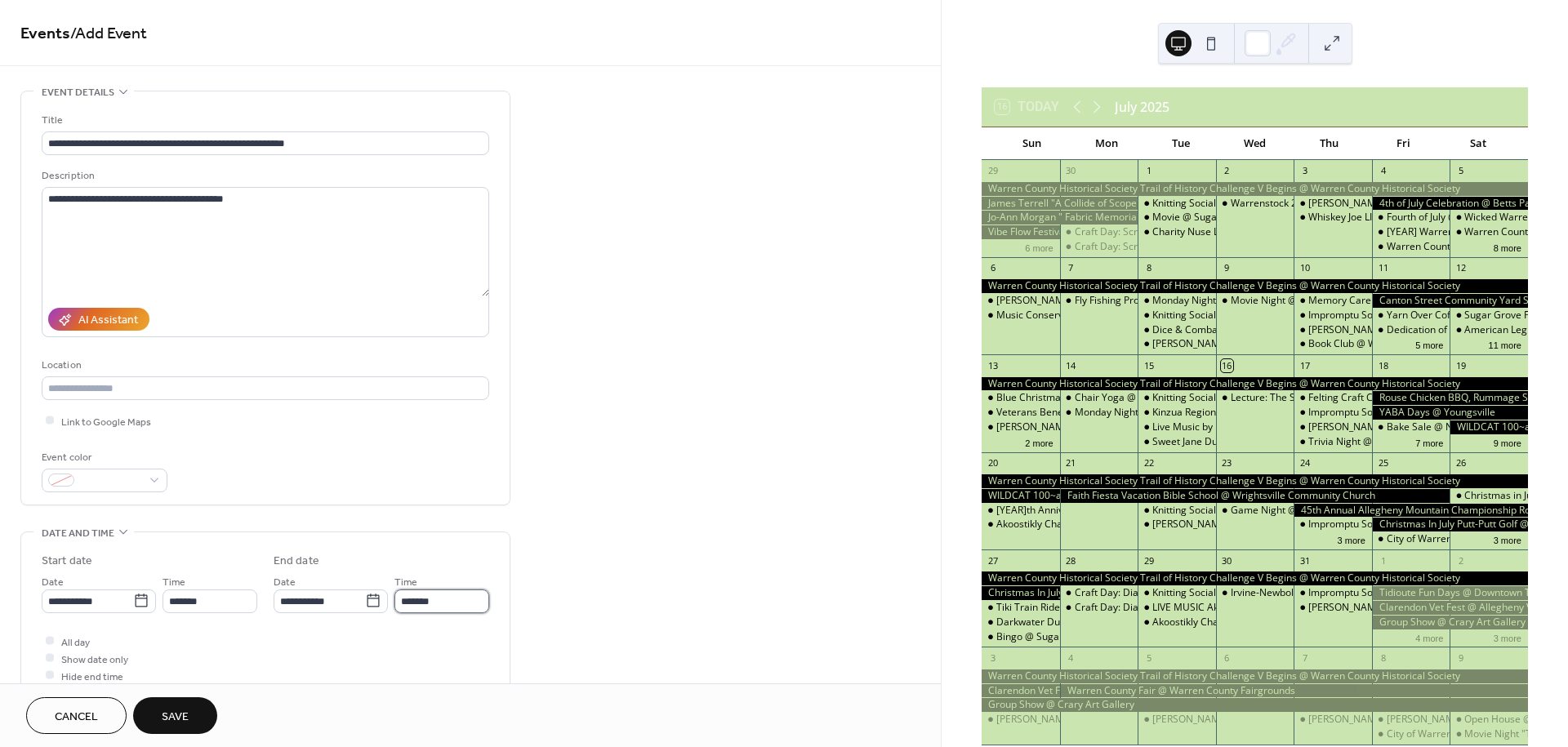 click on "*******" at bounding box center [442, 601] 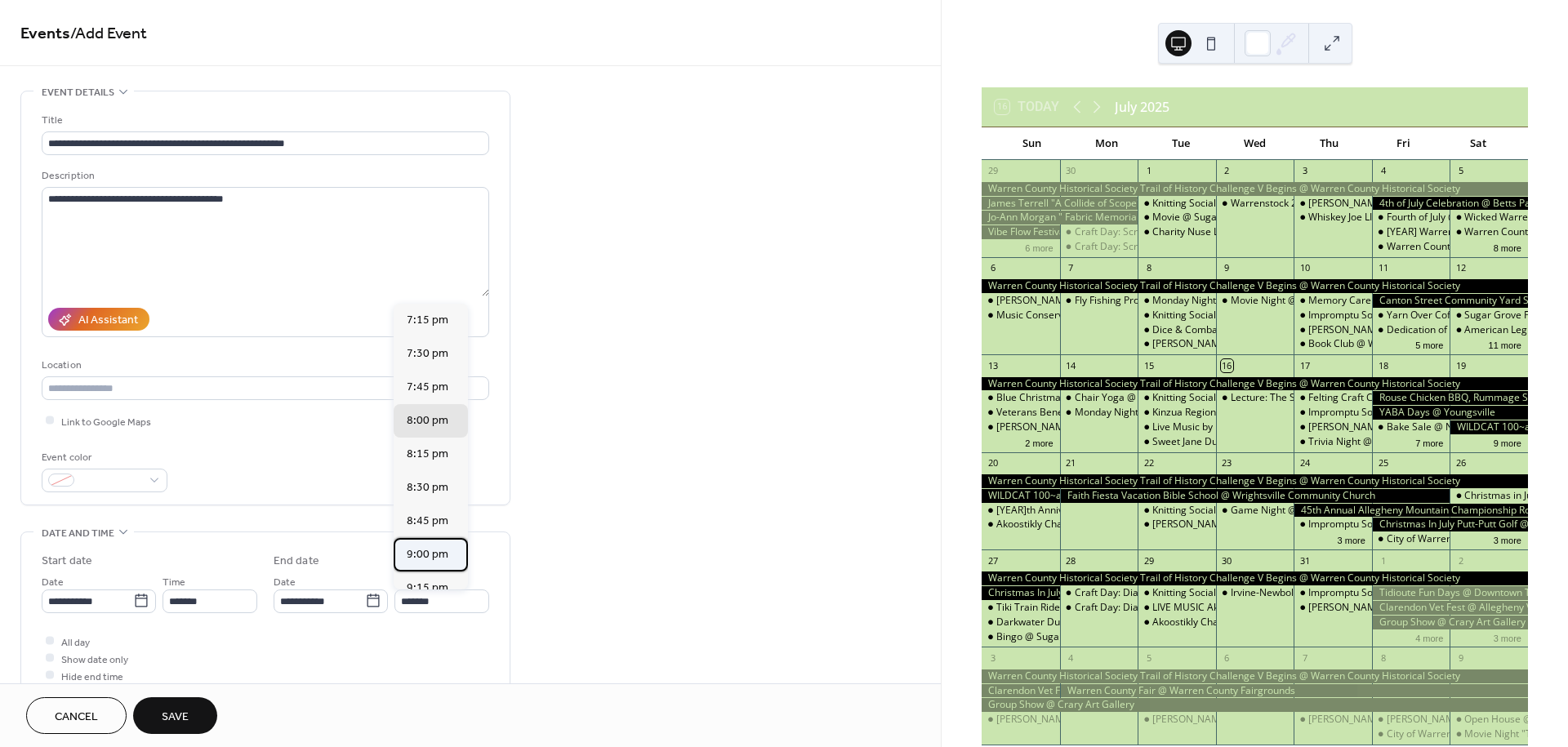 click on "9:00 pm" at bounding box center [427, 554] 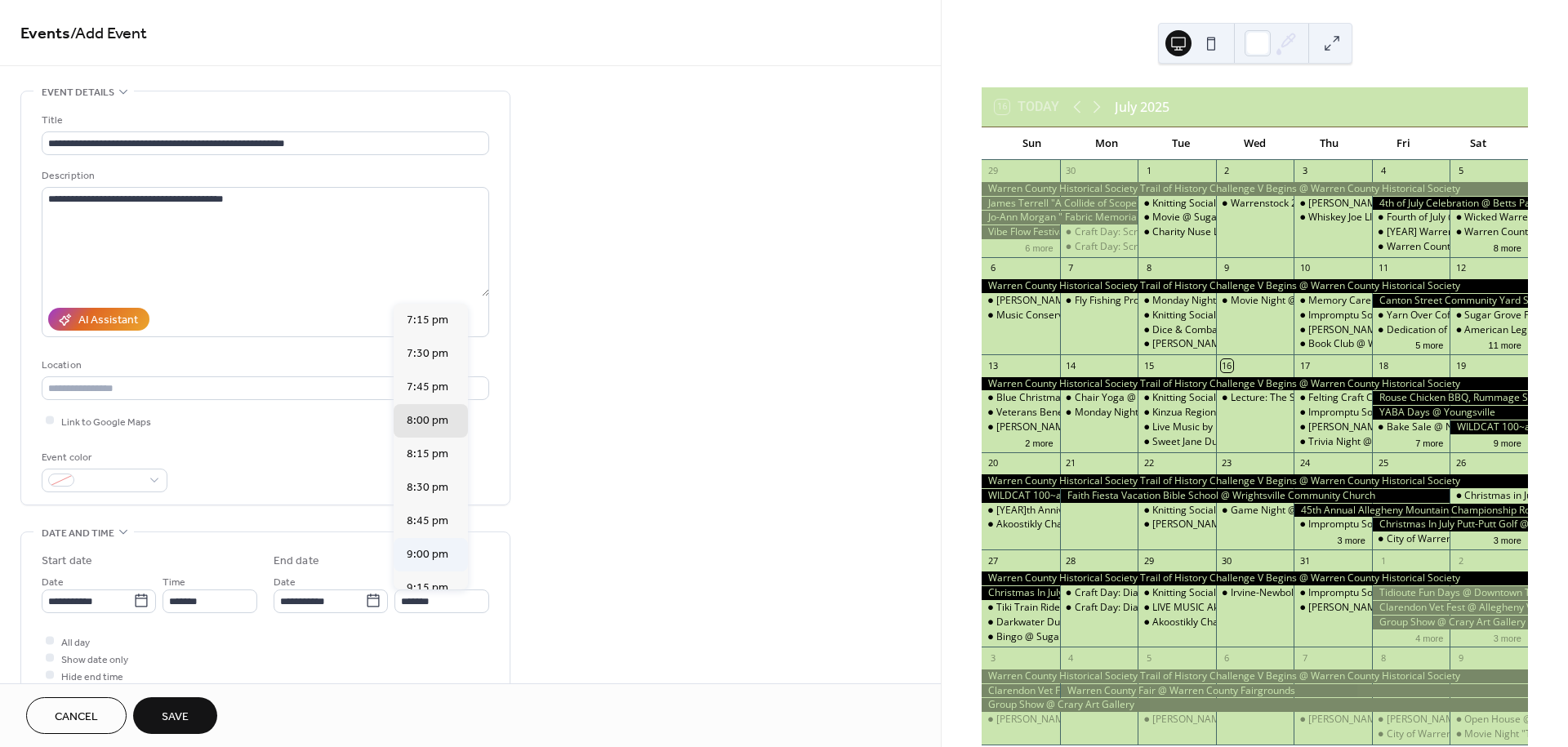 type on "*******" 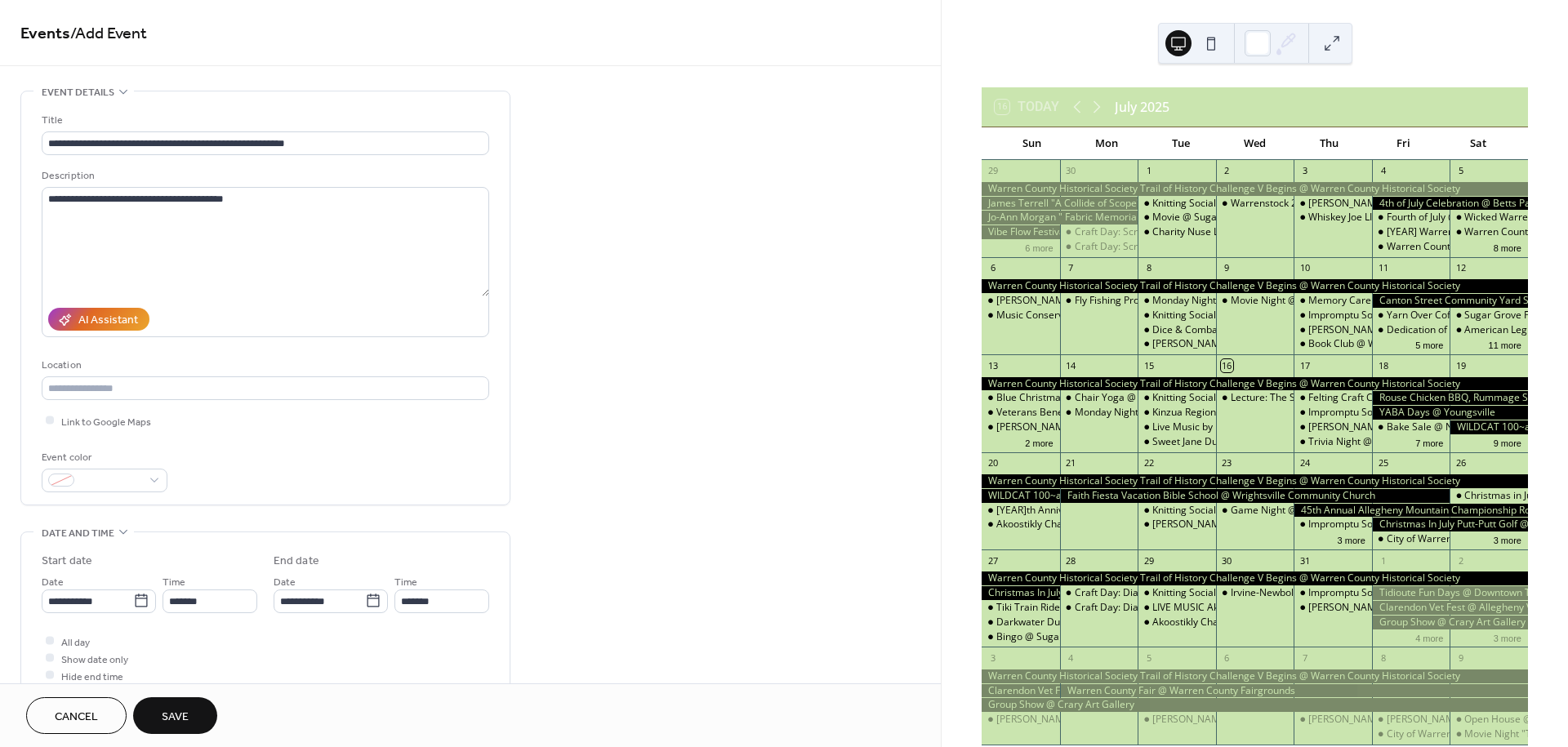 click on "Save" at bounding box center (175, 717) 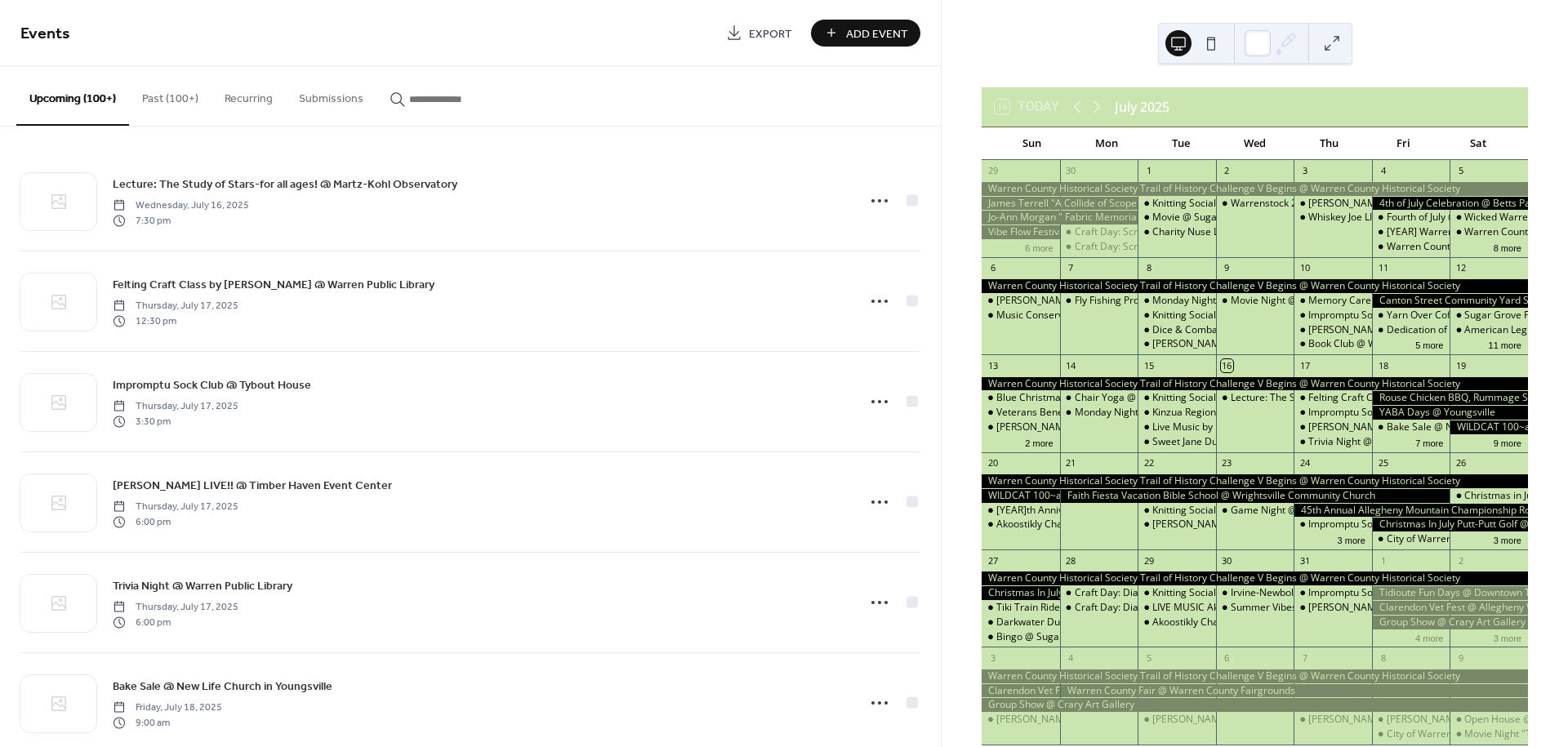 click on "Add Event" at bounding box center (877, 33) 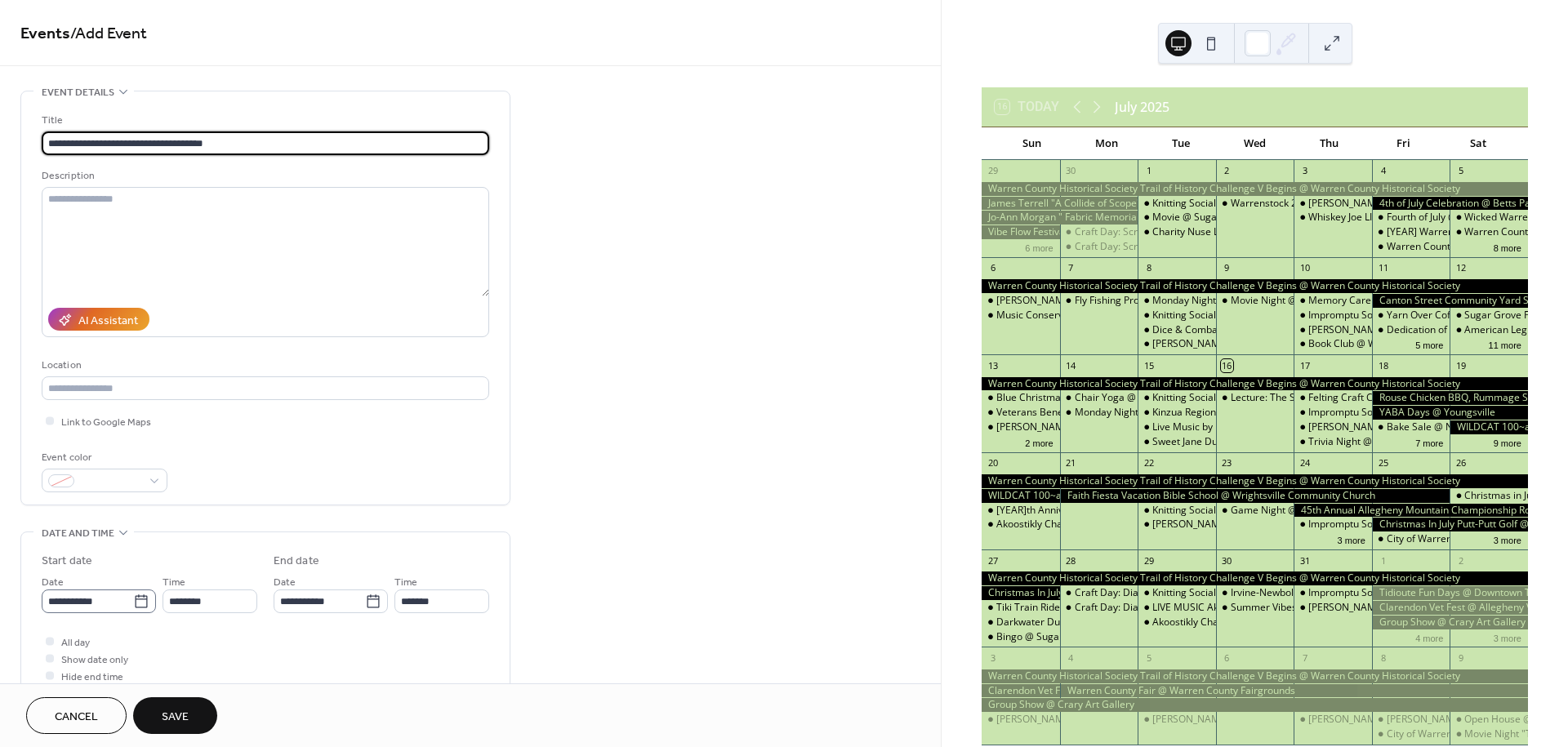 type on "**********" 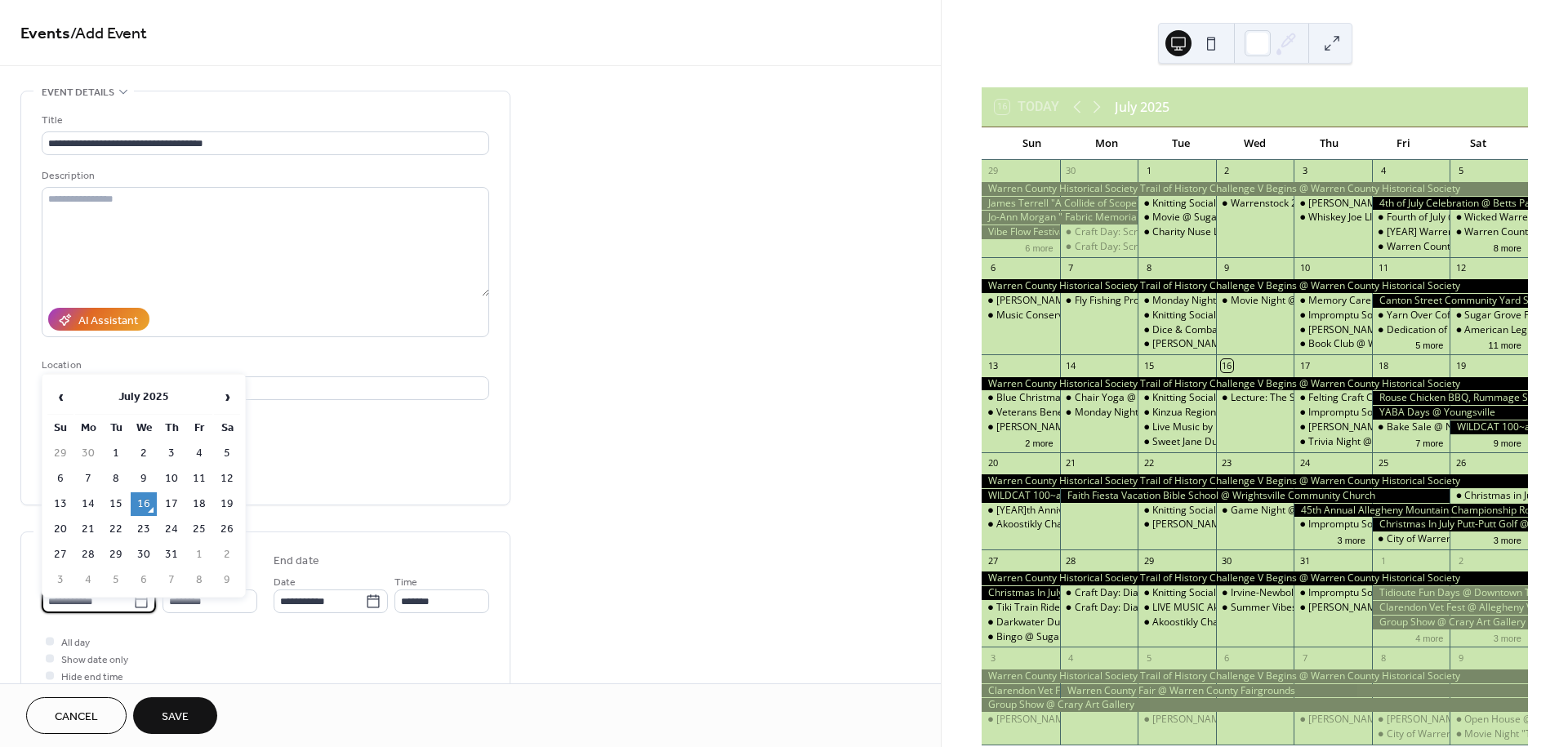 click on "**********" at bounding box center (87, 601) 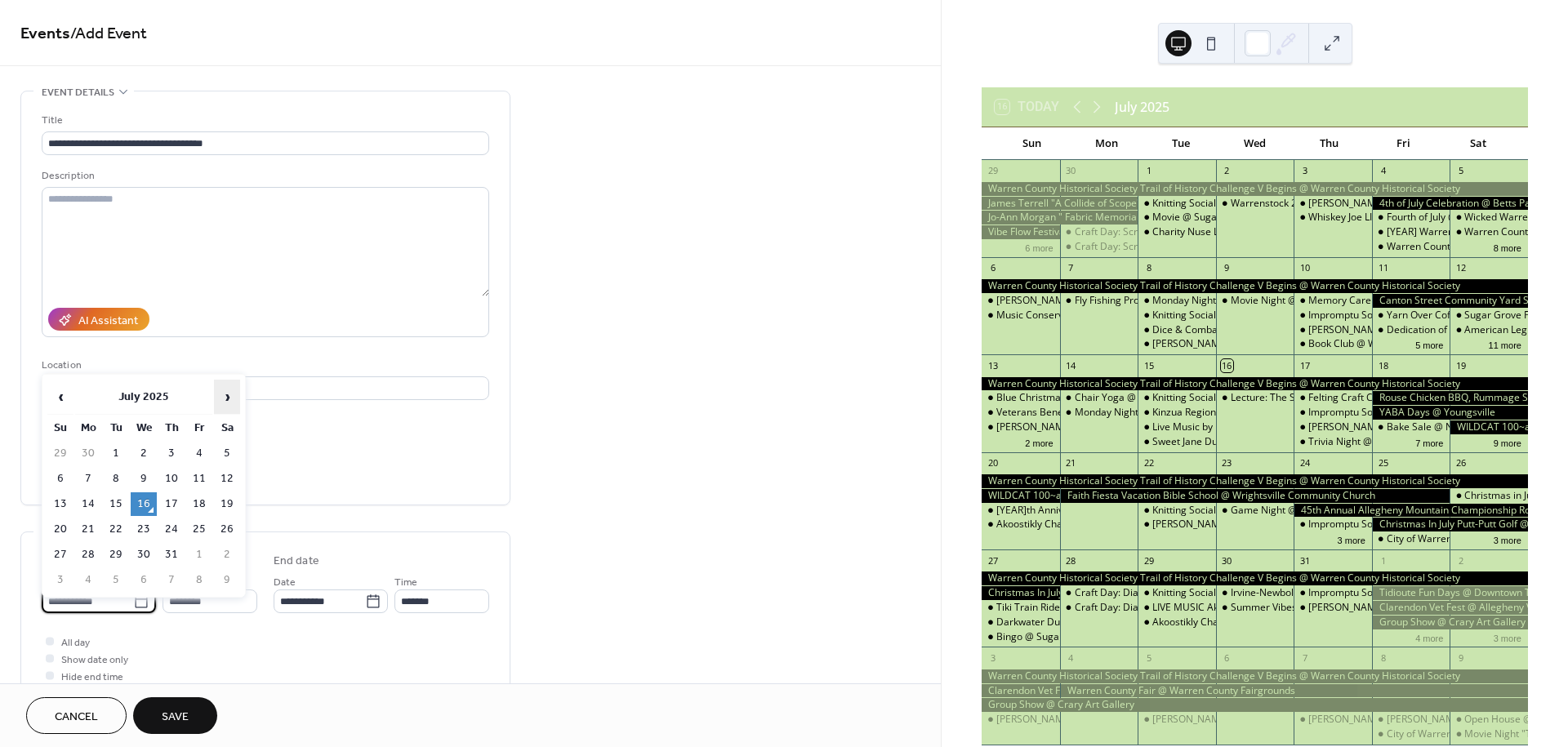 click on "›" at bounding box center (227, 397) 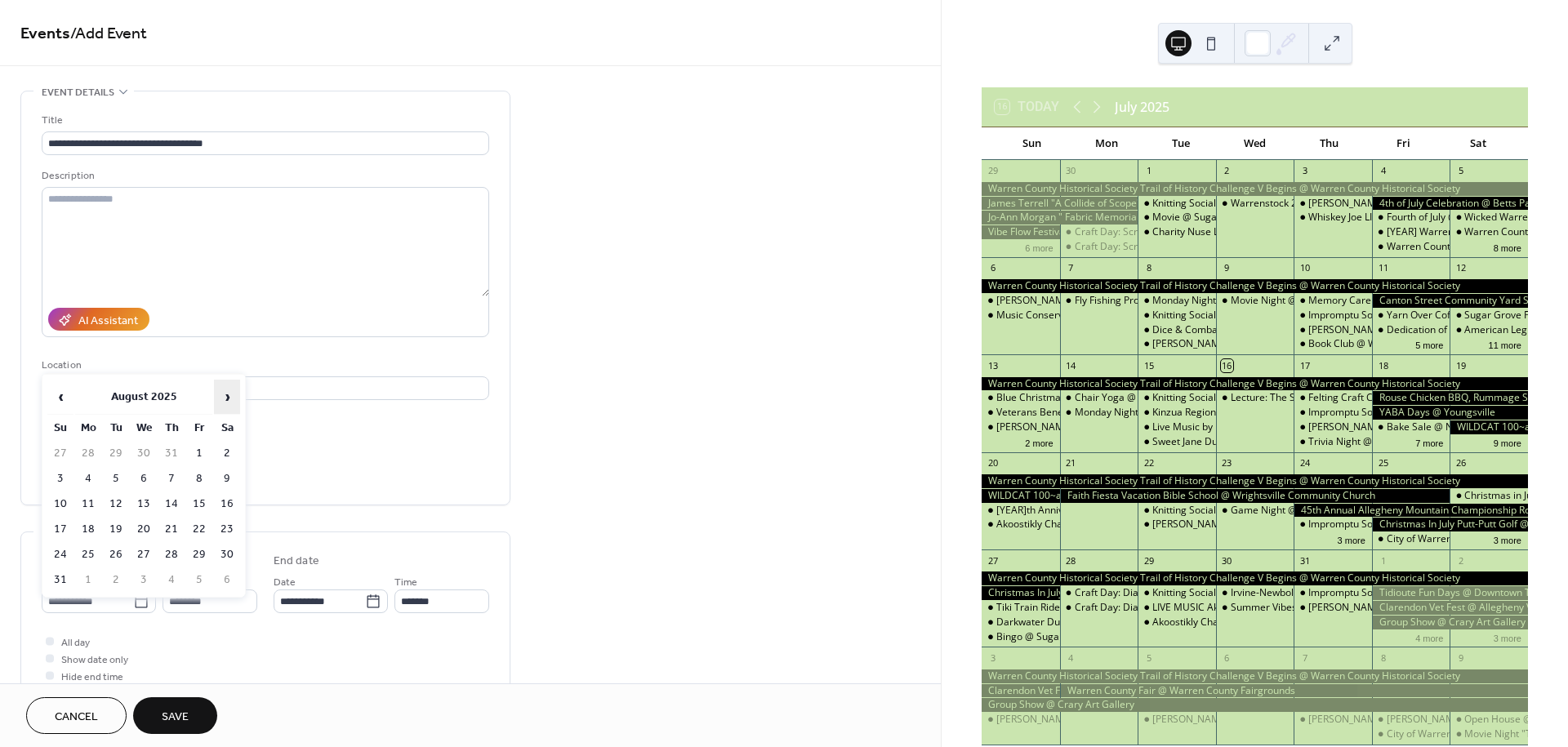 click on "›" at bounding box center (227, 397) 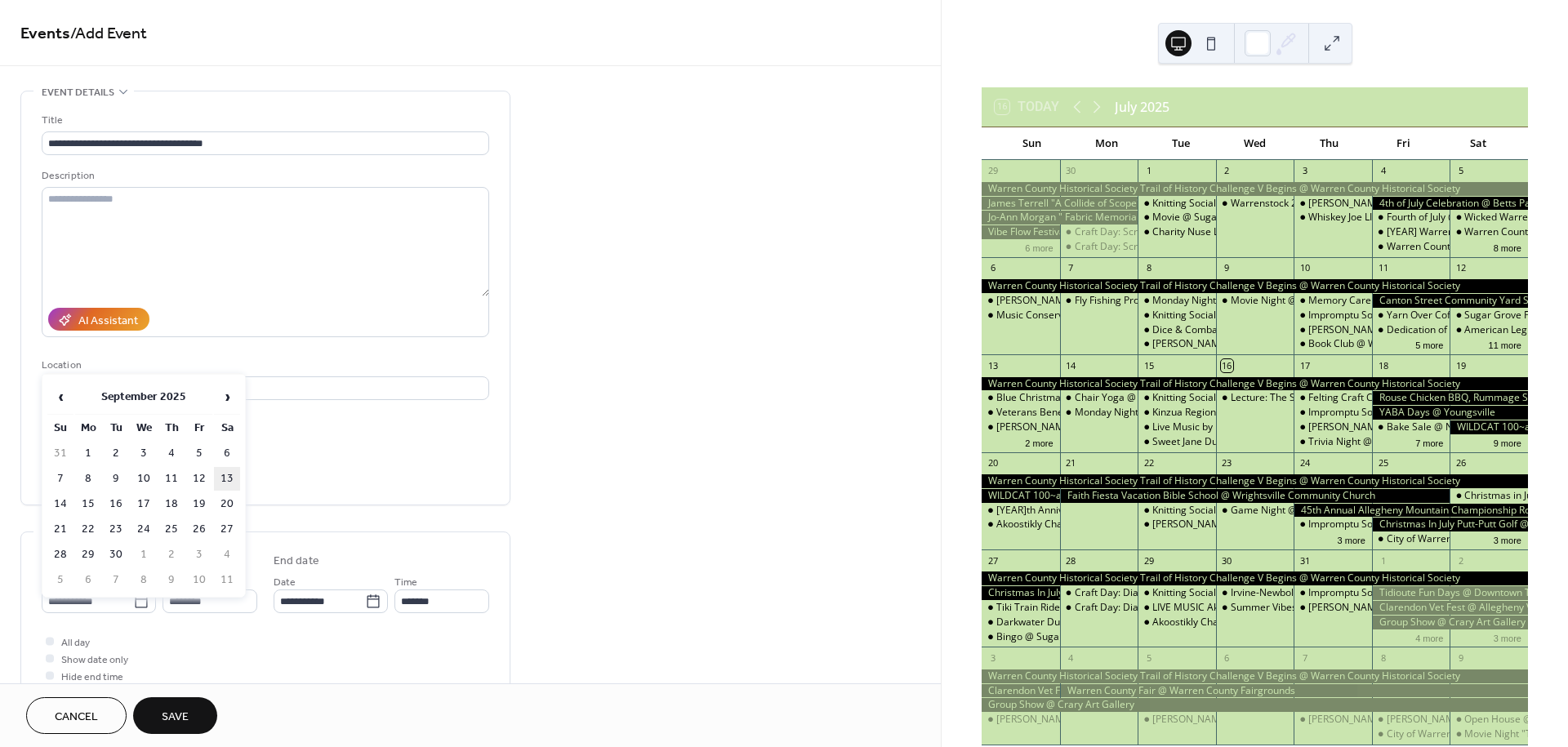 click on "13" at bounding box center (227, 478) 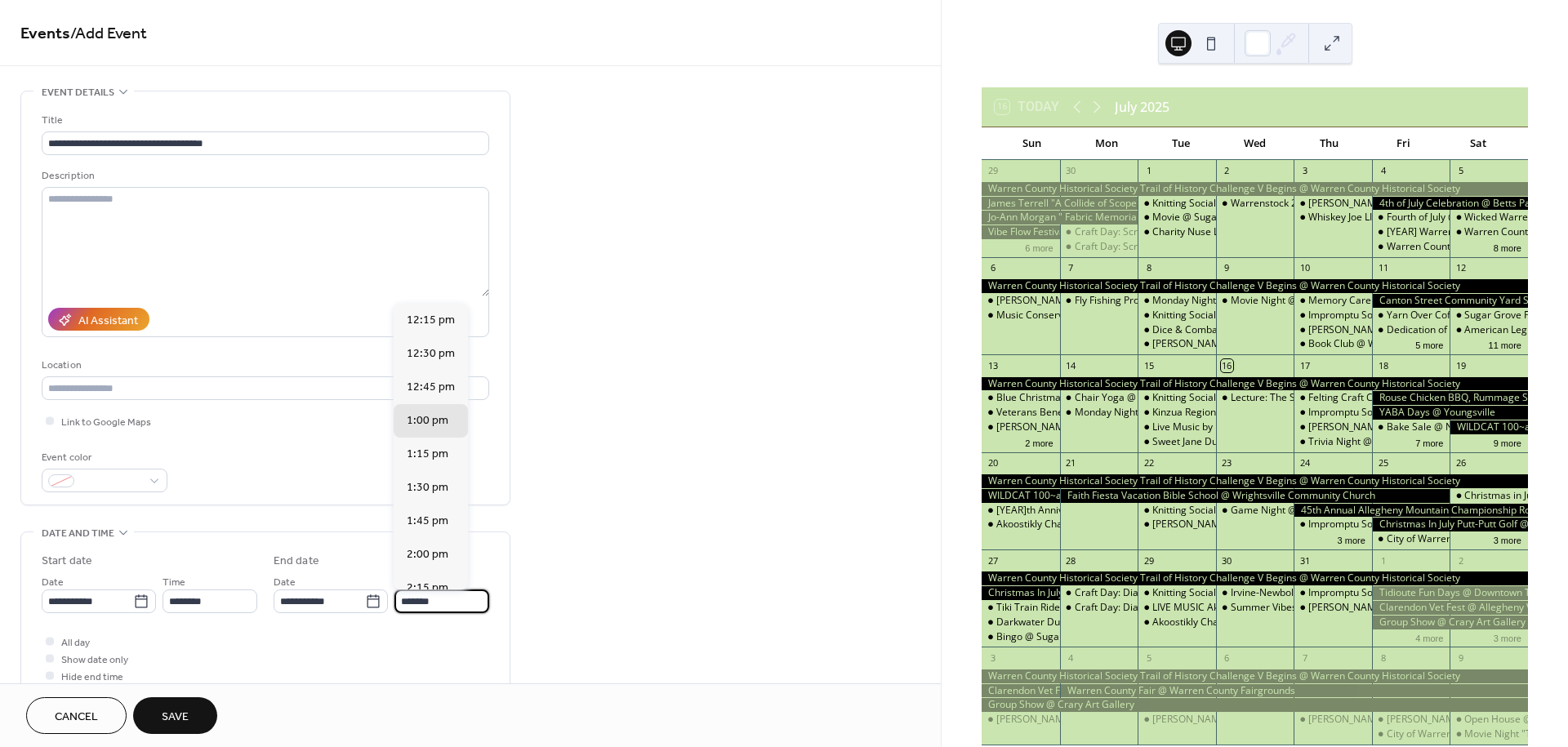 click on "*******" at bounding box center [442, 601] 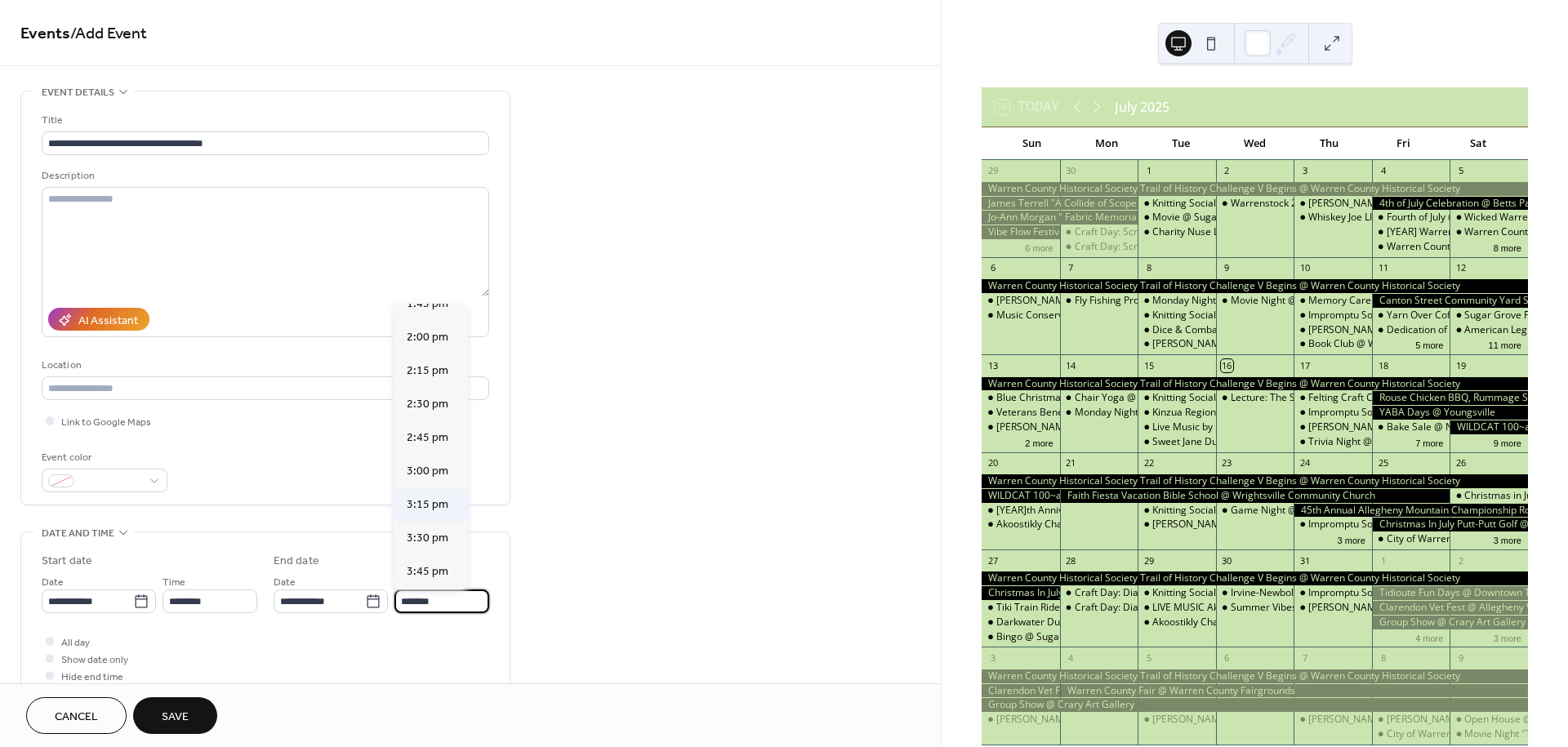 scroll, scrollTop: 272, scrollLeft: 0, axis: vertical 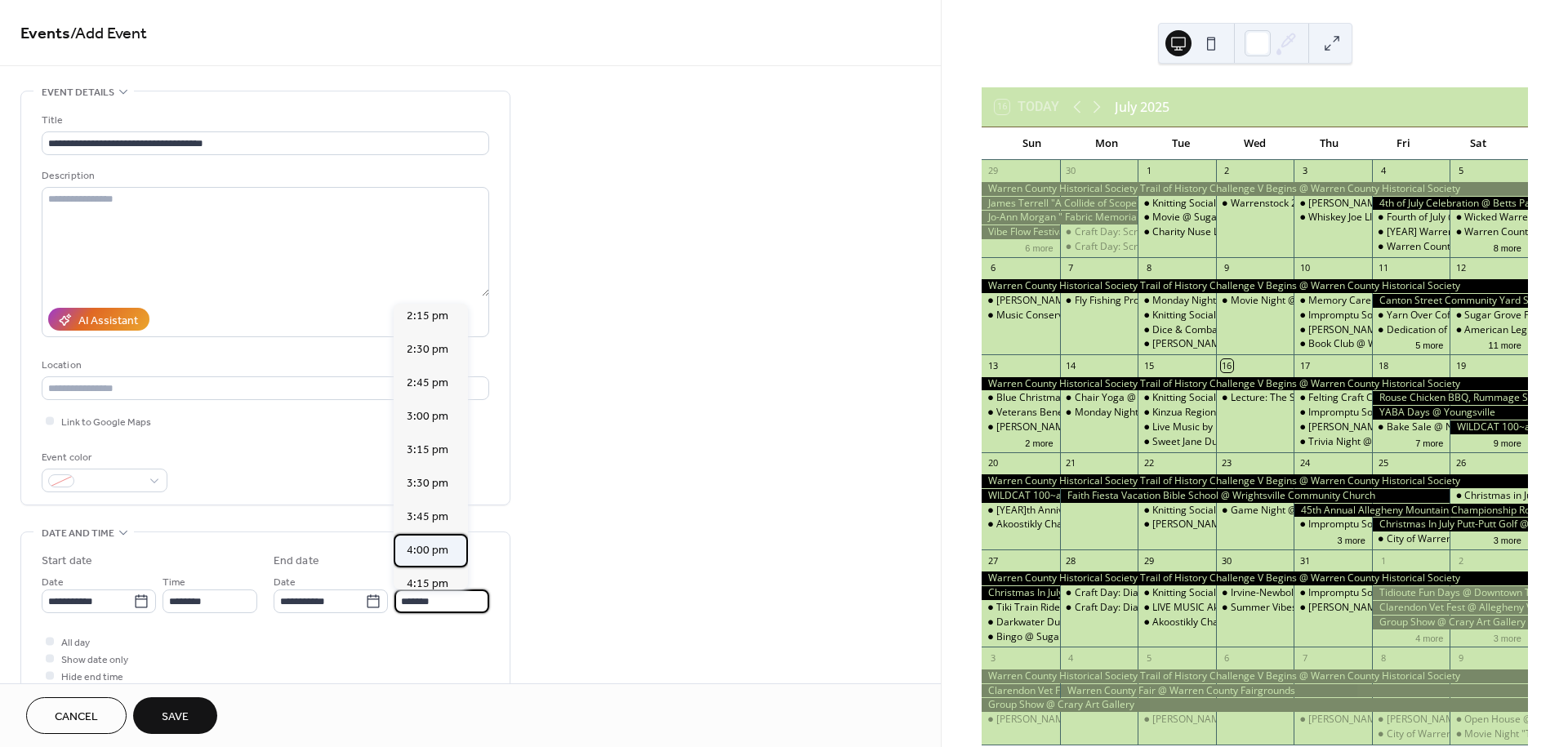 click on "4:00 pm" at bounding box center [427, 550] 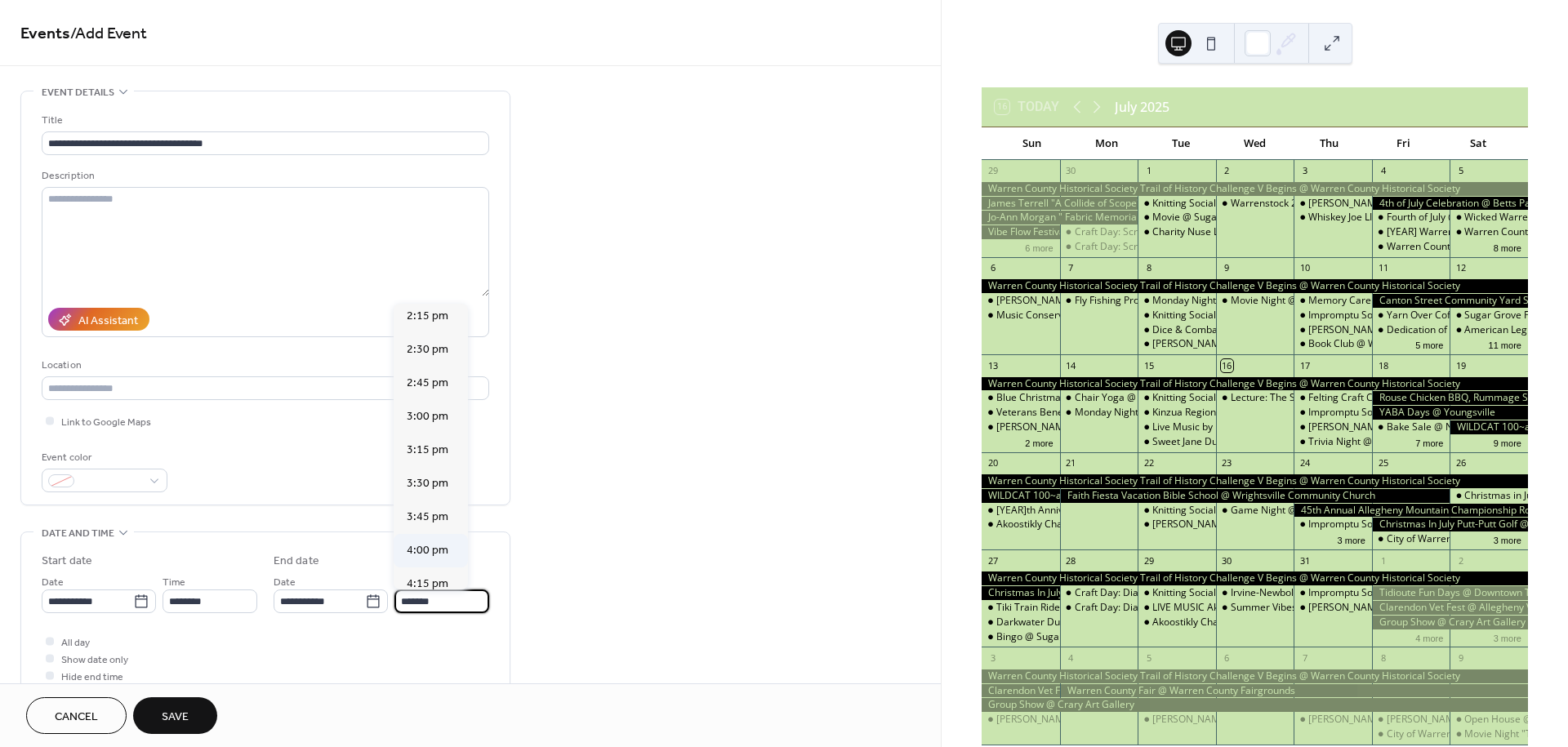 type on "*******" 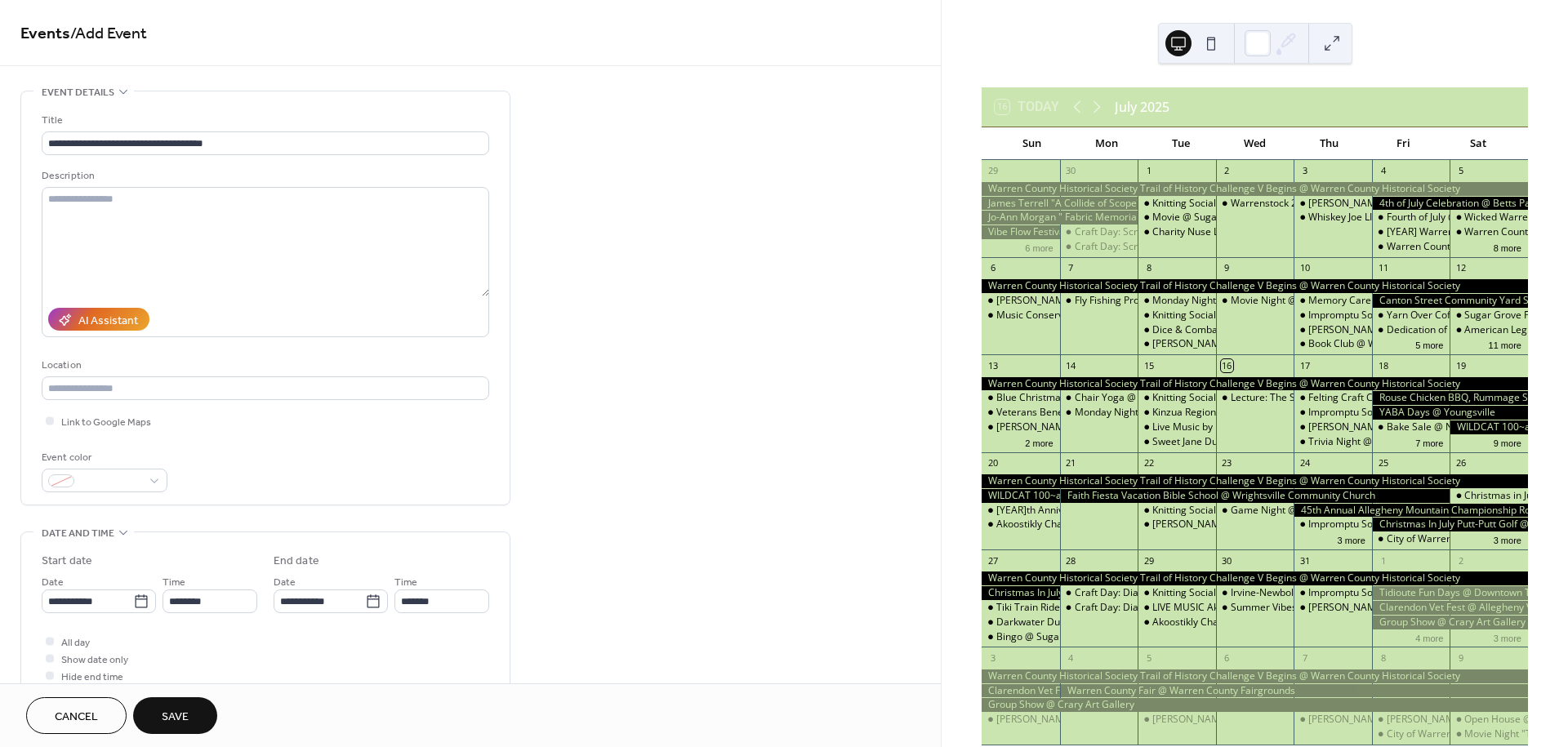 click on "Save" at bounding box center [175, 717] 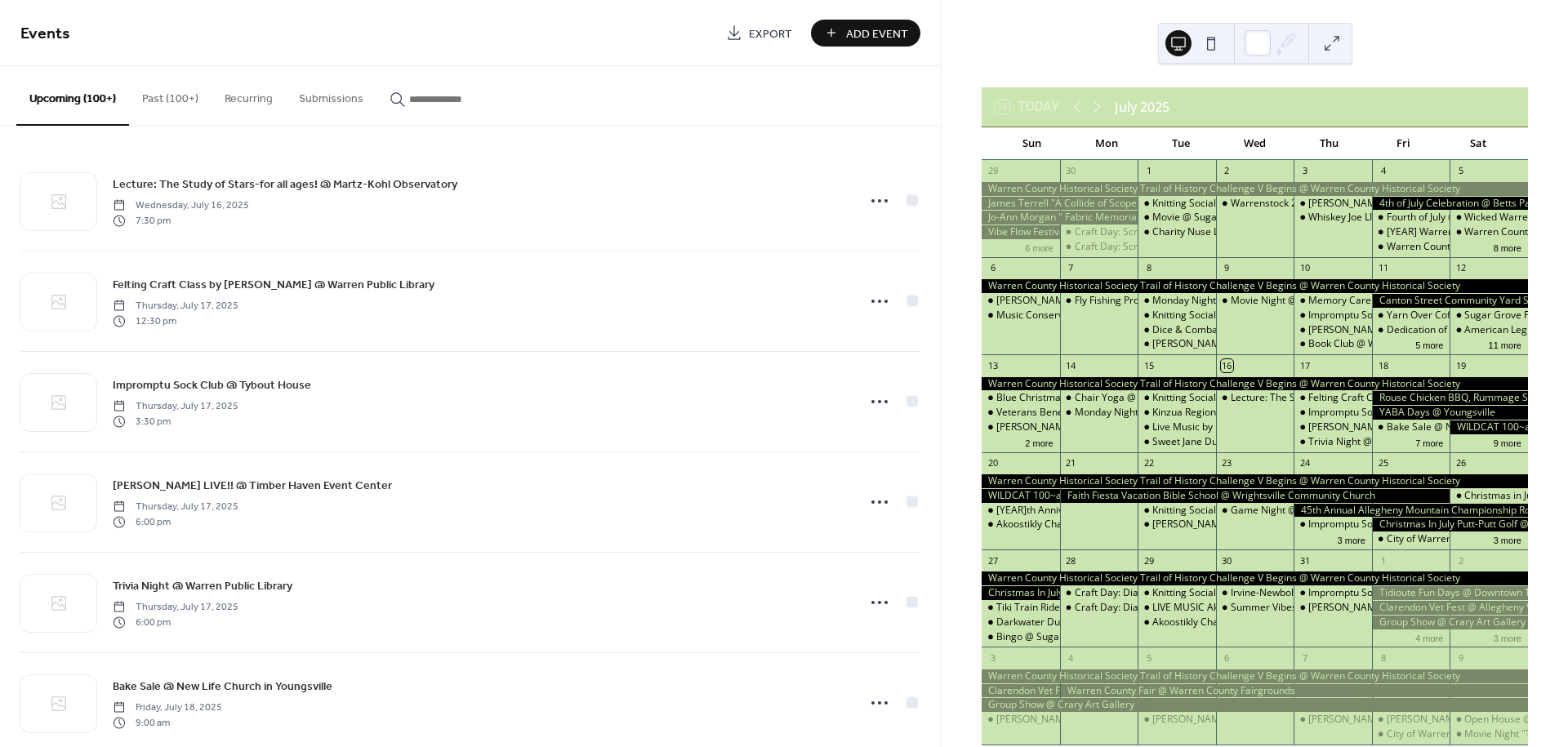 click on "Add Event" at bounding box center [877, 33] 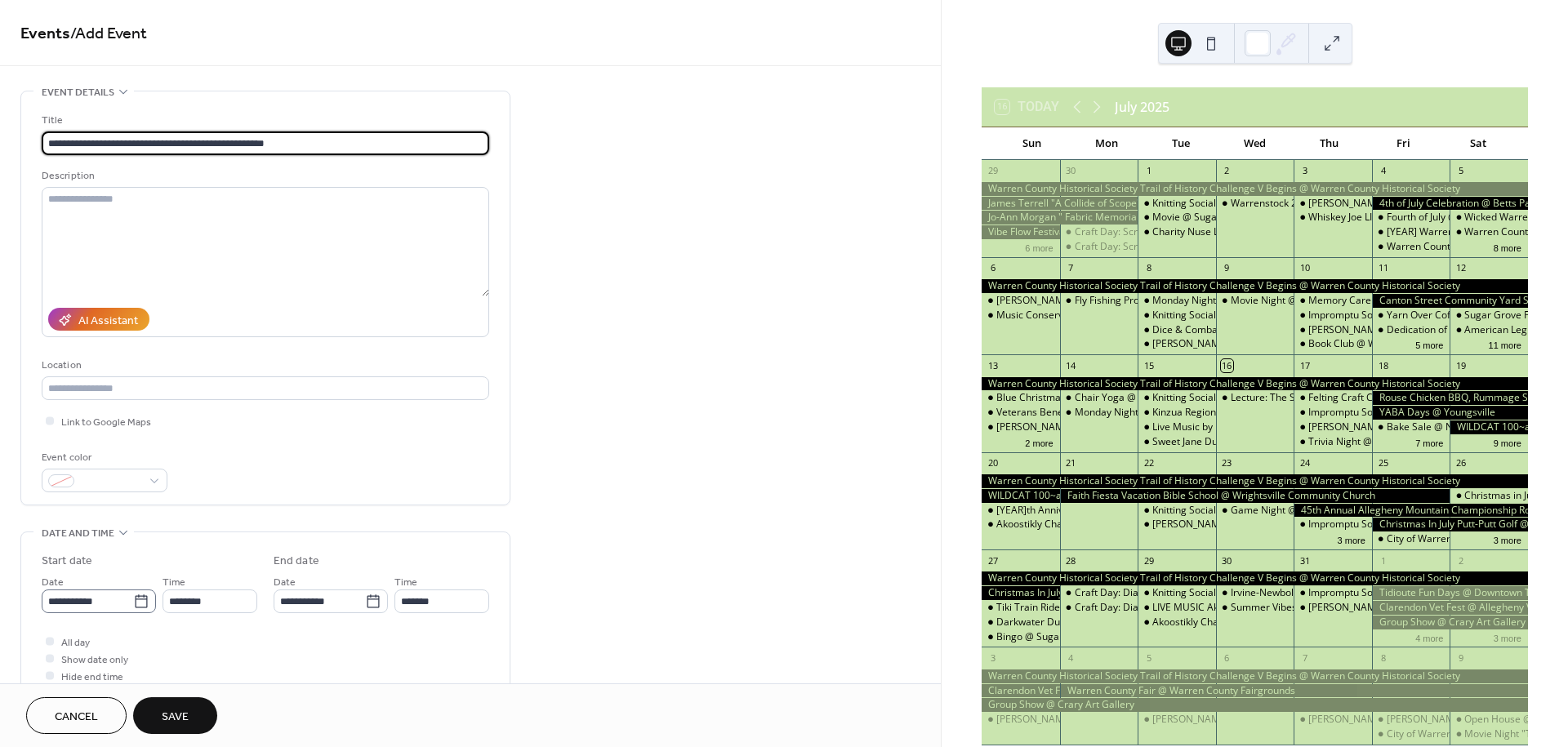 type on "**********" 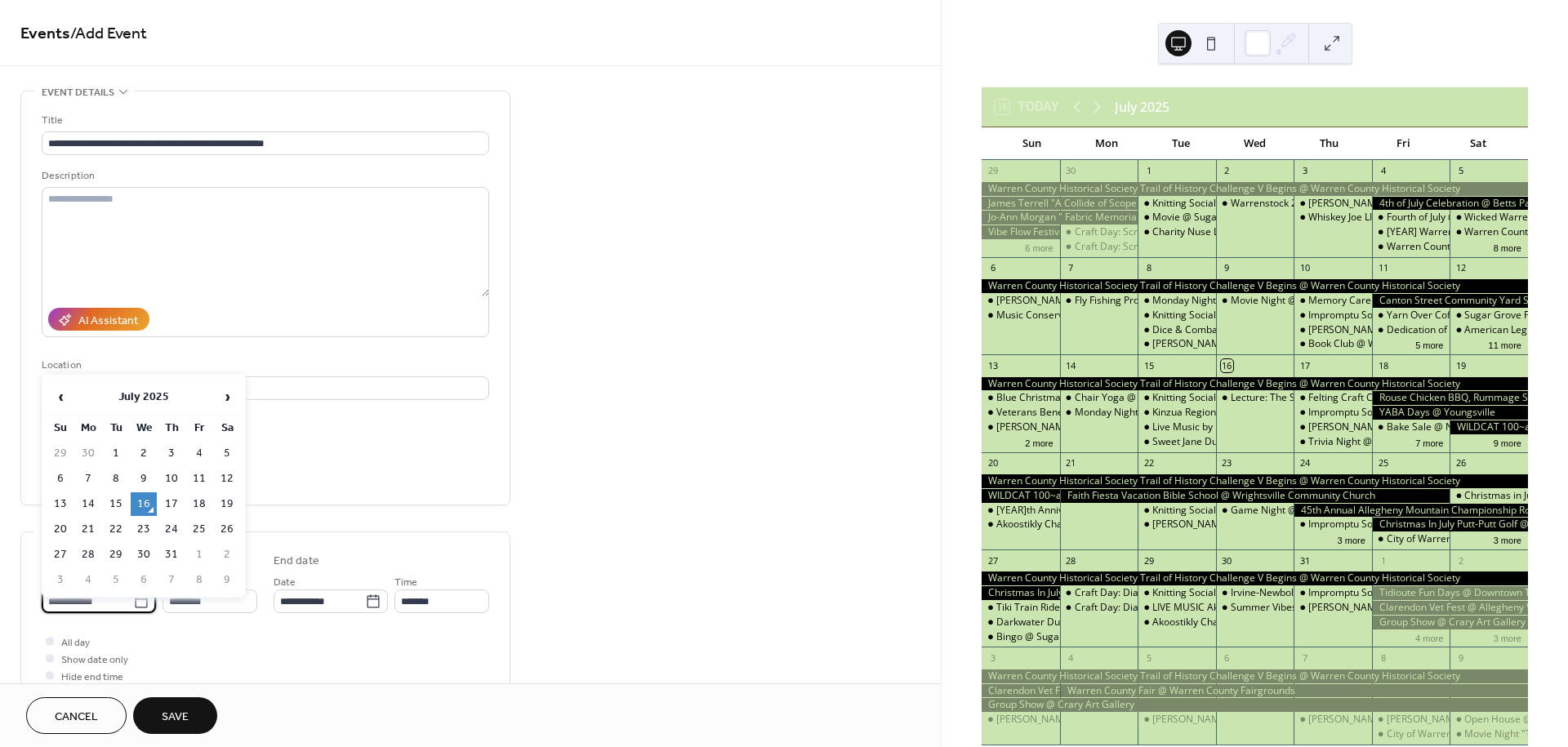 click on "**********" at bounding box center (87, 601) 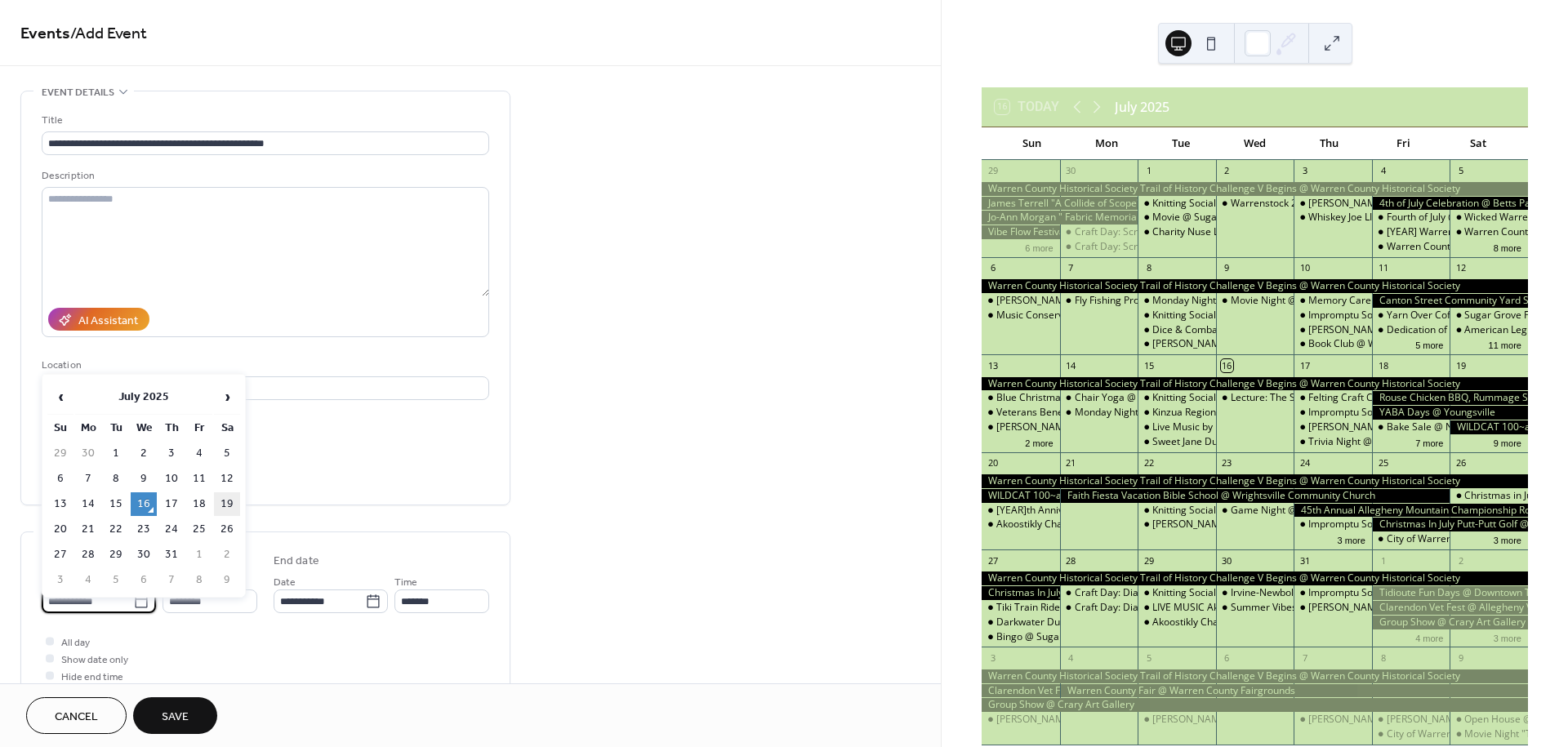 click on "19" at bounding box center (227, 504) 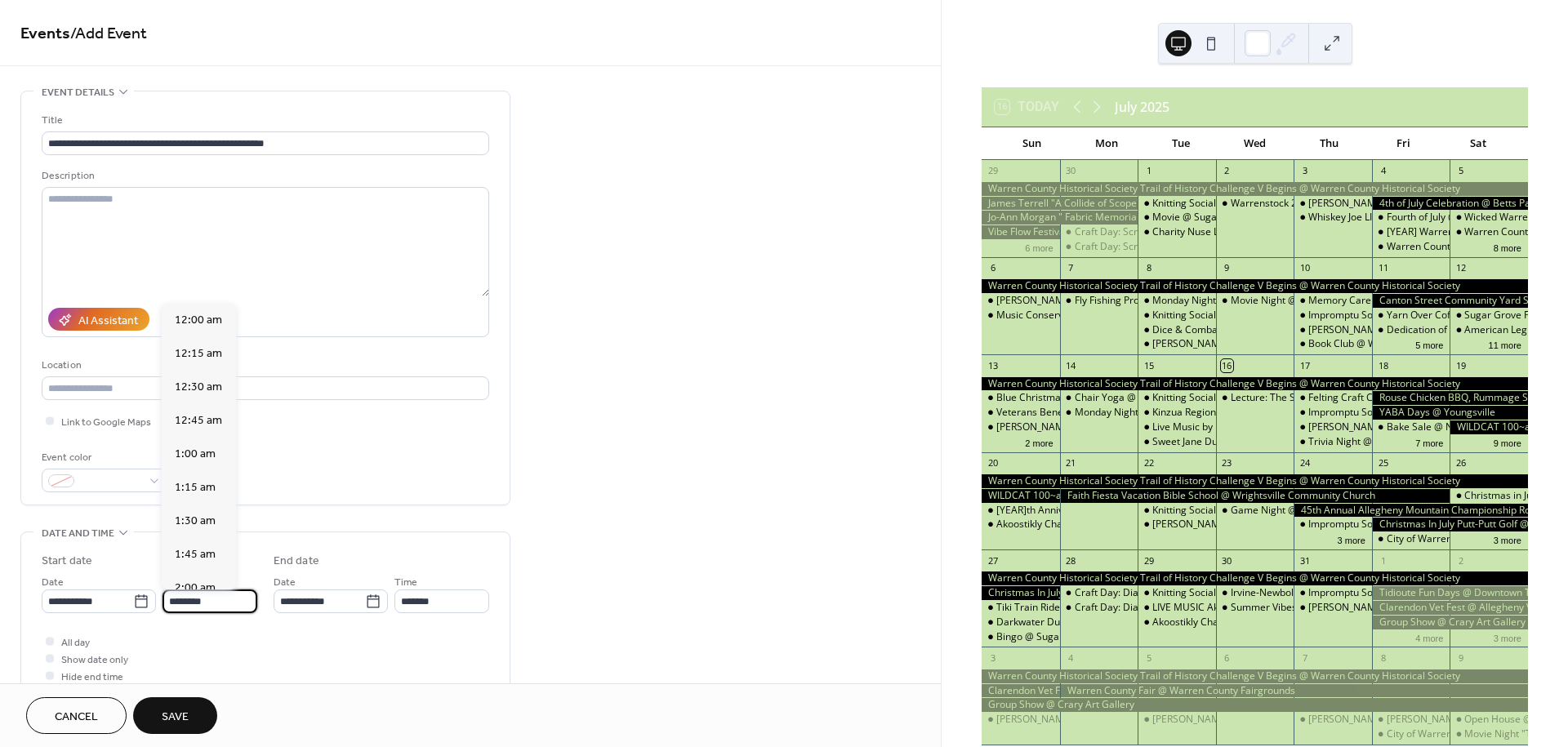 click on "********" at bounding box center [210, 601] 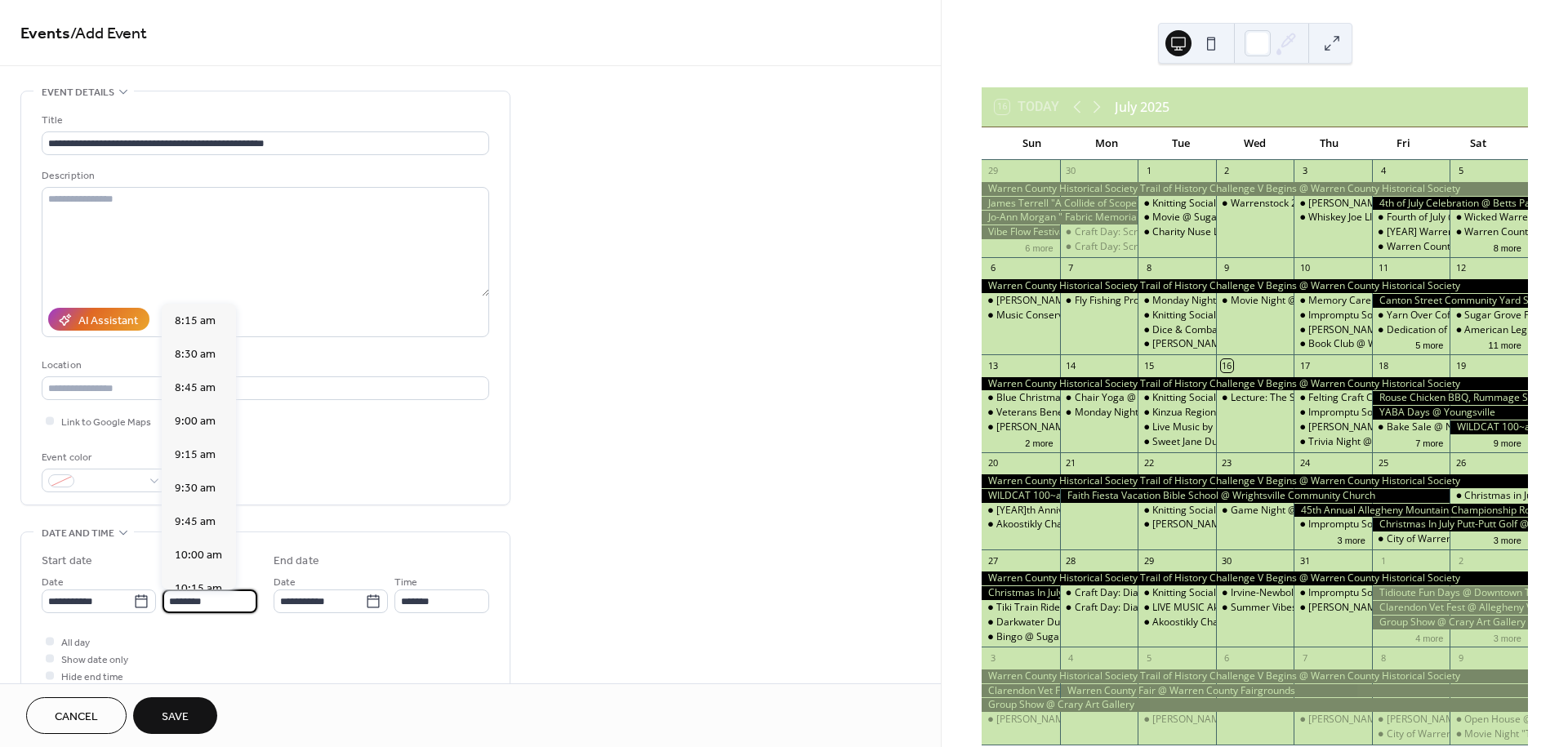 scroll, scrollTop: 1079, scrollLeft: 0, axis: vertical 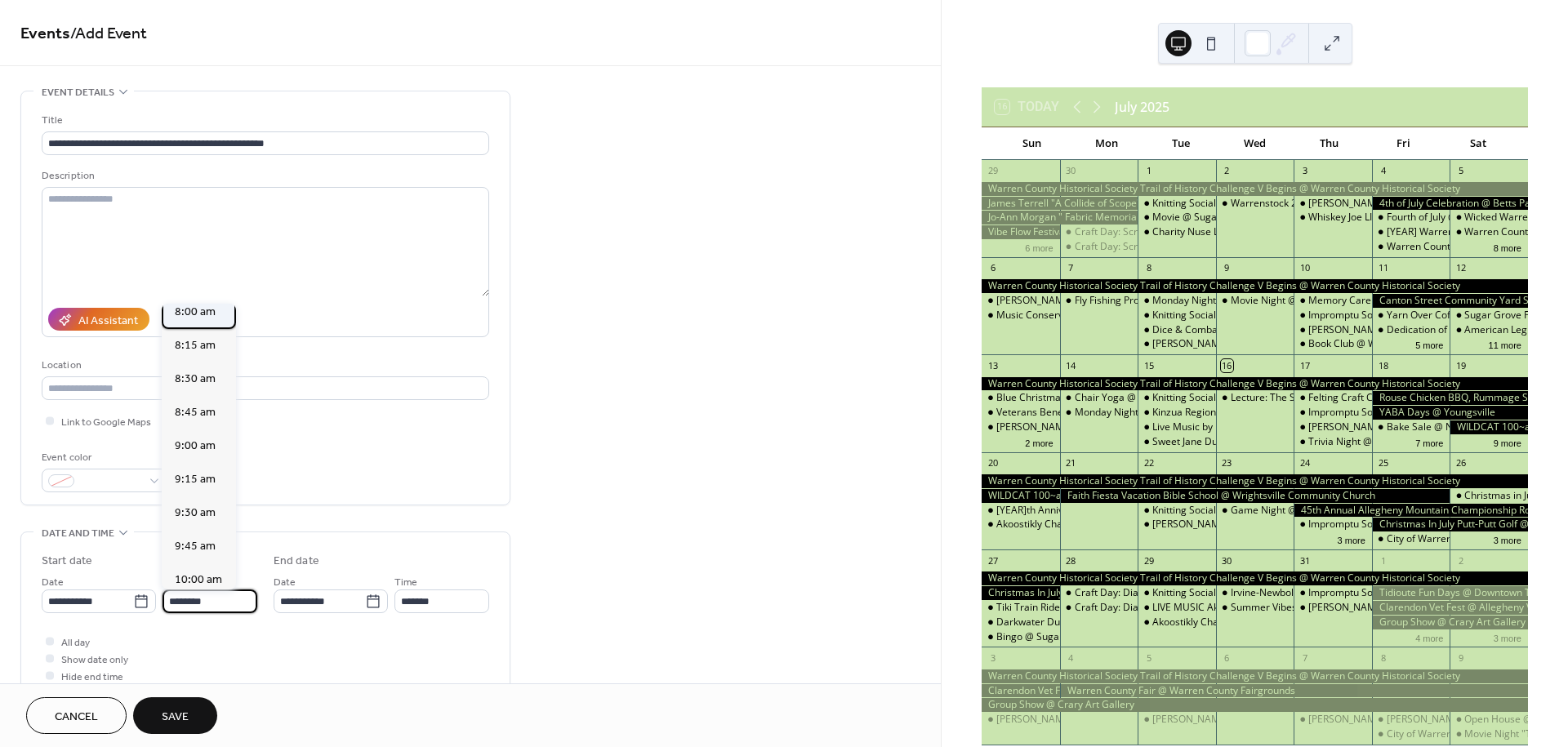 click on "8:00 am" at bounding box center [195, 312] 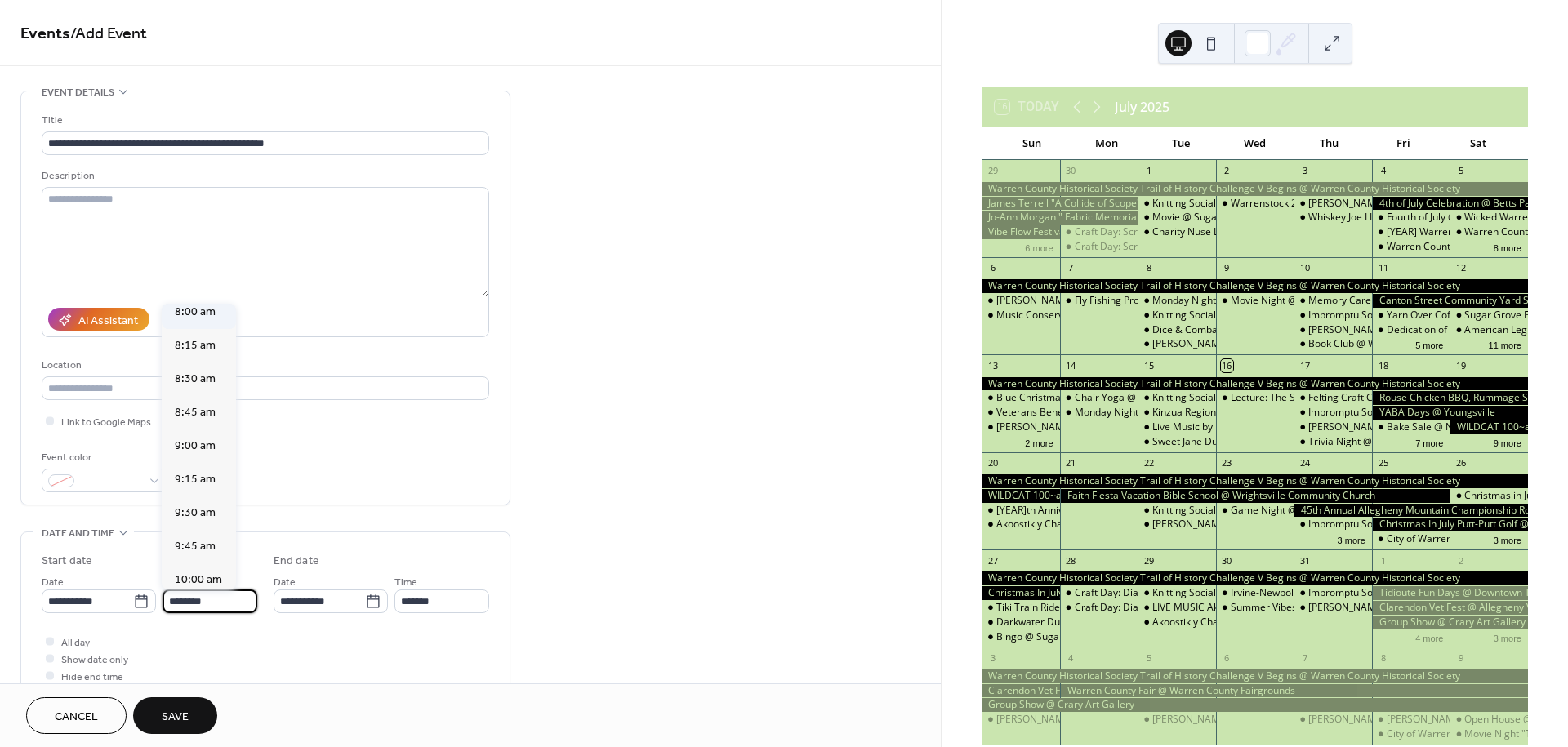 type on "*******" 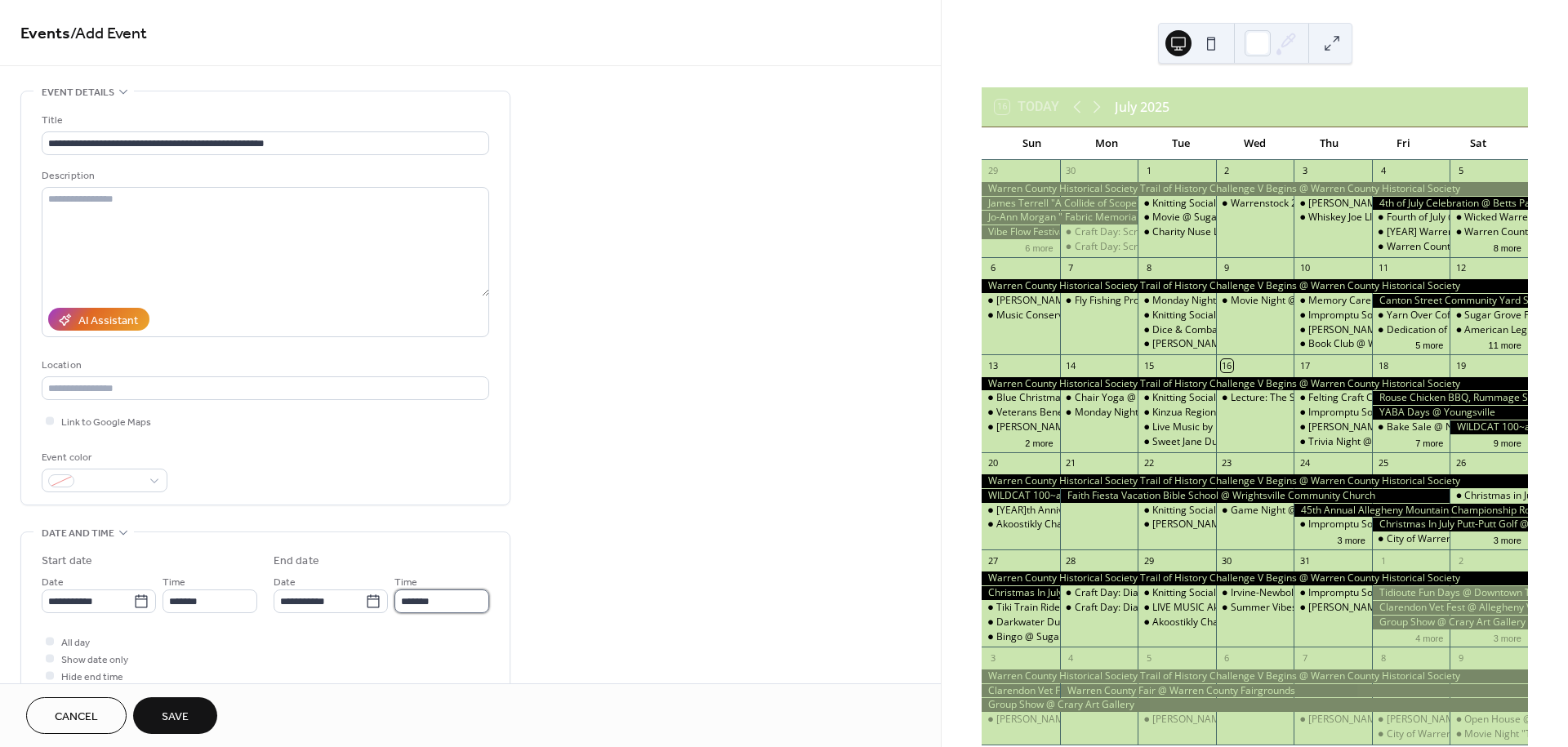 click on "*******" at bounding box center [442, 601] 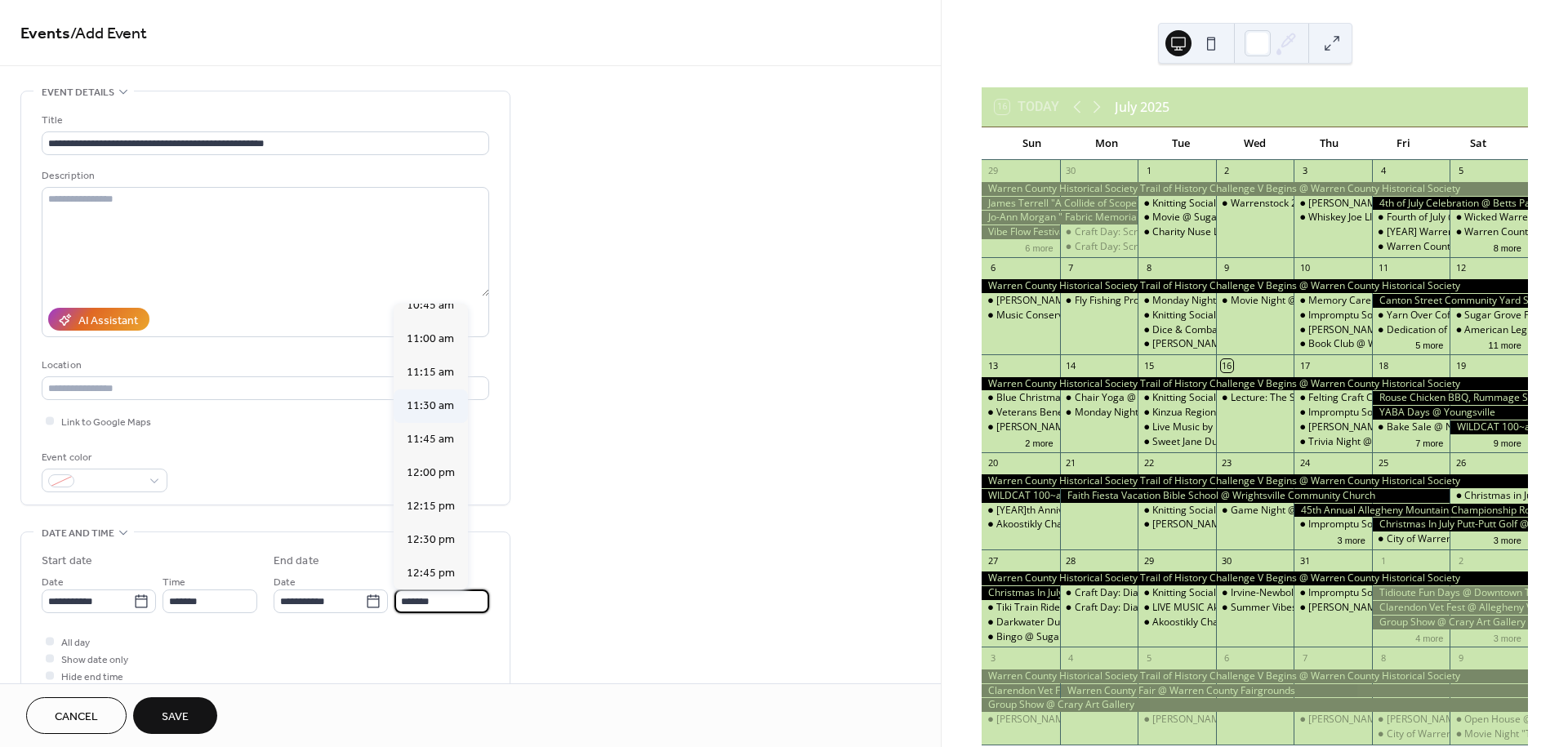 scroll, scrollTop: 362, scrollLeft: 0, axis: vertical 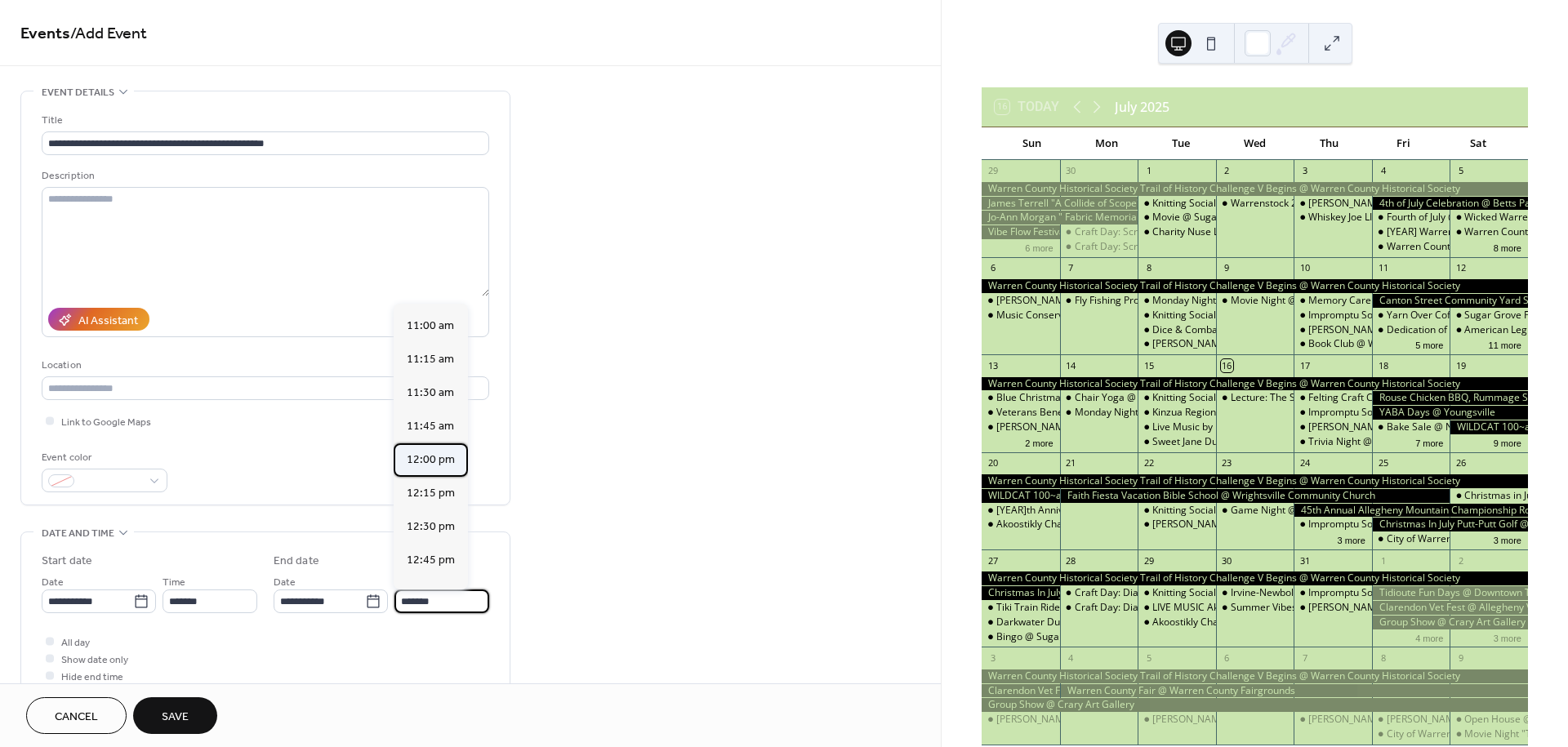 click on "12:00 pm" at bounding box center (430, 460) 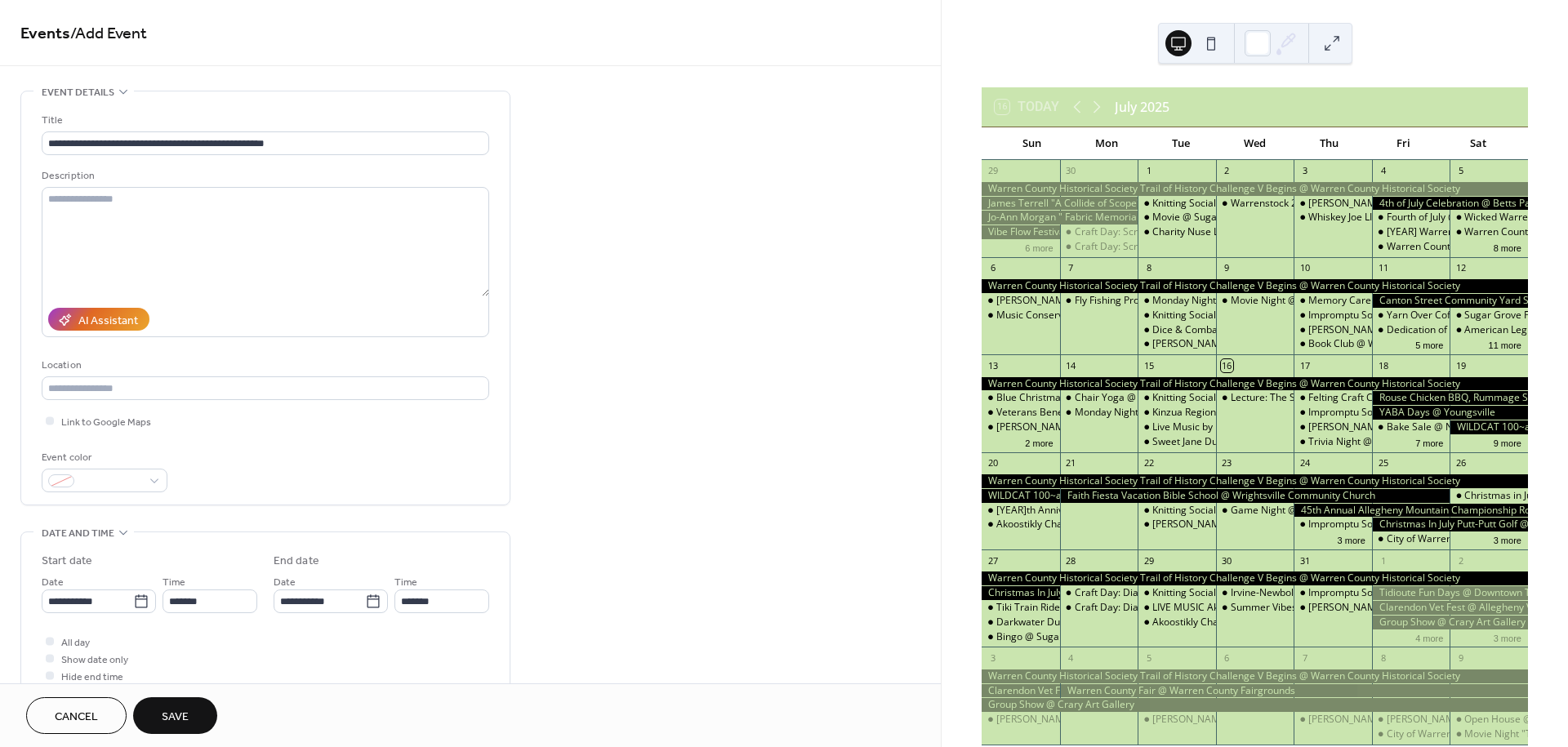 type on "********" 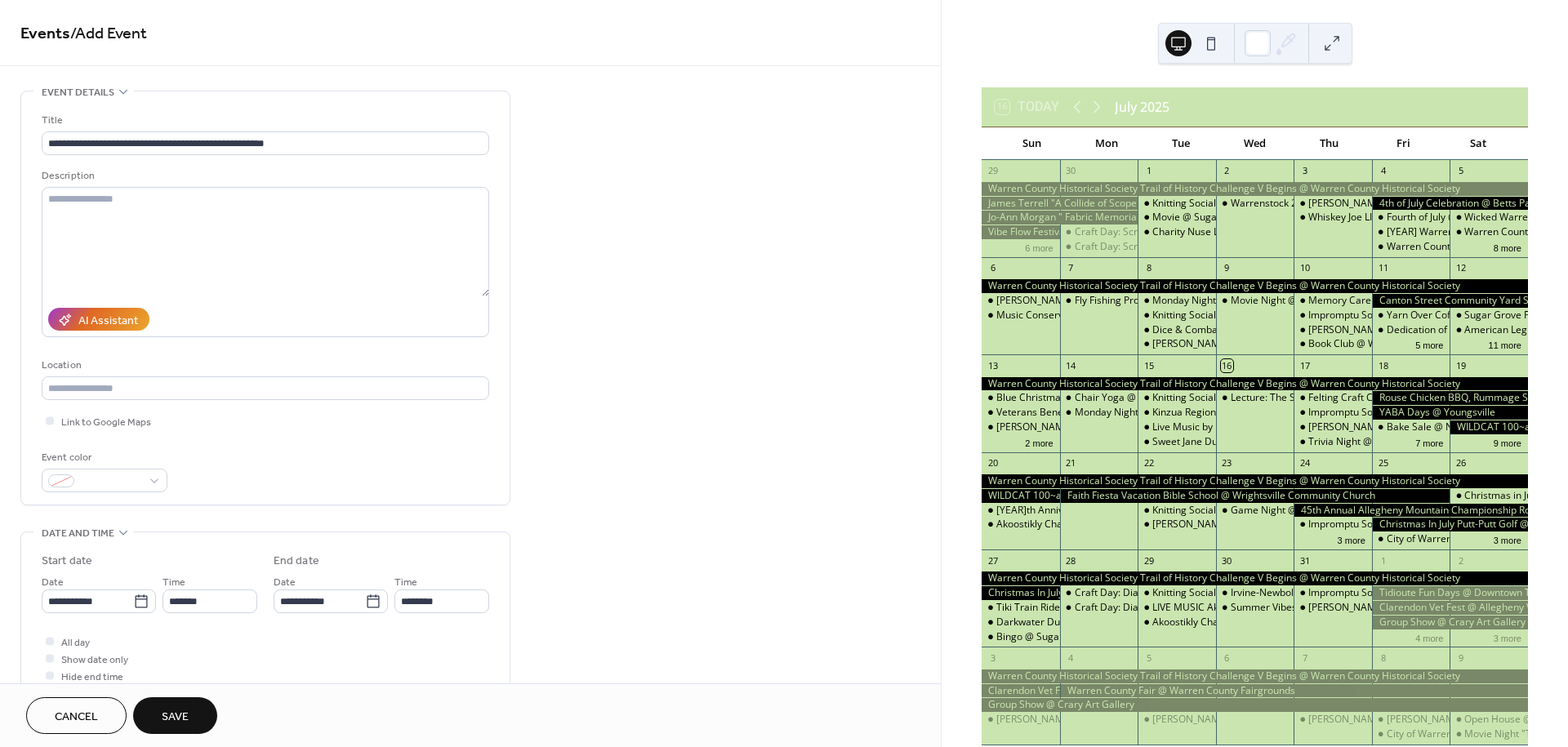 click on "Save" at bounding box center (175, 717) 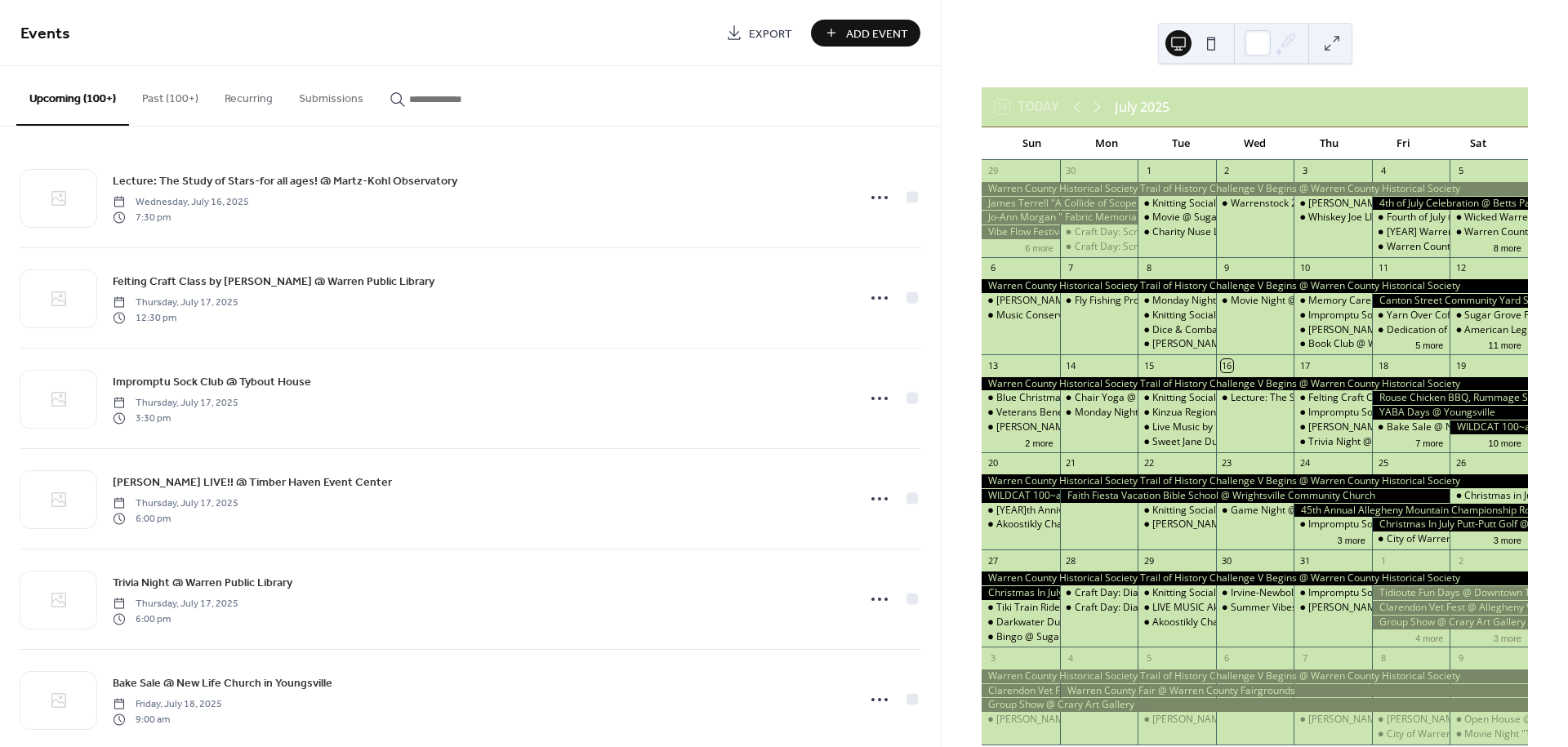 scroll, scrollTop: 0, scrollLeft: 0, axis: both 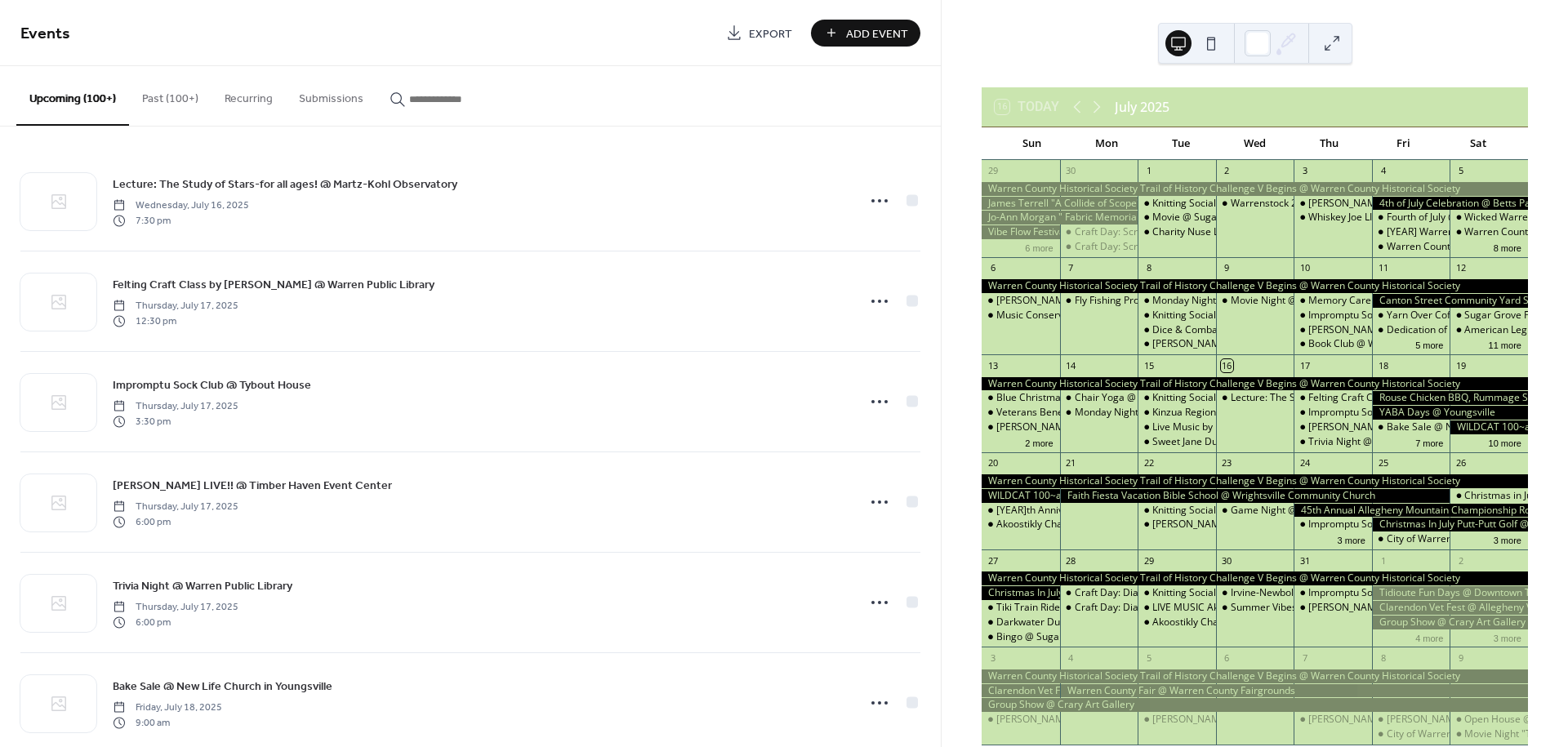click on "Add Event" at bounding box center [877, 33] 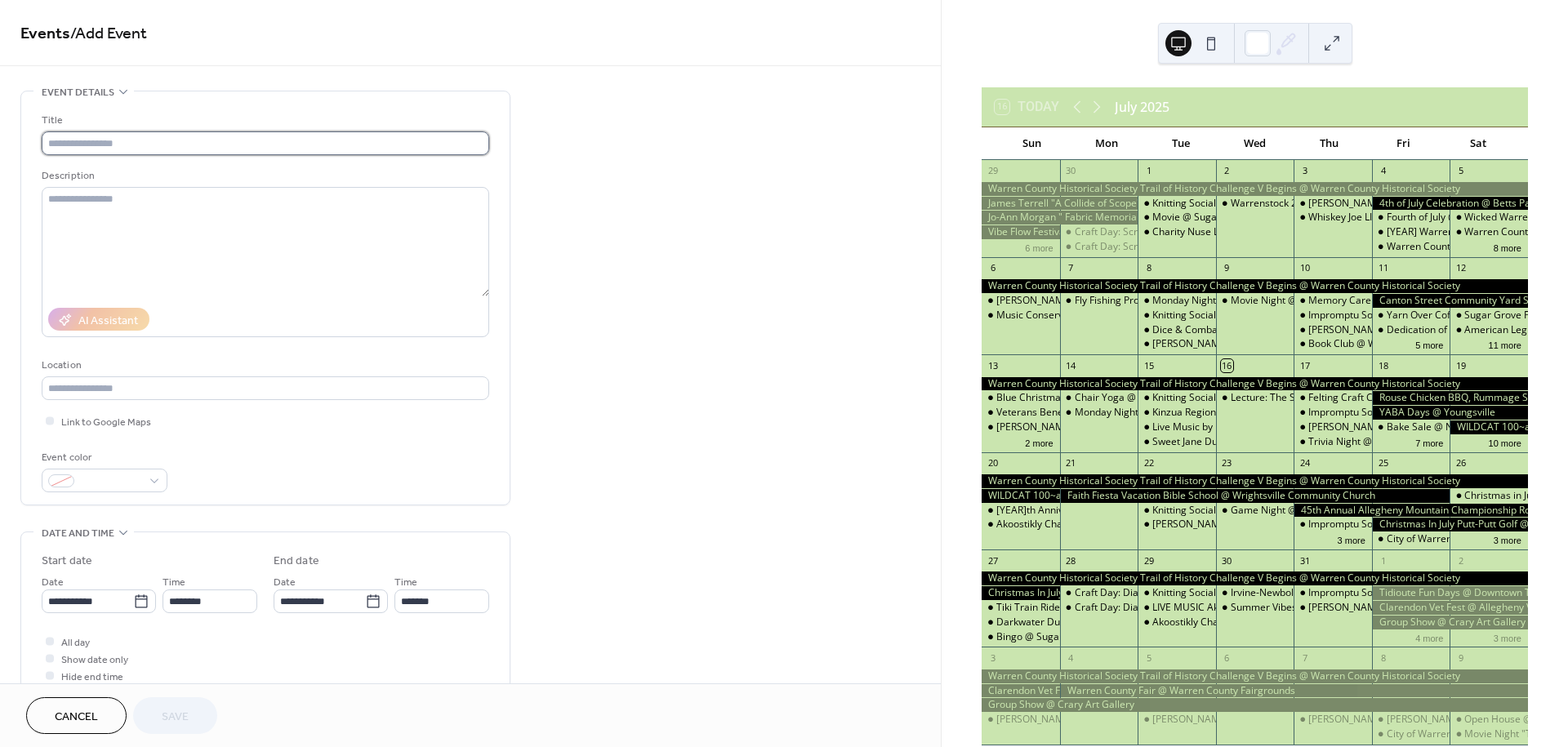 click at bounding box center (265, 143) 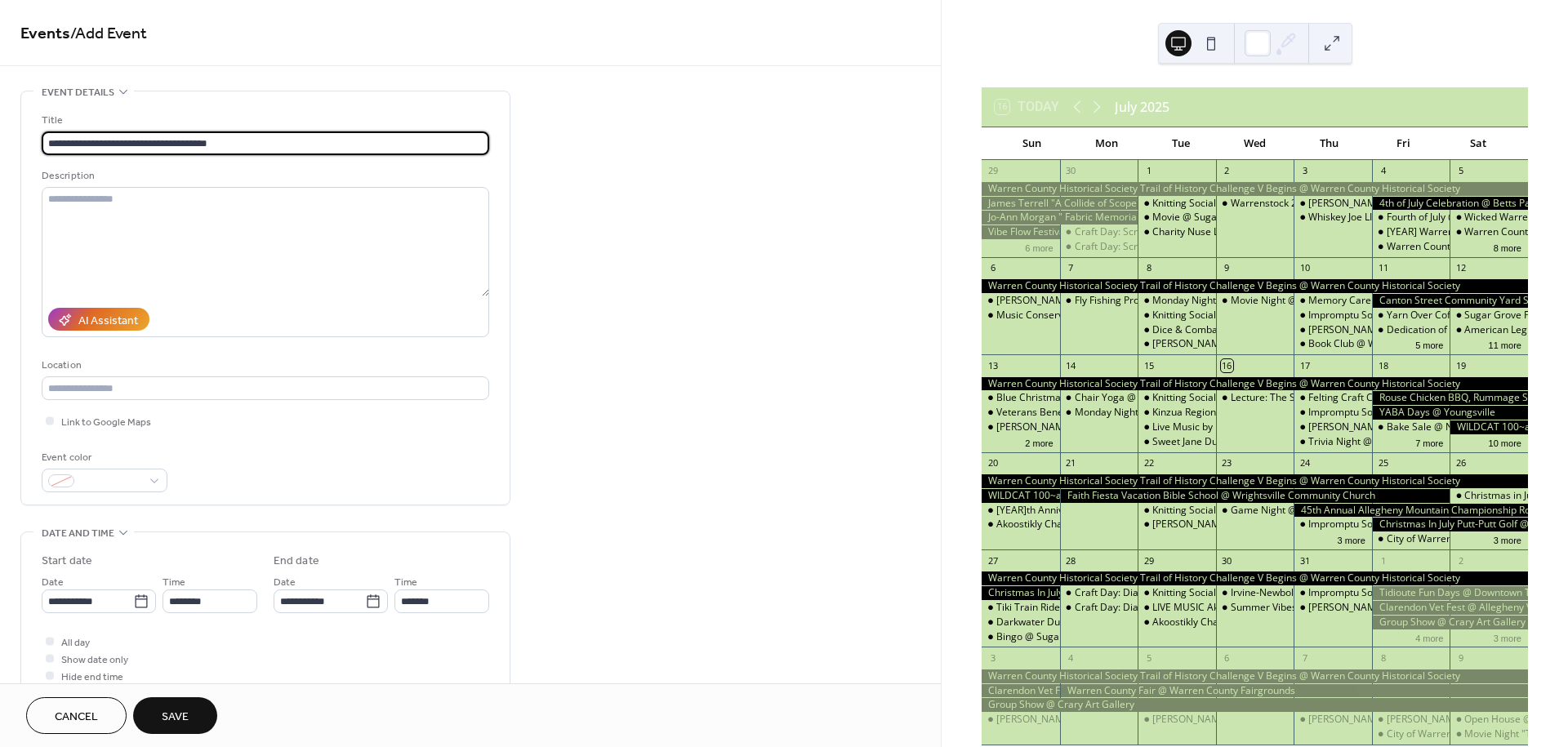 type on "**********" 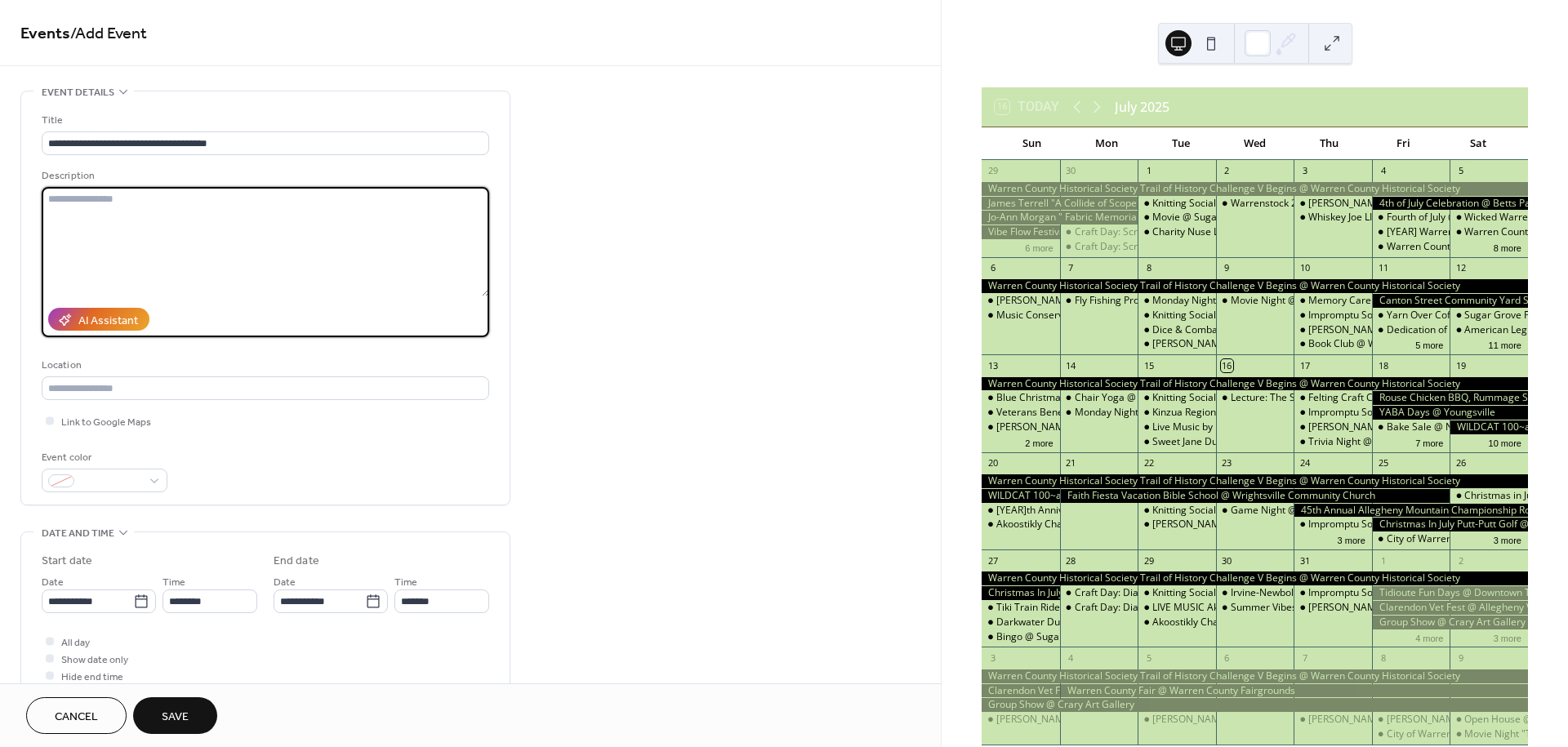 click at bounding box center (265, 242) 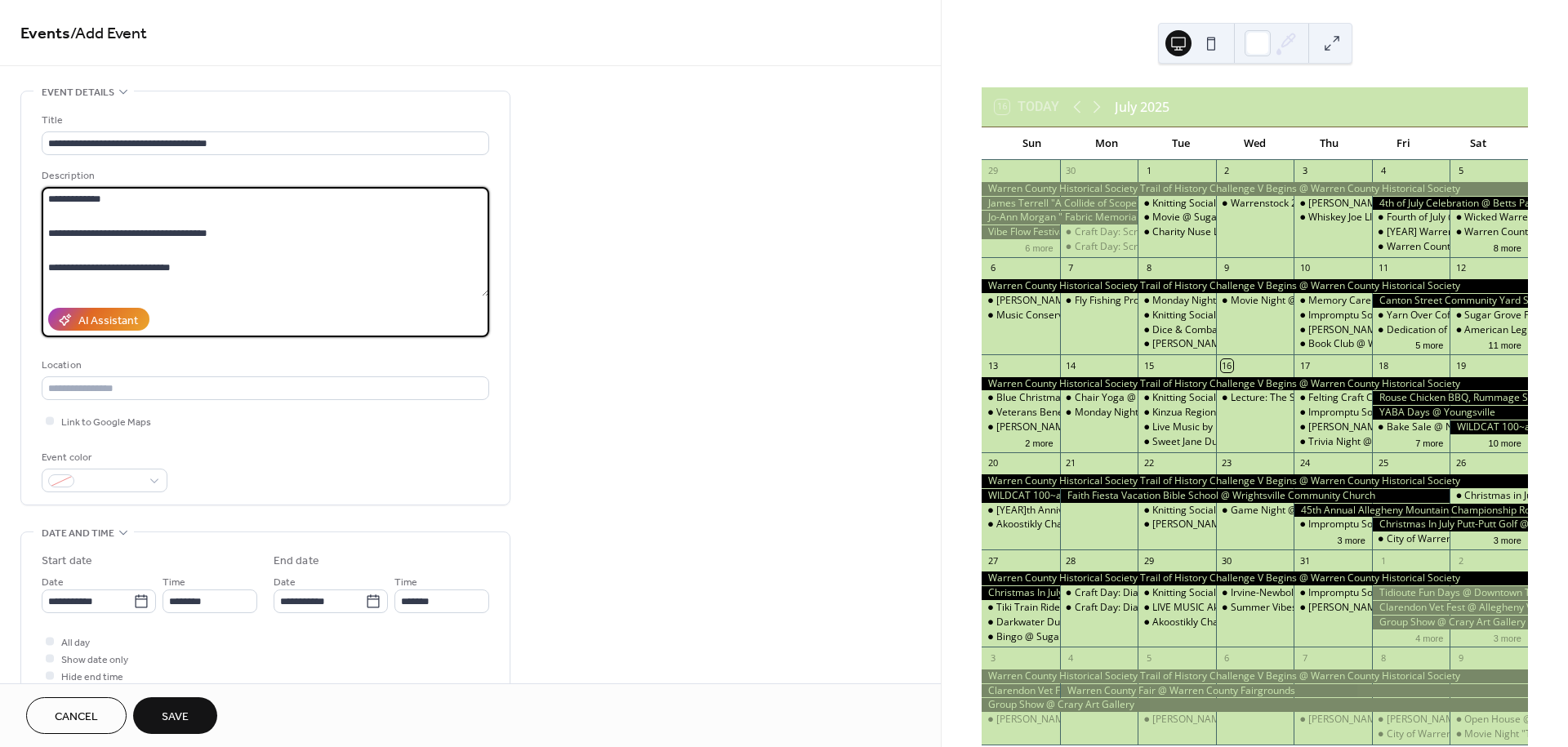 scroll, scrollTop: 134, scrollLeft: 0, axis: vertical 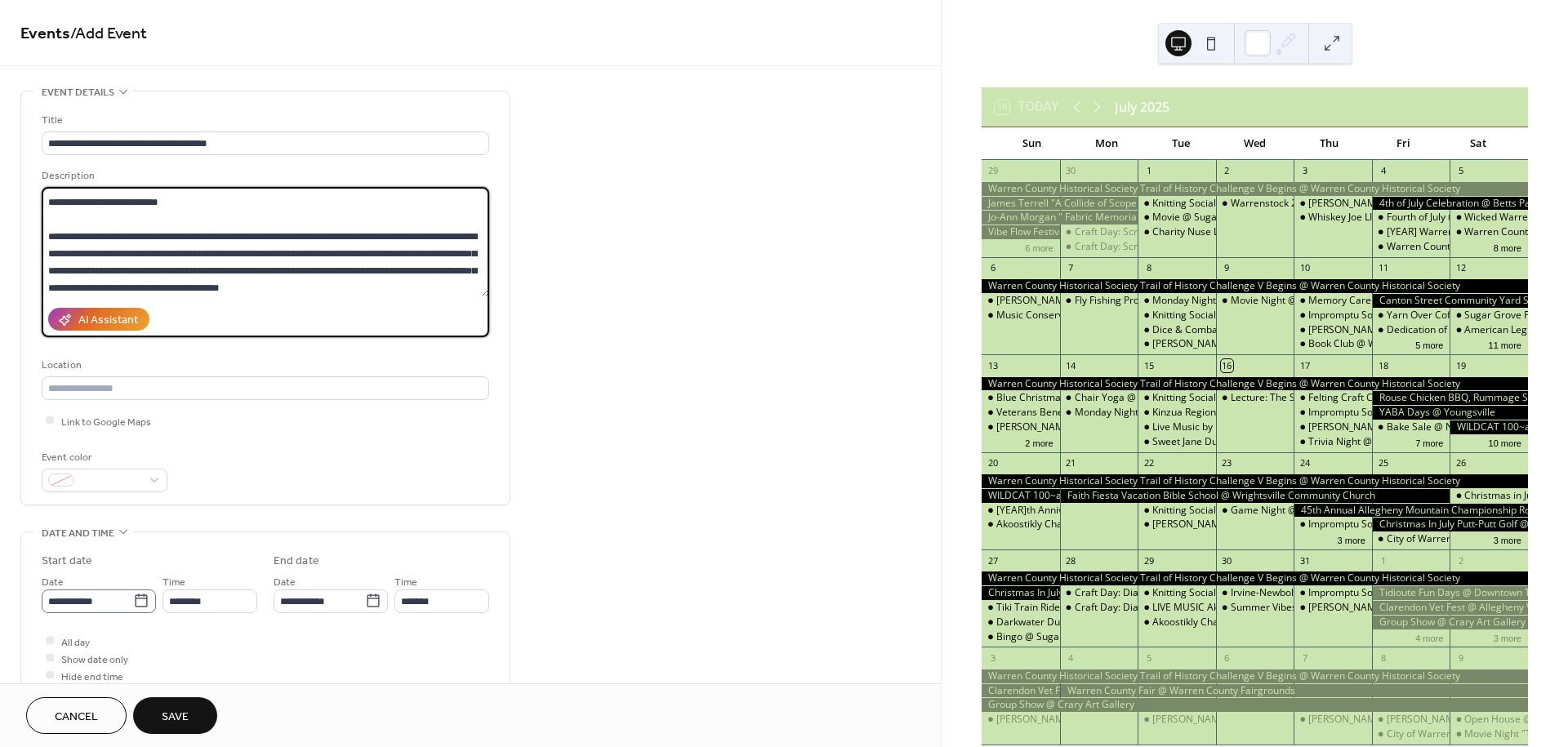 type on "**********" 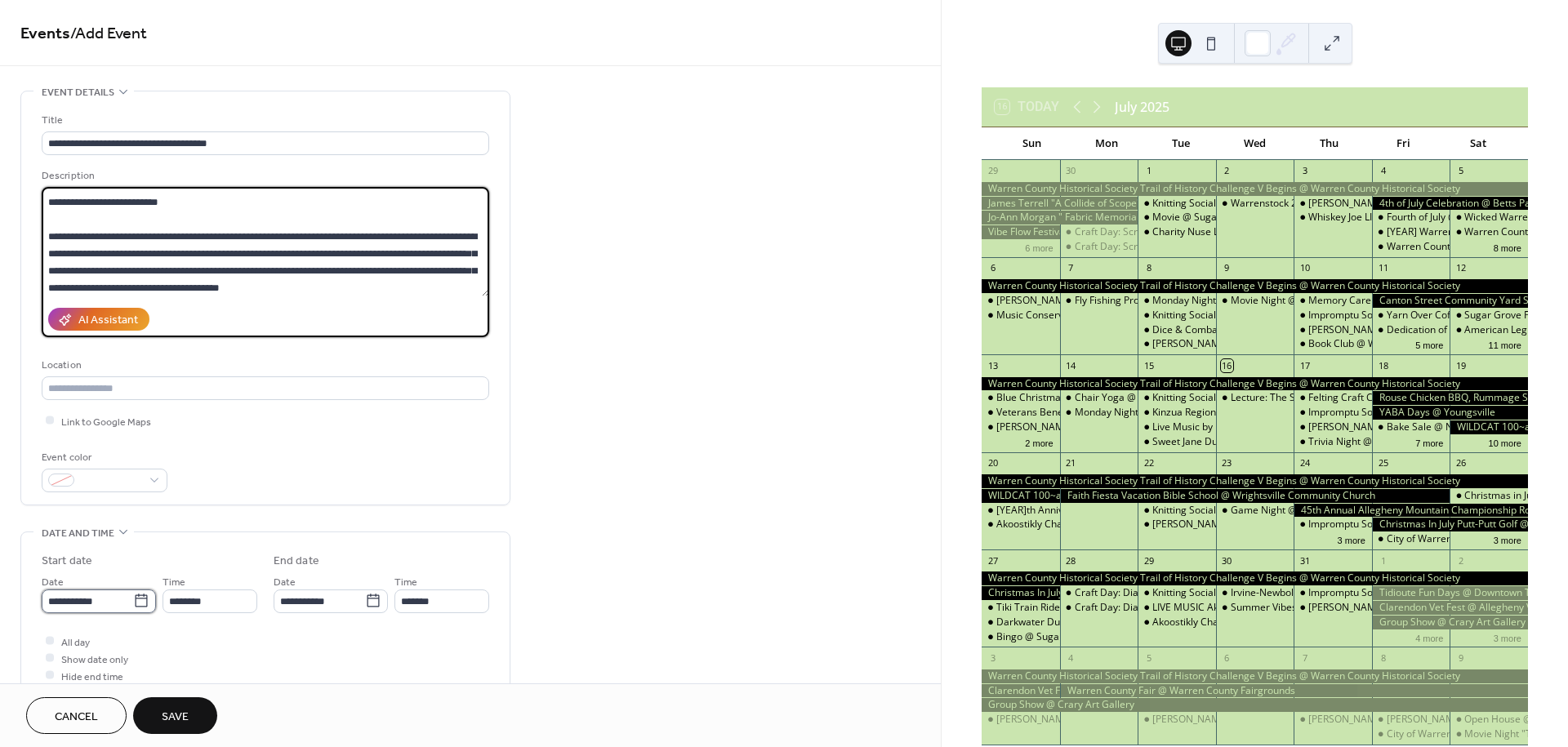 click on "**********" at bounding box center [87, 601] 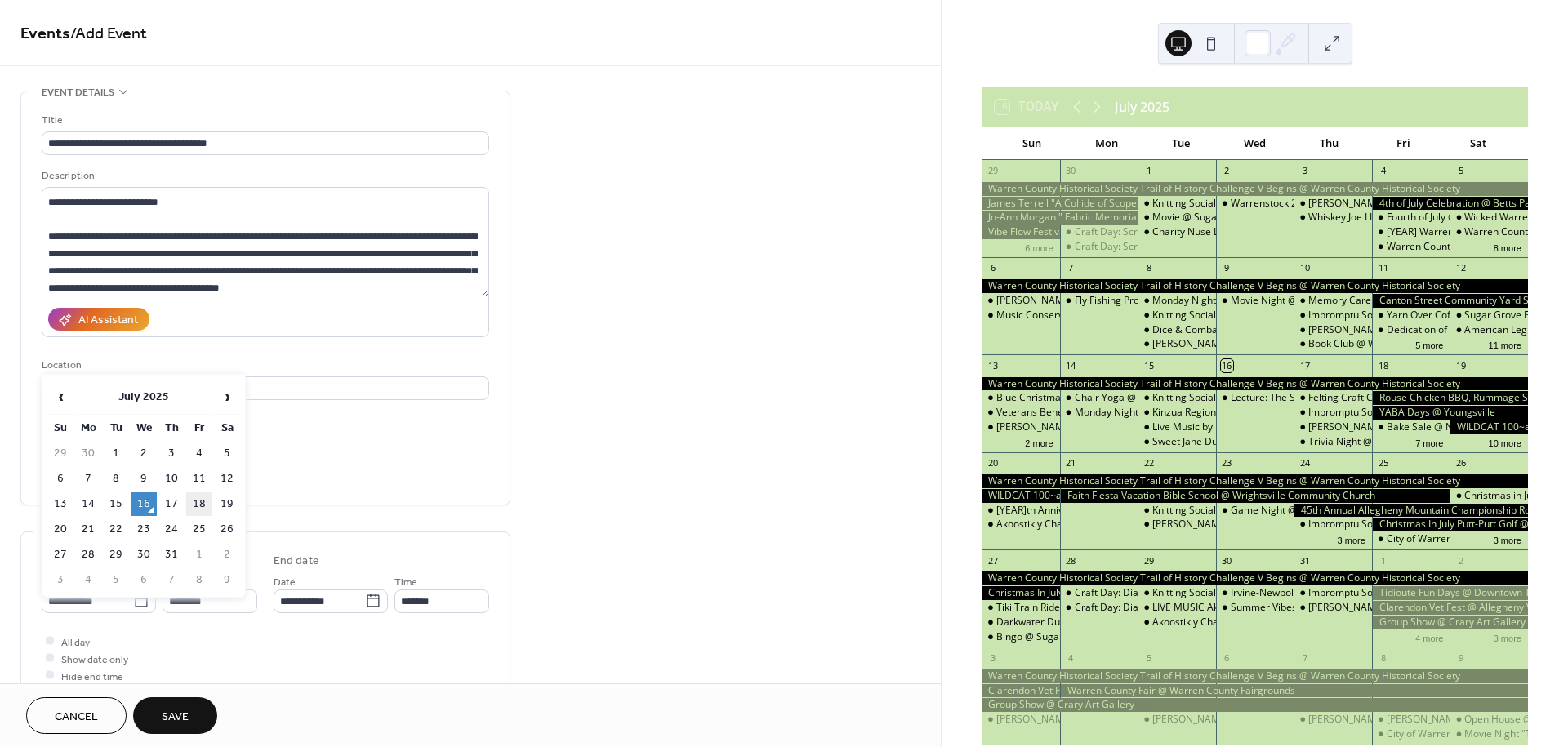 click on "18" at bounding box center [199, 504] 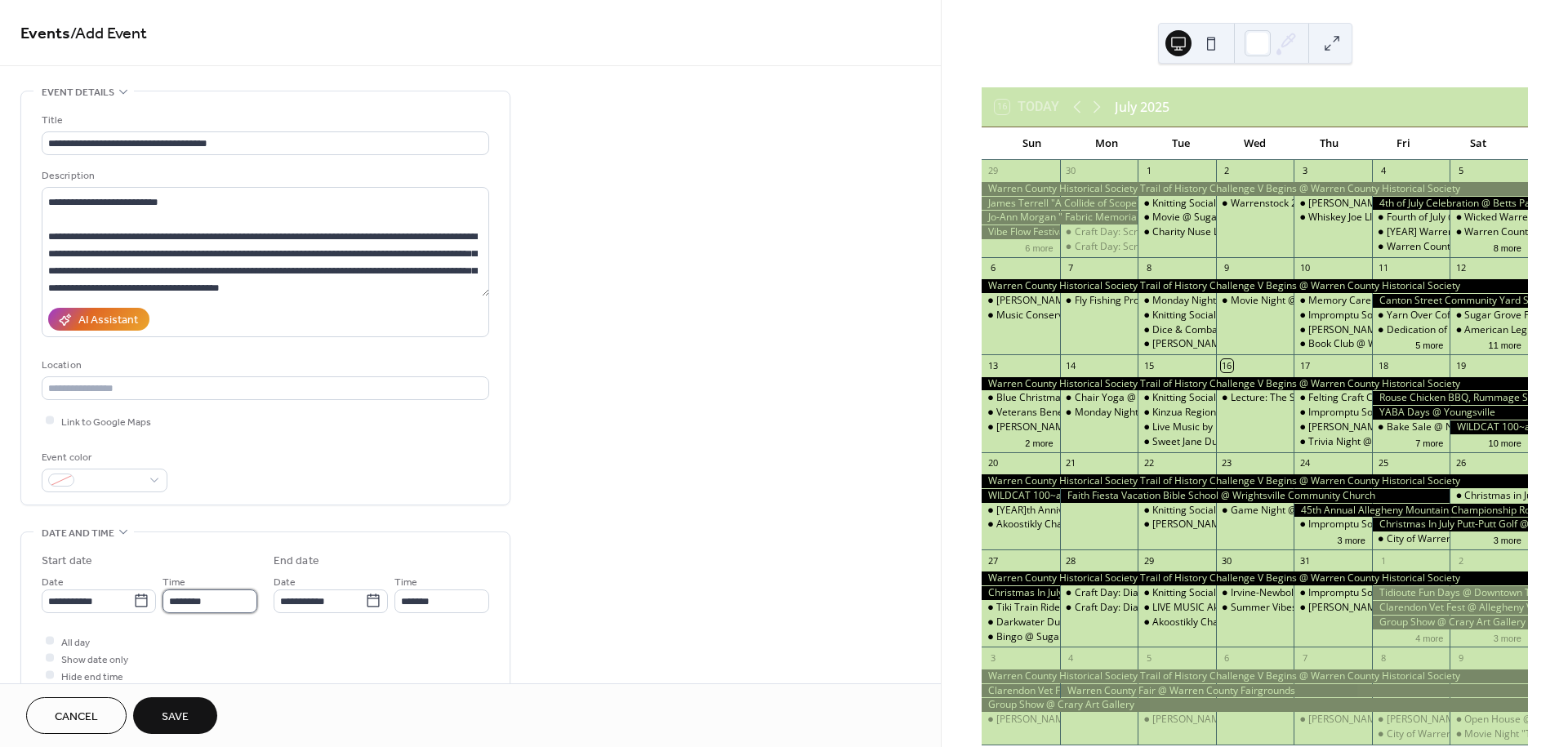 click on "********" at bounding box center (210, 601) 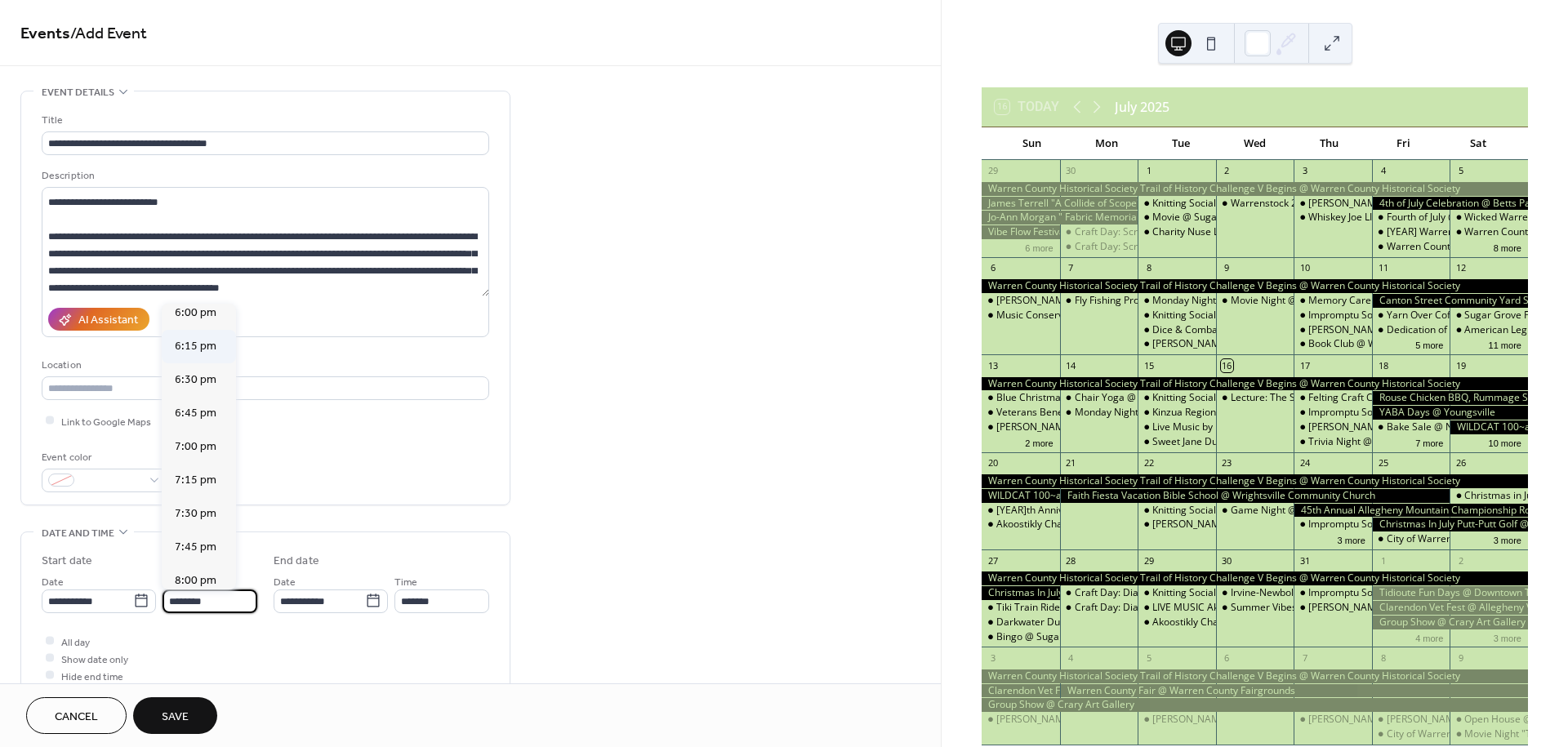 scroll, scrollTop: 2439, scrollLeft: 0, axis: vertical 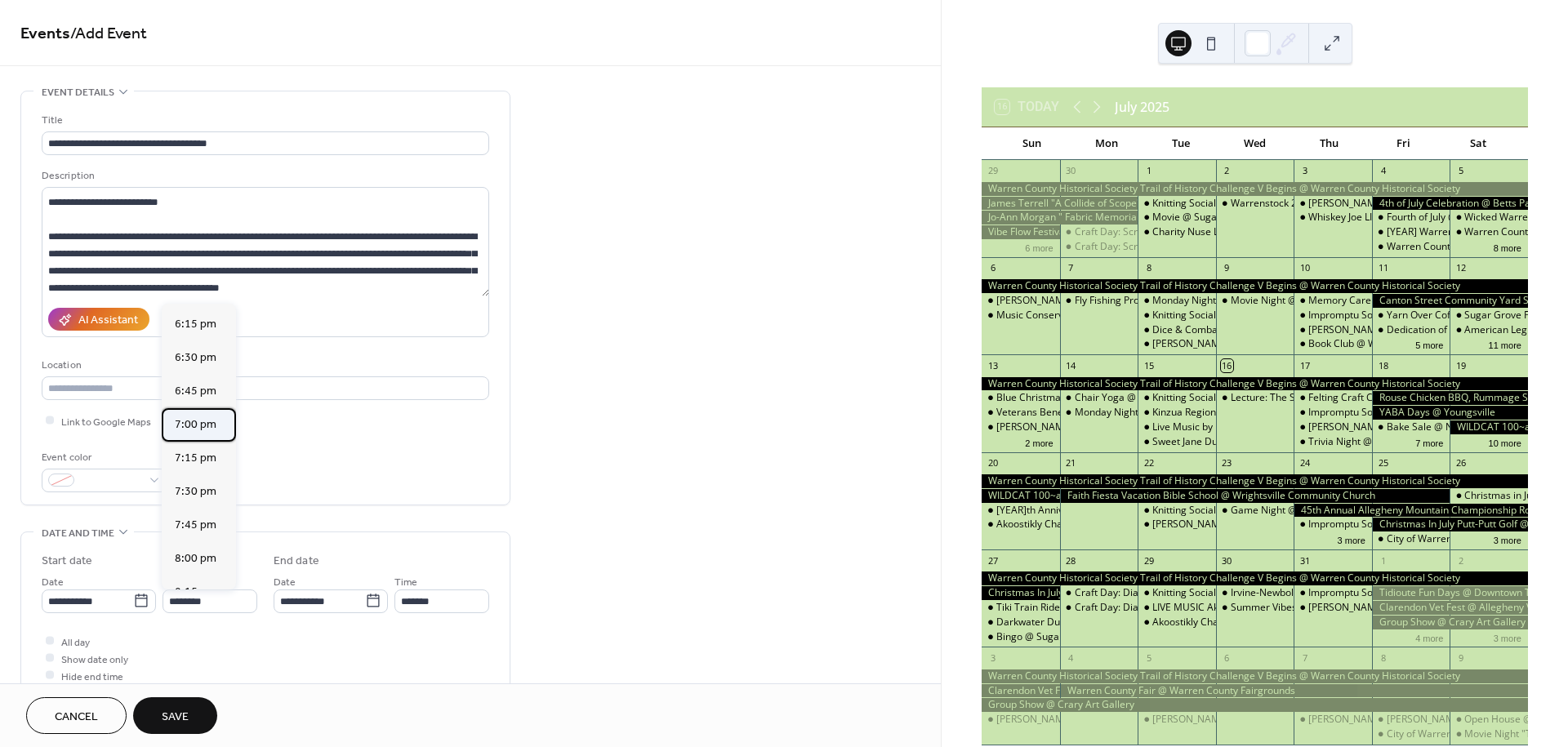 click on "7:00 pm" at bounding box center [195, 425] 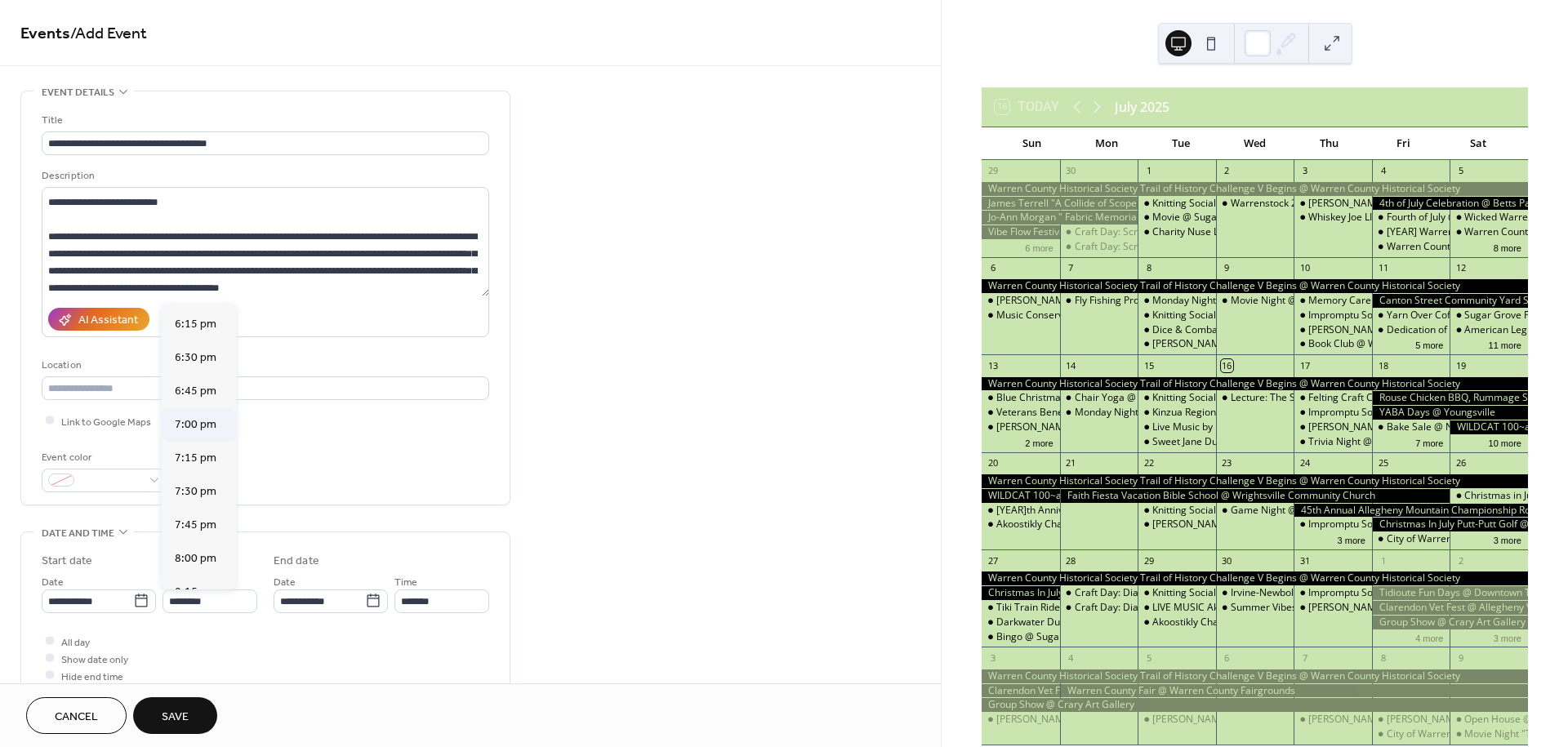 type on "*******" 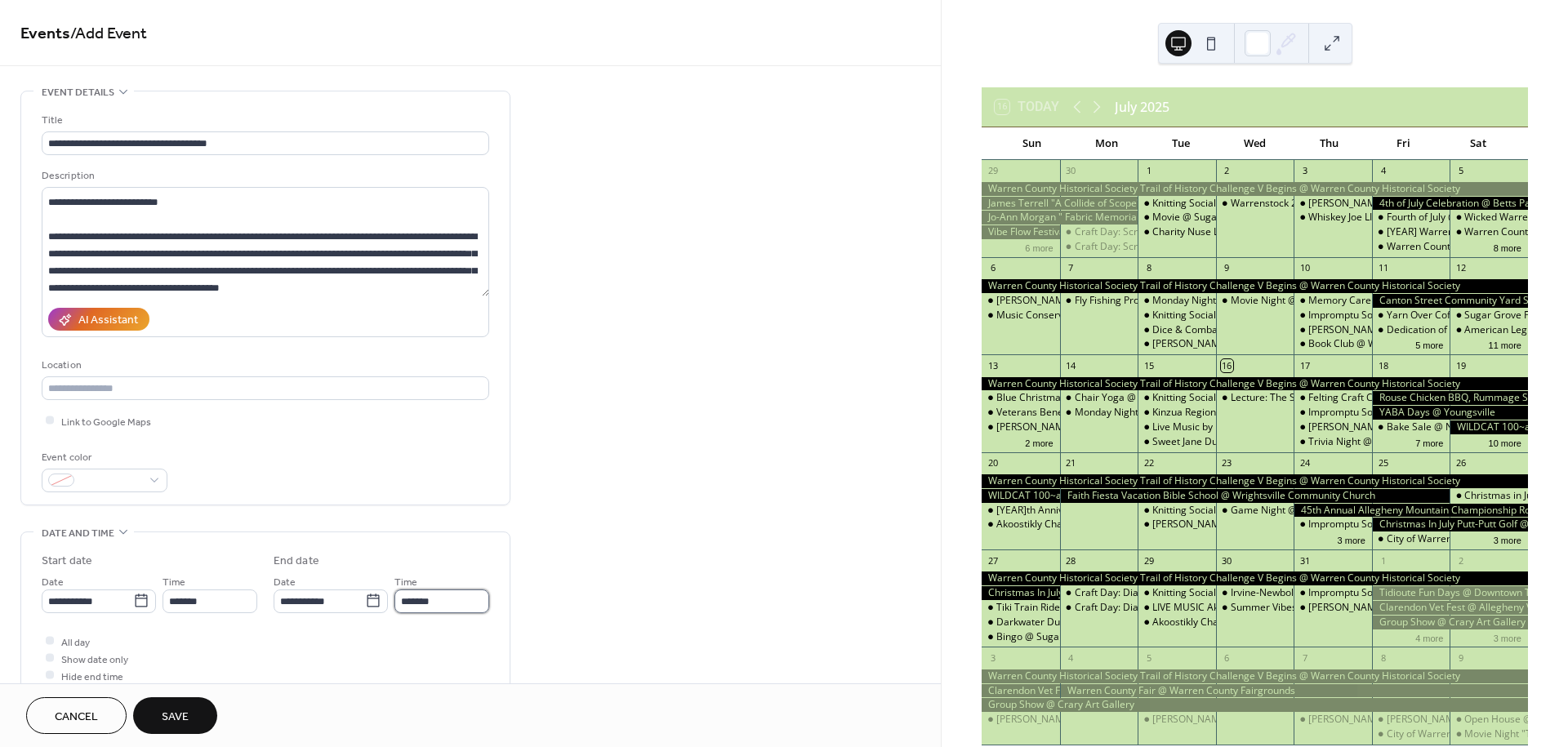 click on "*******" at bounding box center (442, 601) 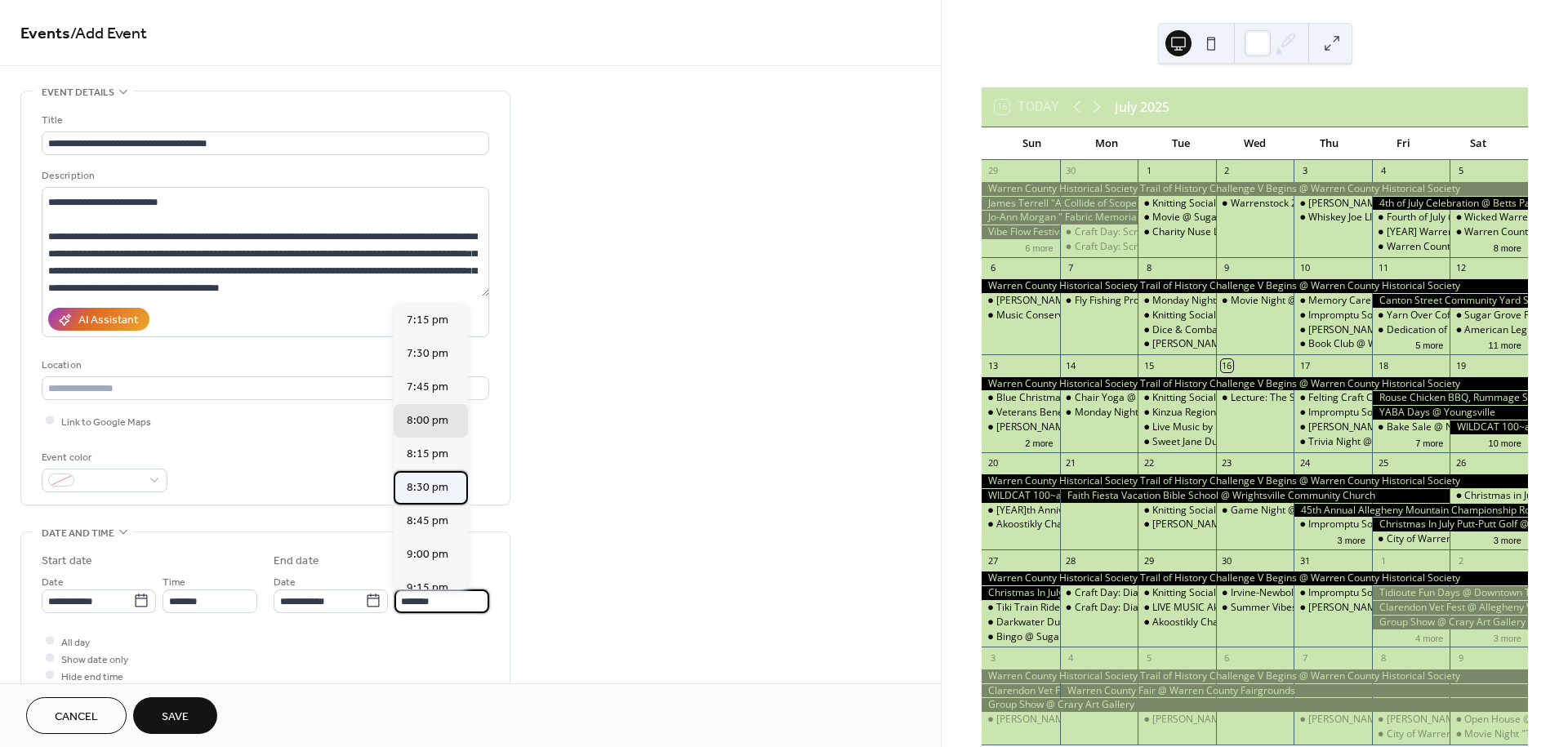 click on "8:30 pm" at bounding box center [427, 487] 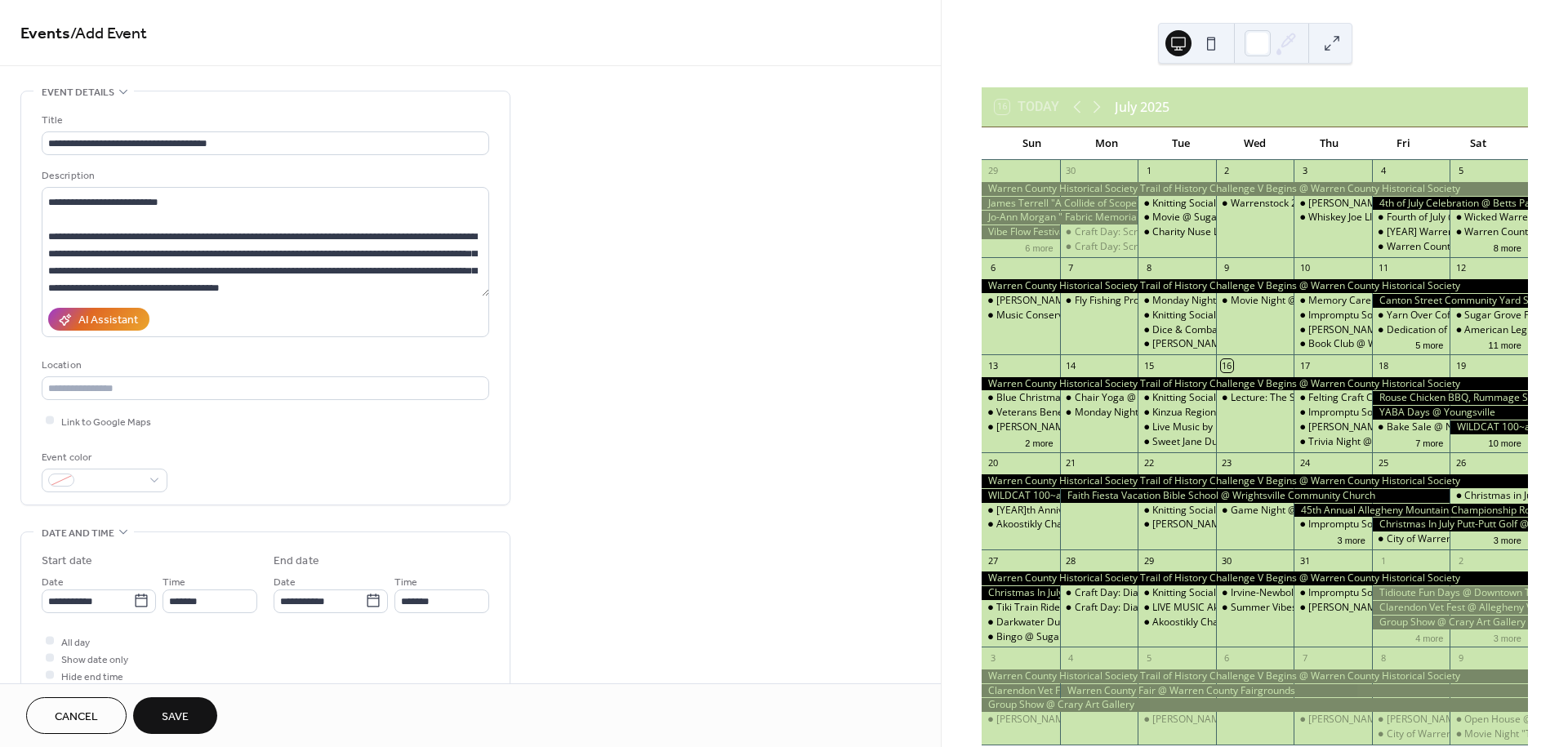 type on "*******" 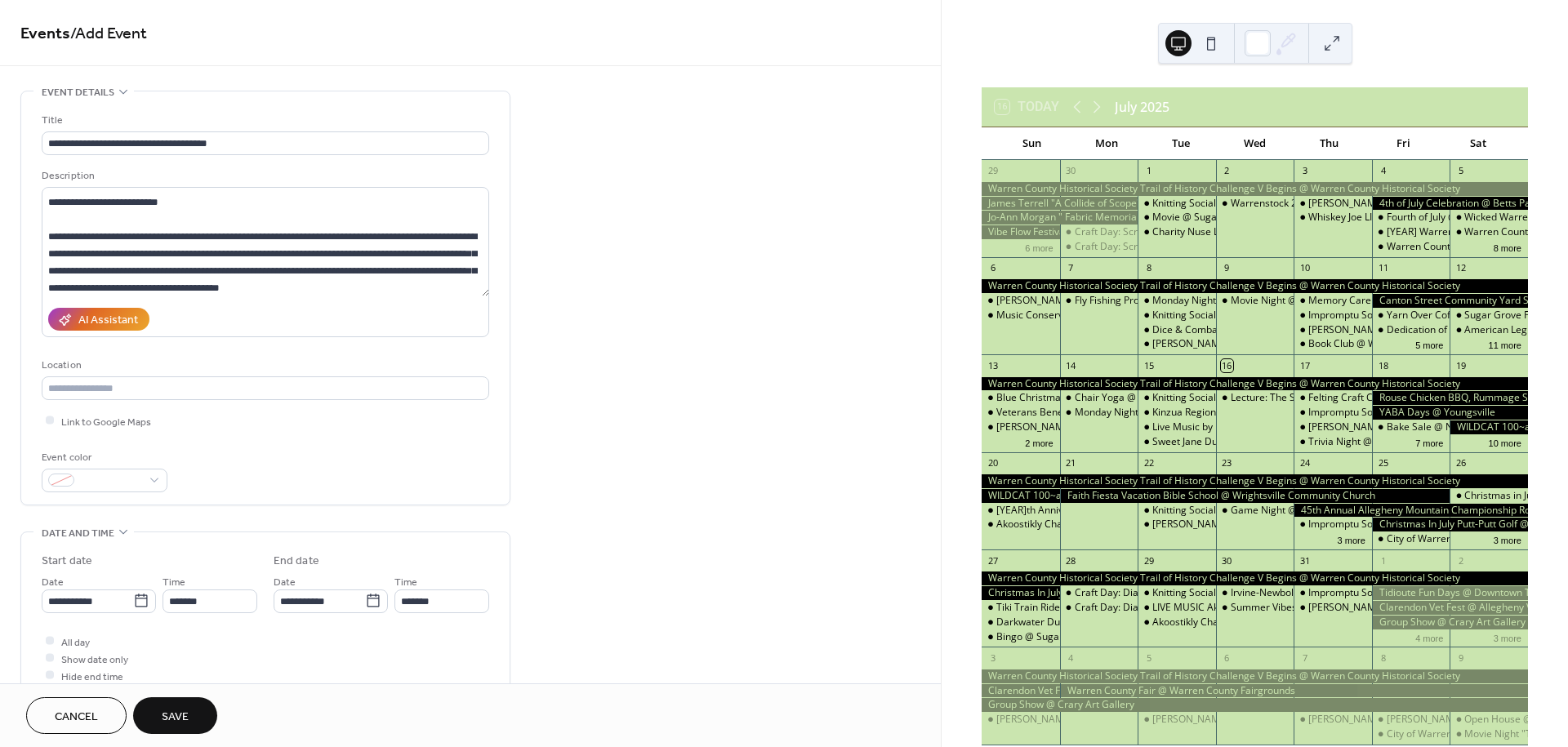 click on "Save" at bounding box center (175, 717) 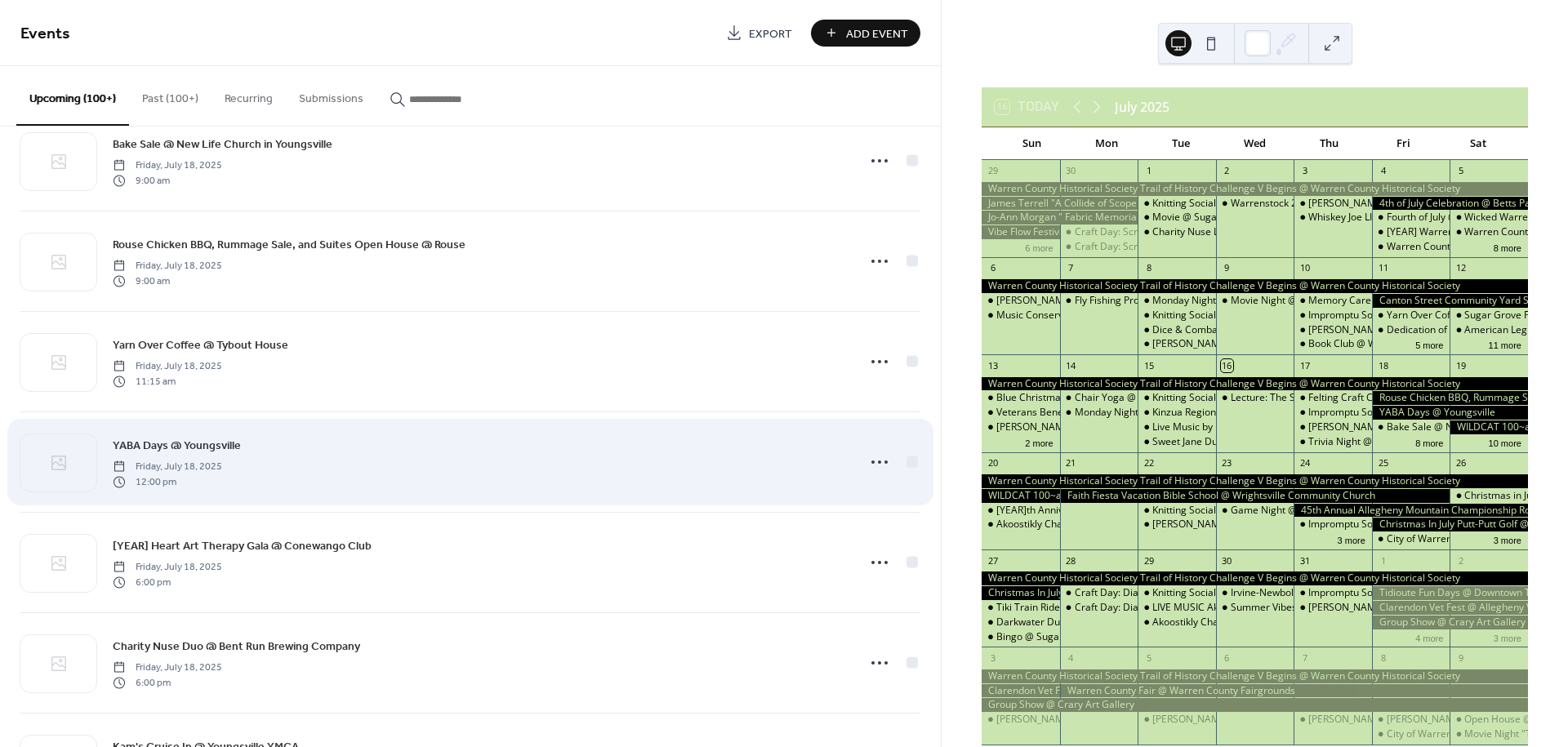 scroll, scrollTop: 544, scrollLeft: 0, axis: vertical 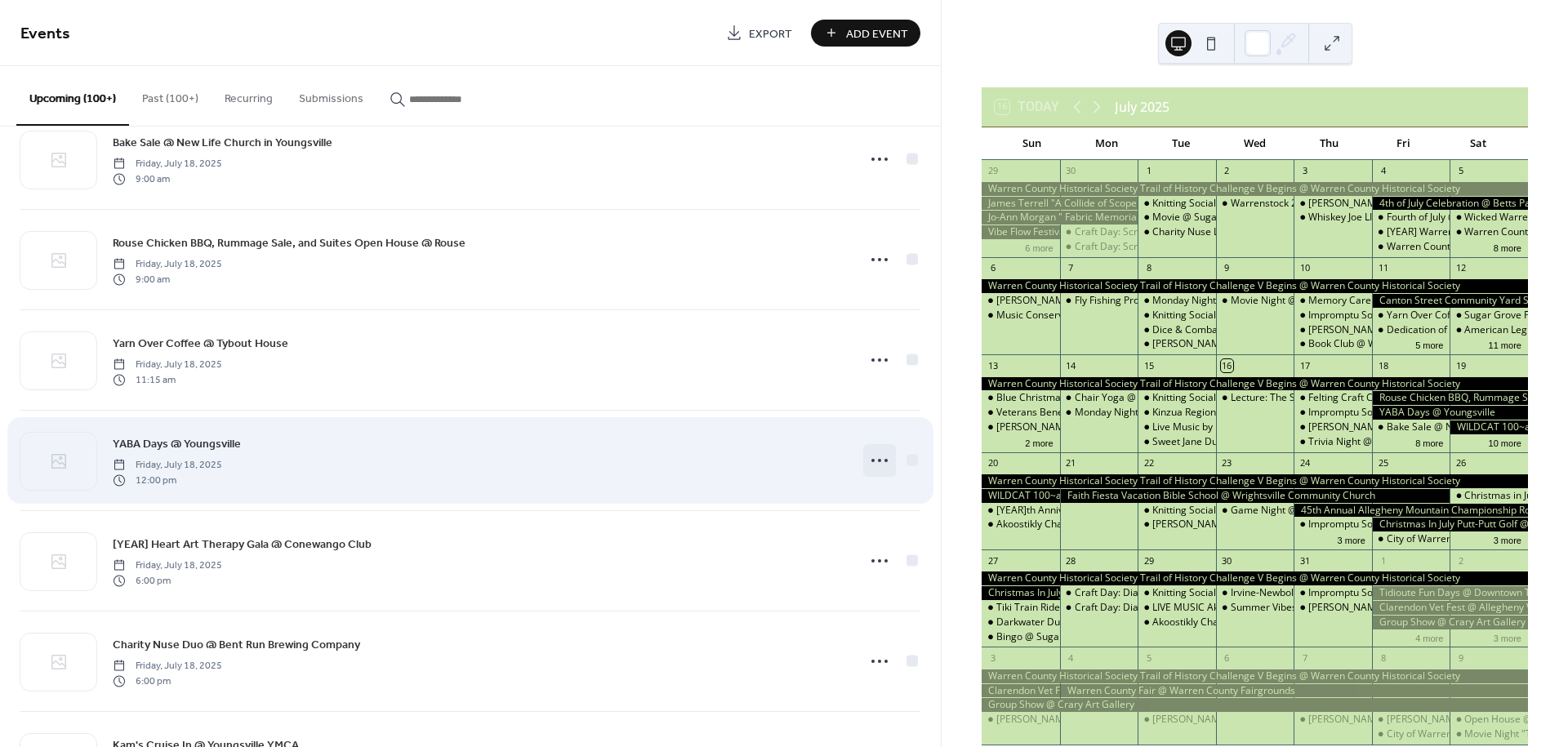 click 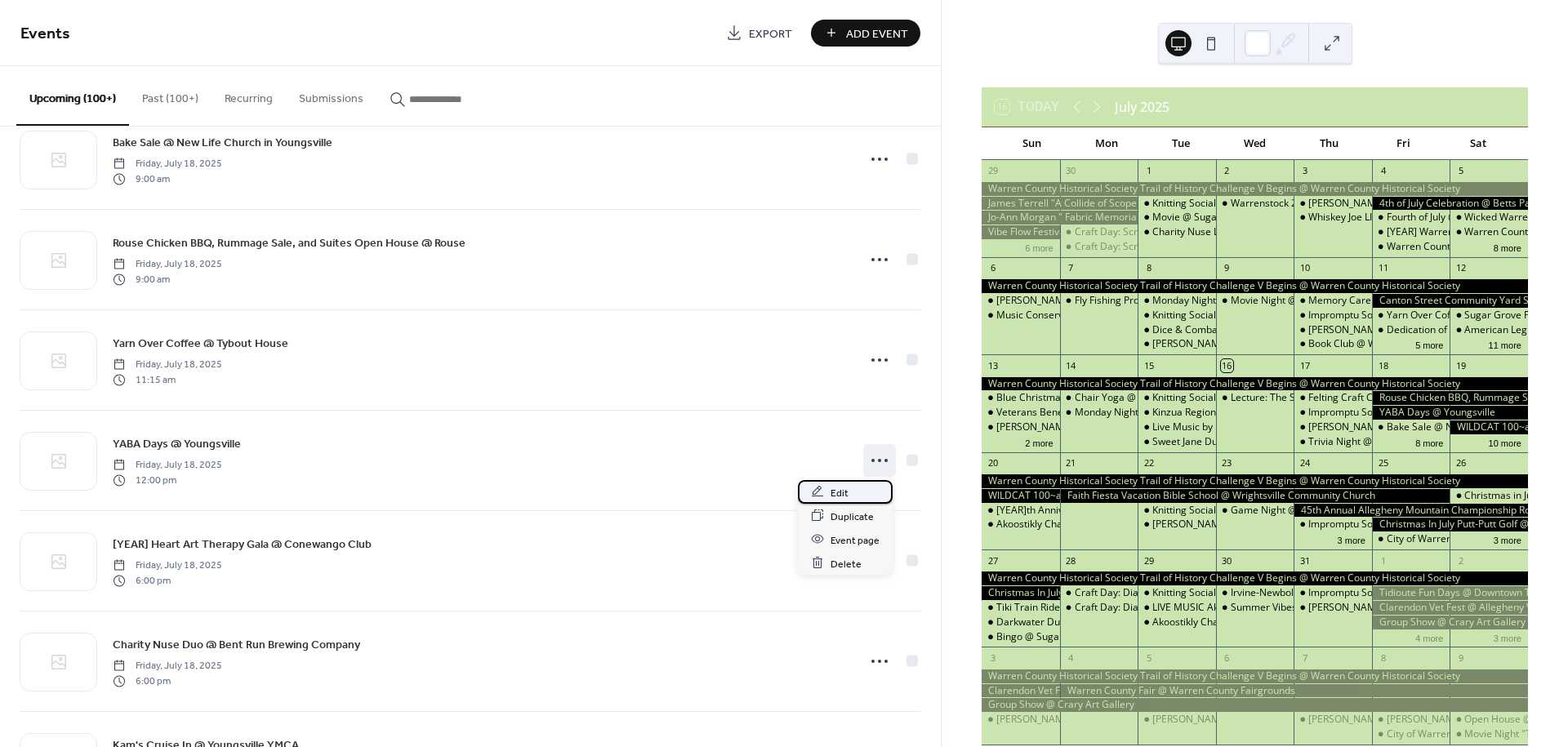 click on "Edit" at bounding box center (840, 492) 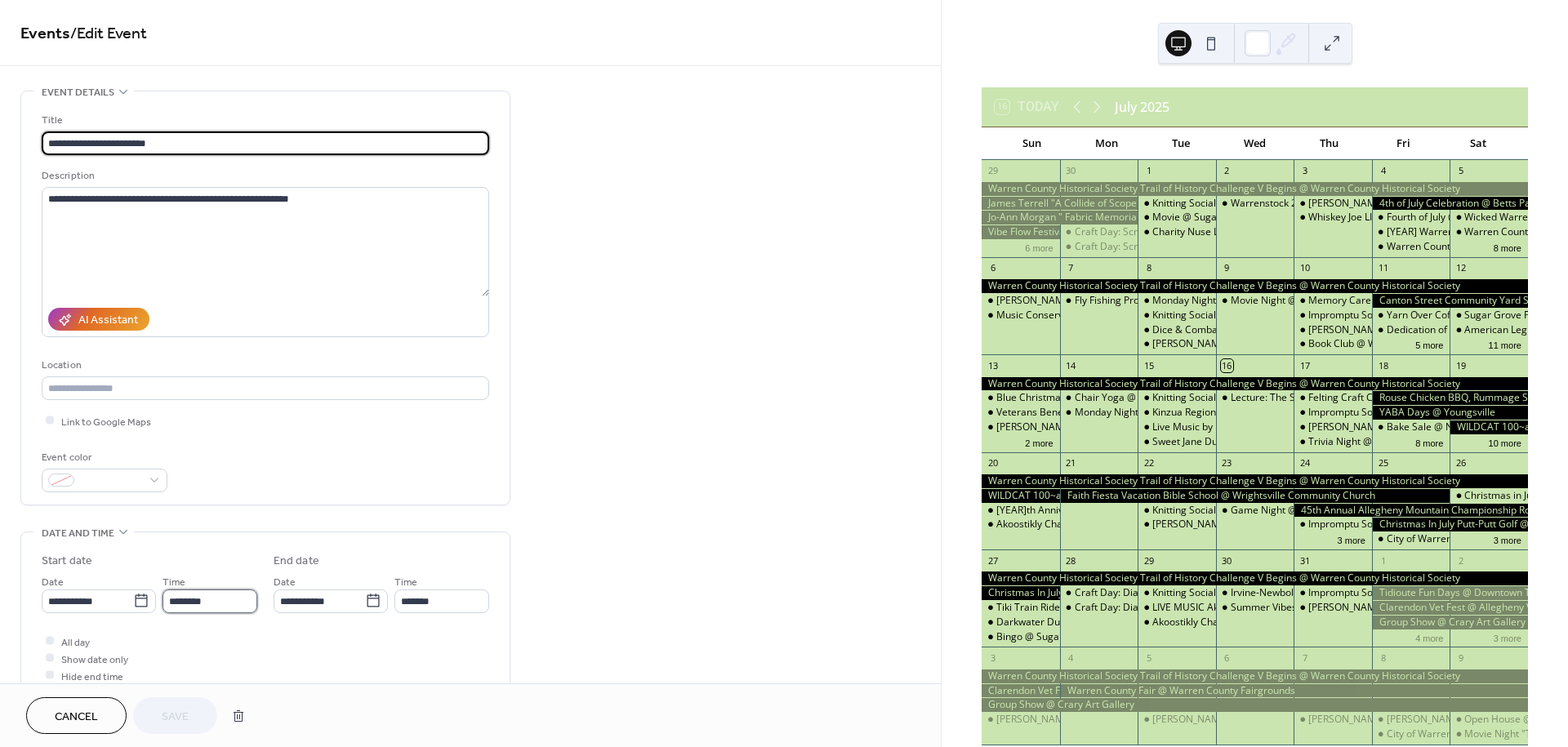 click on "********" at bounding box center (210, 601) 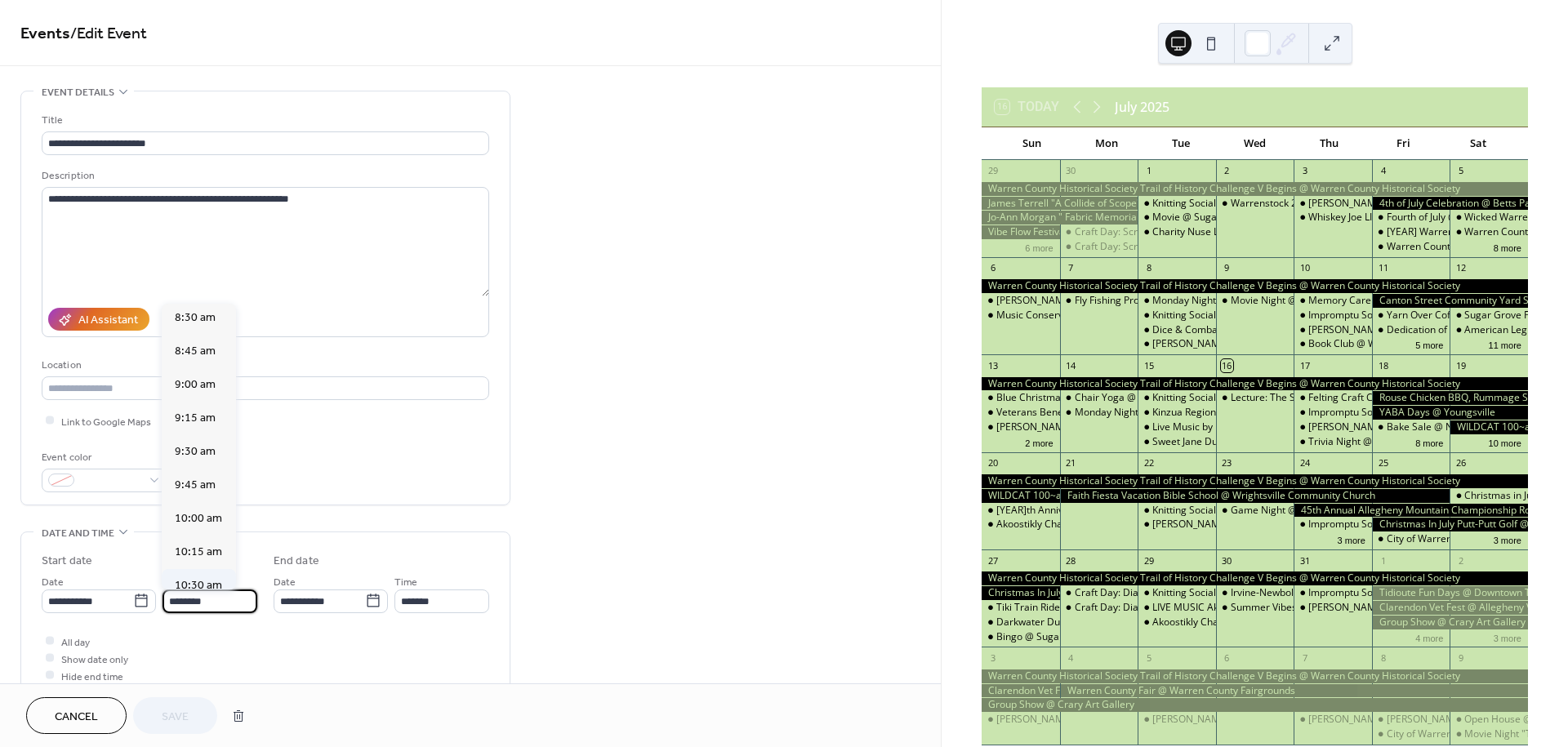 scroll, scrollTop: 1079, scrollLeft: 0, axis: vertical 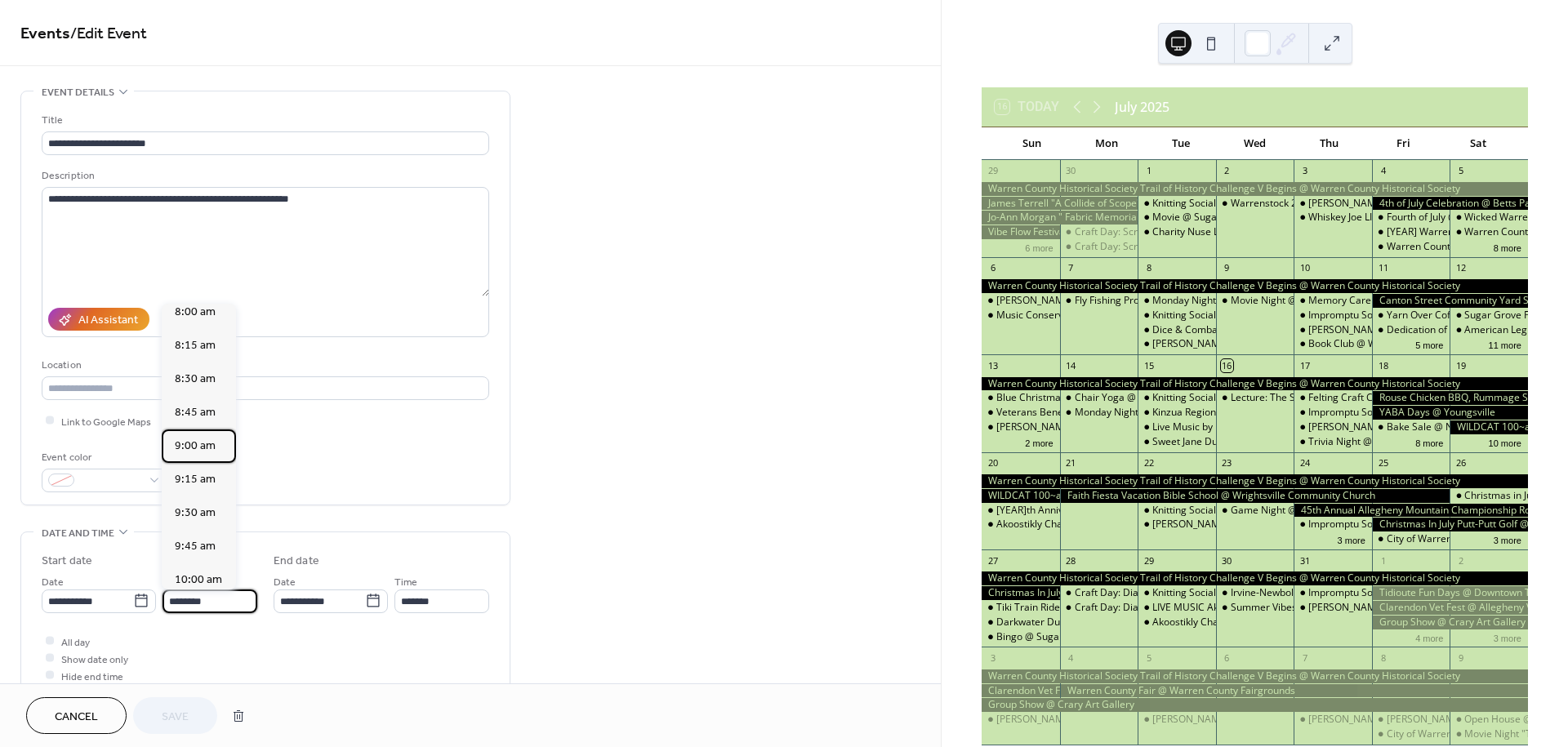 click on "9:00 am" at bounding box center [195, 446] 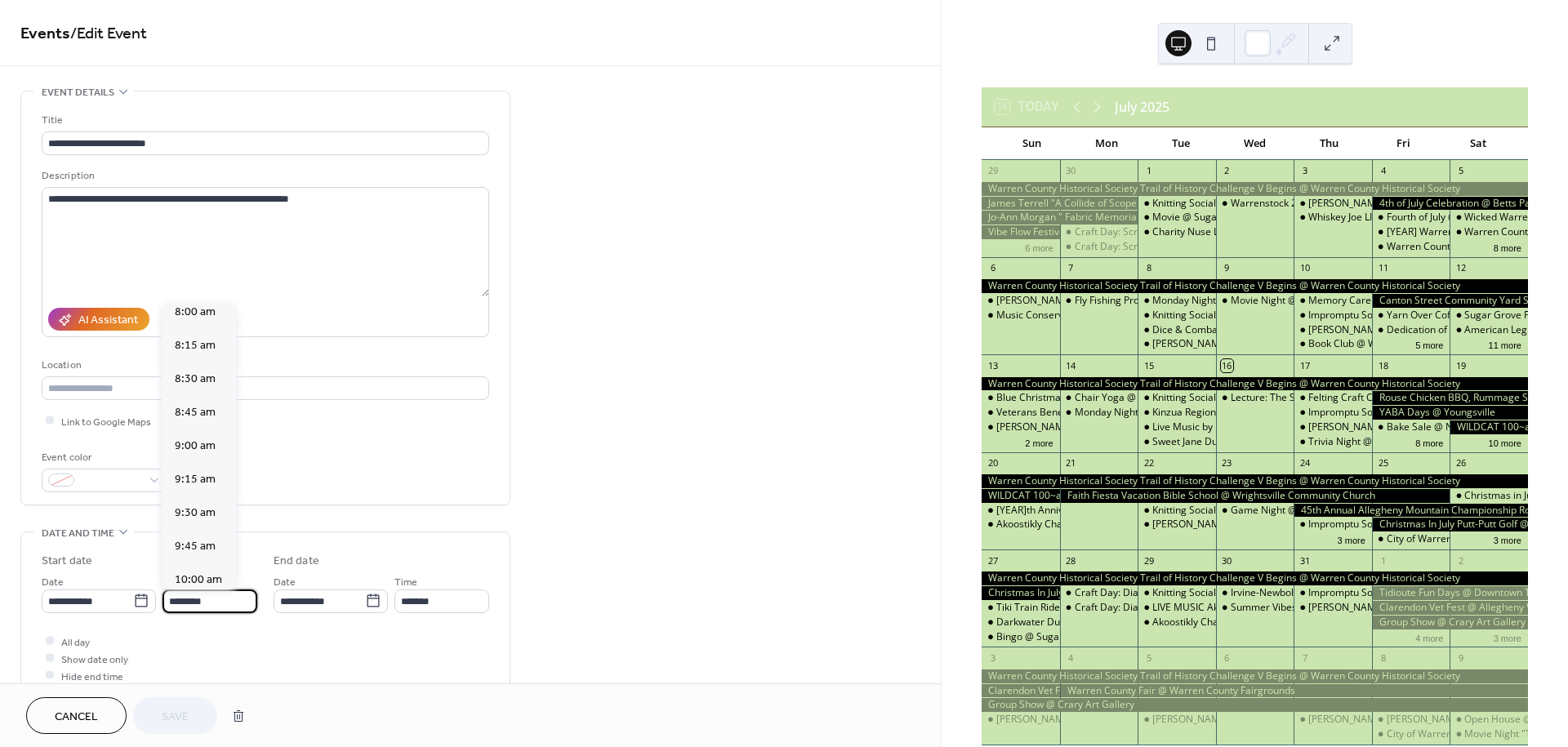 type on "*******" 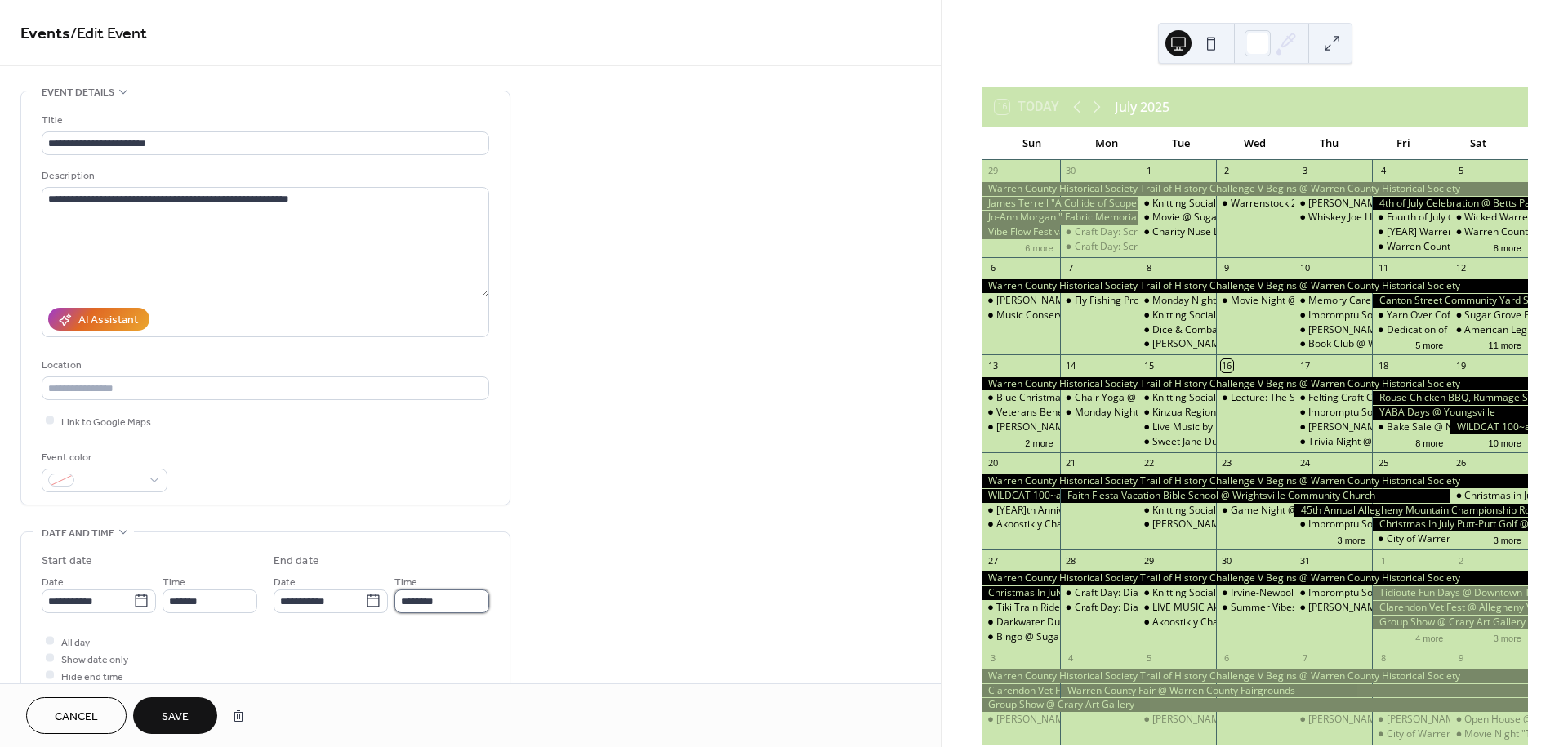 click on "********" at bounding box center [442, 601] 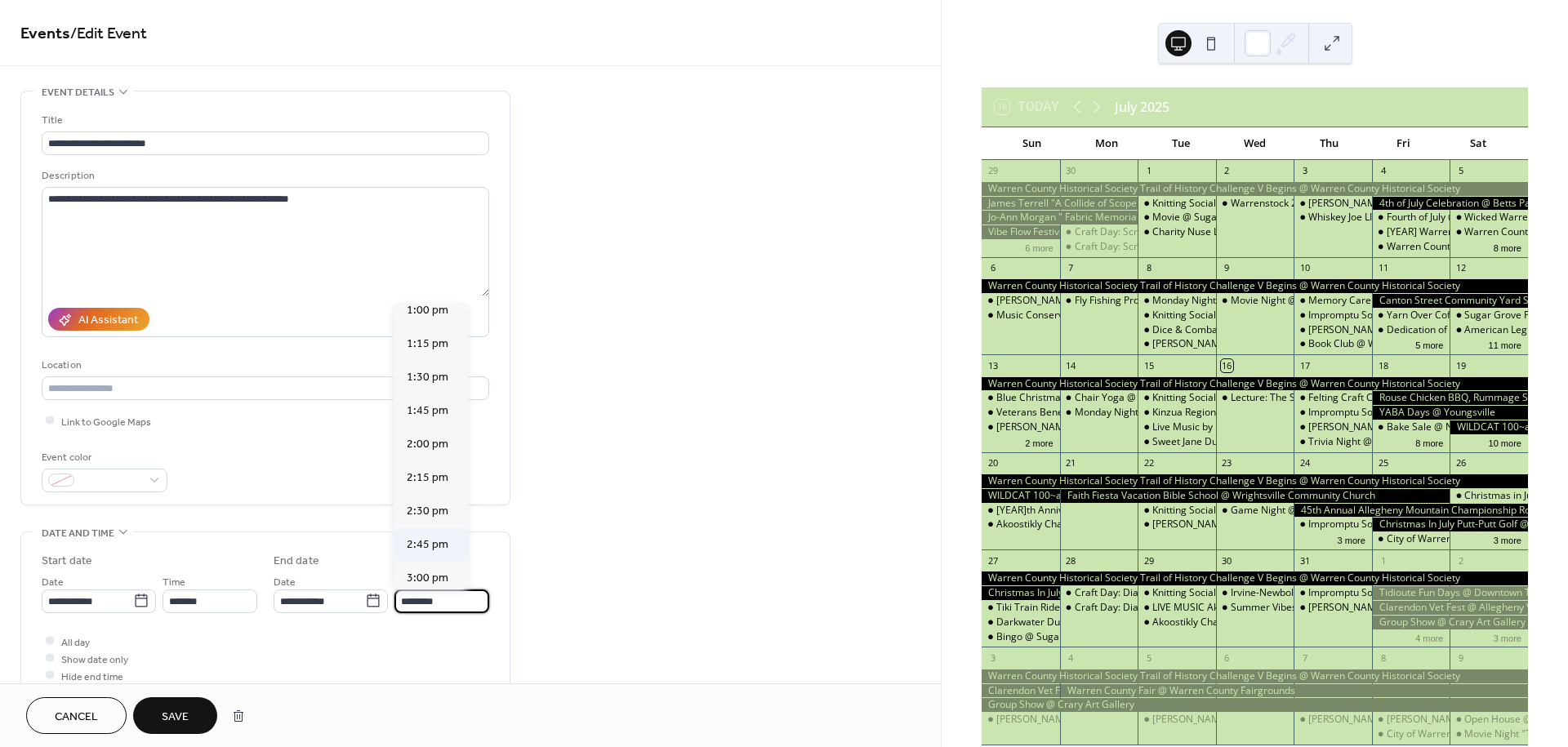 scroll, scrollTop: 1896, scrollLeft: 0, axis: vertical 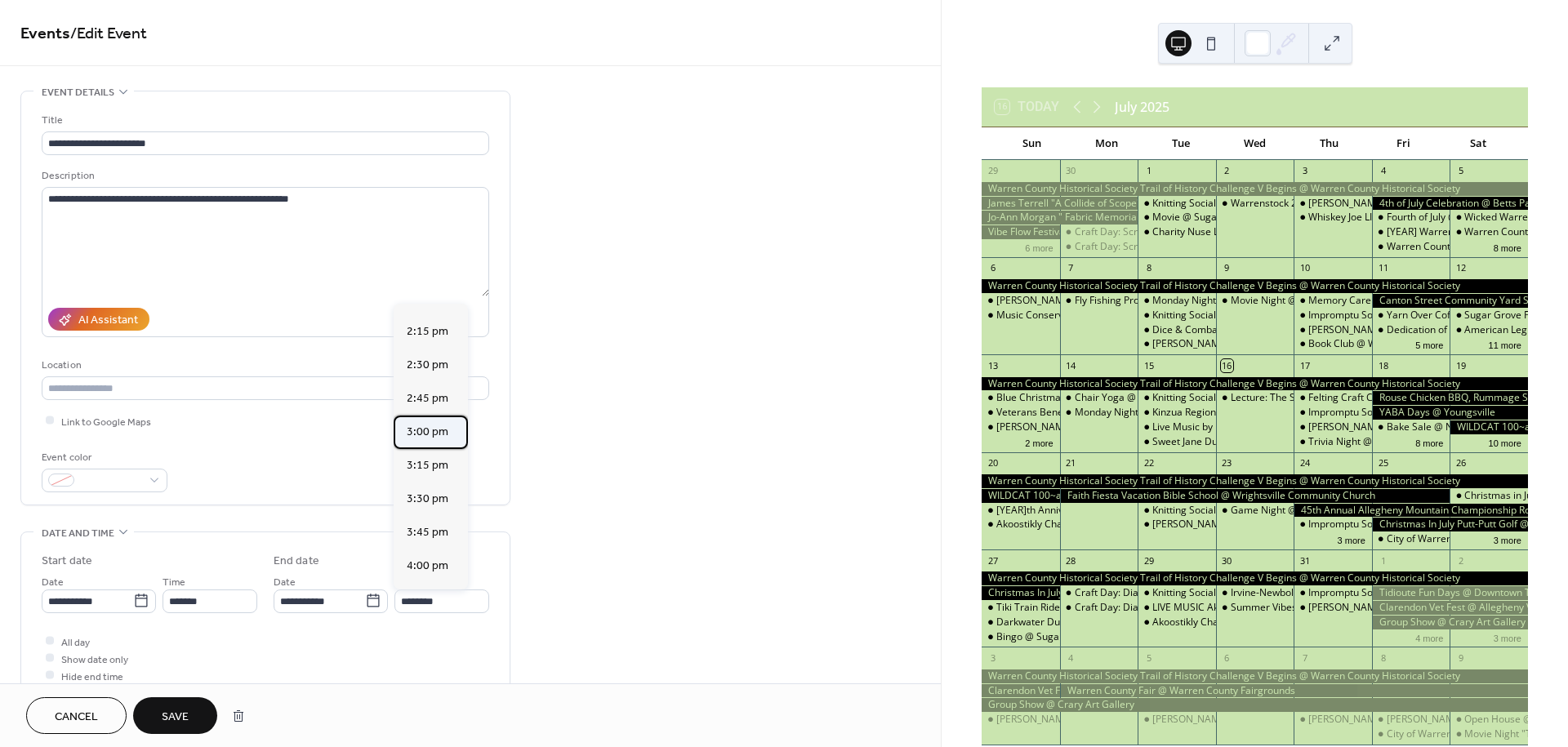 click on "3:00 pm" at bounding box center [430, 432] 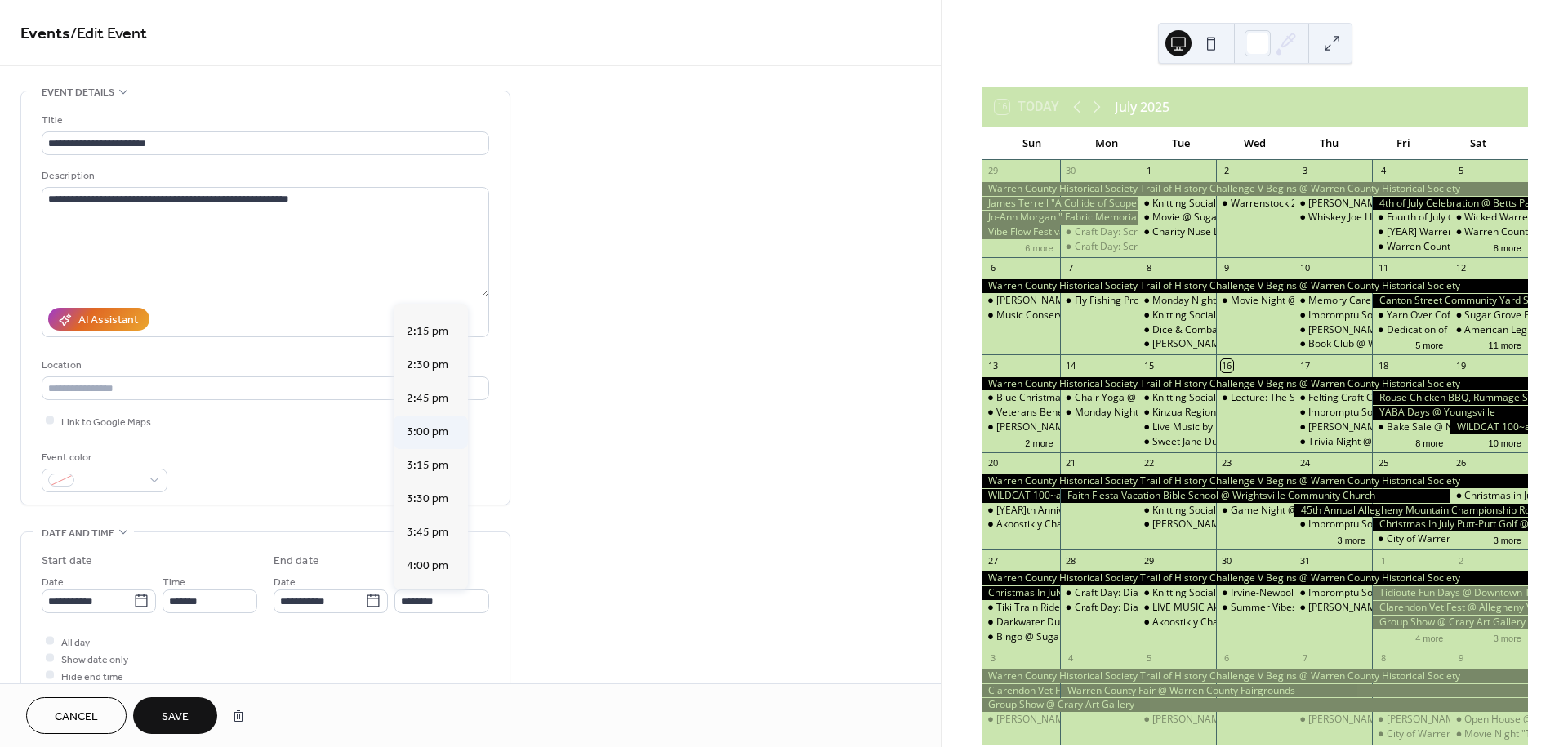 type on "*******" 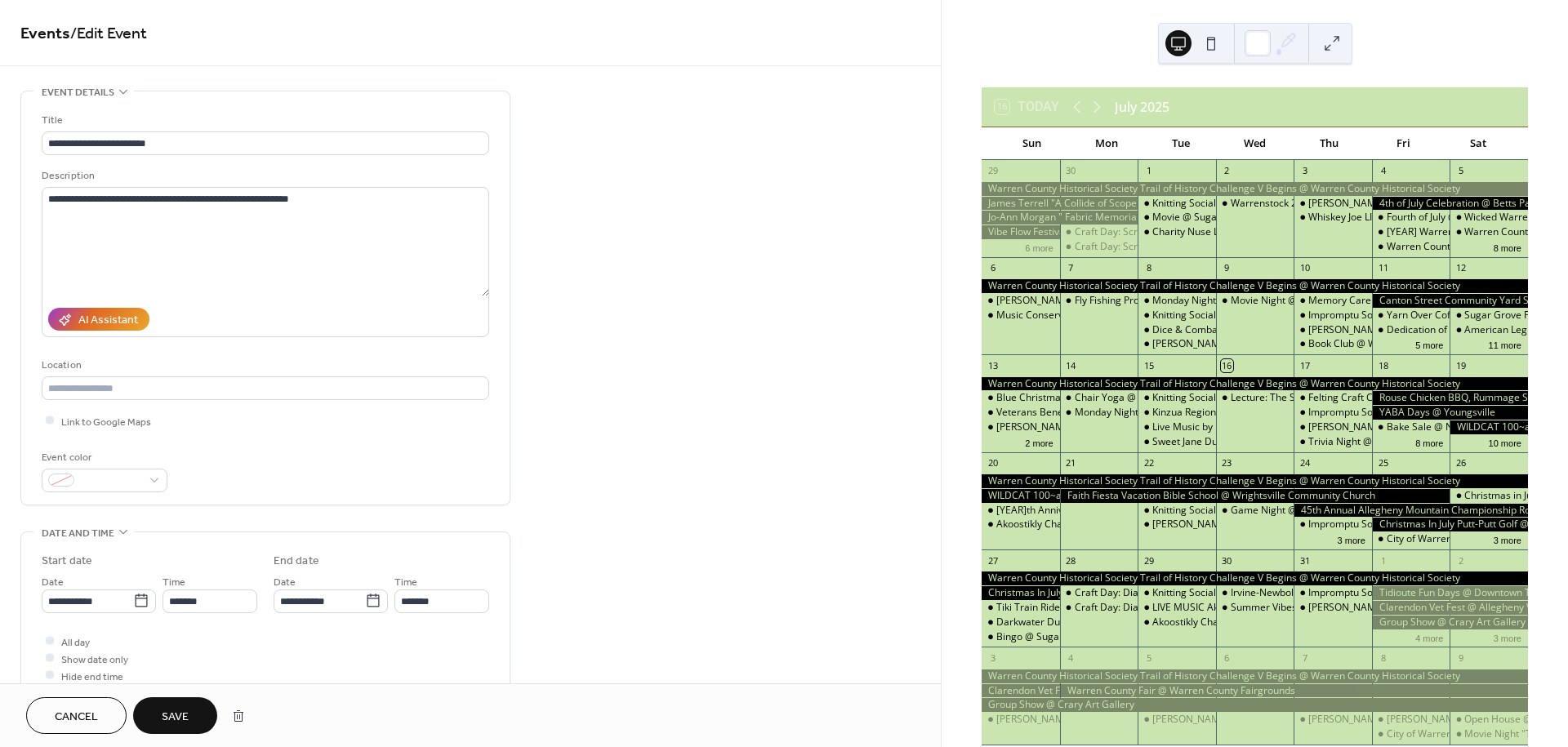 click on "Save" at bounding box center [175, 717] 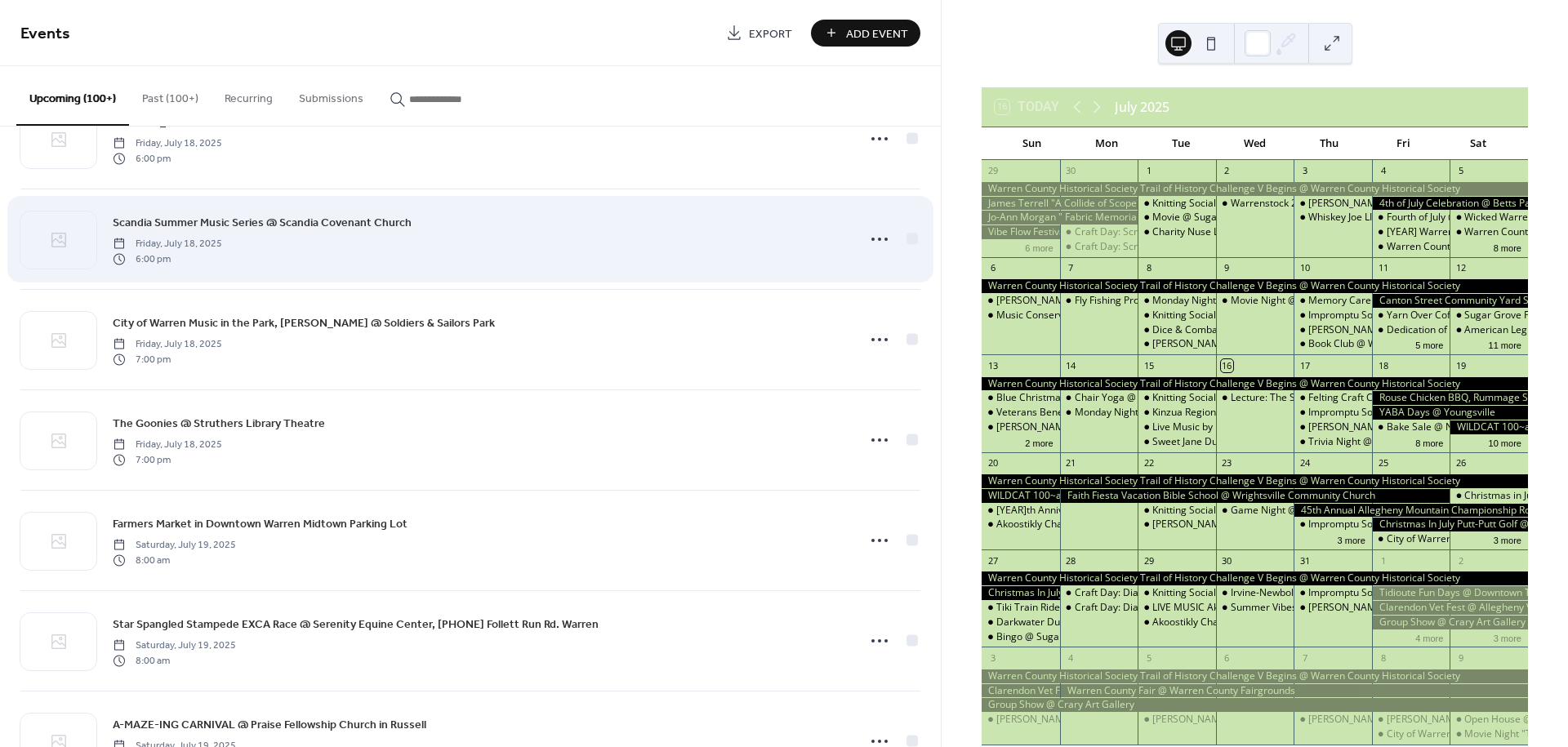 scroll, scrollTop: 1269, scrollLeft: 0, axis: vertical 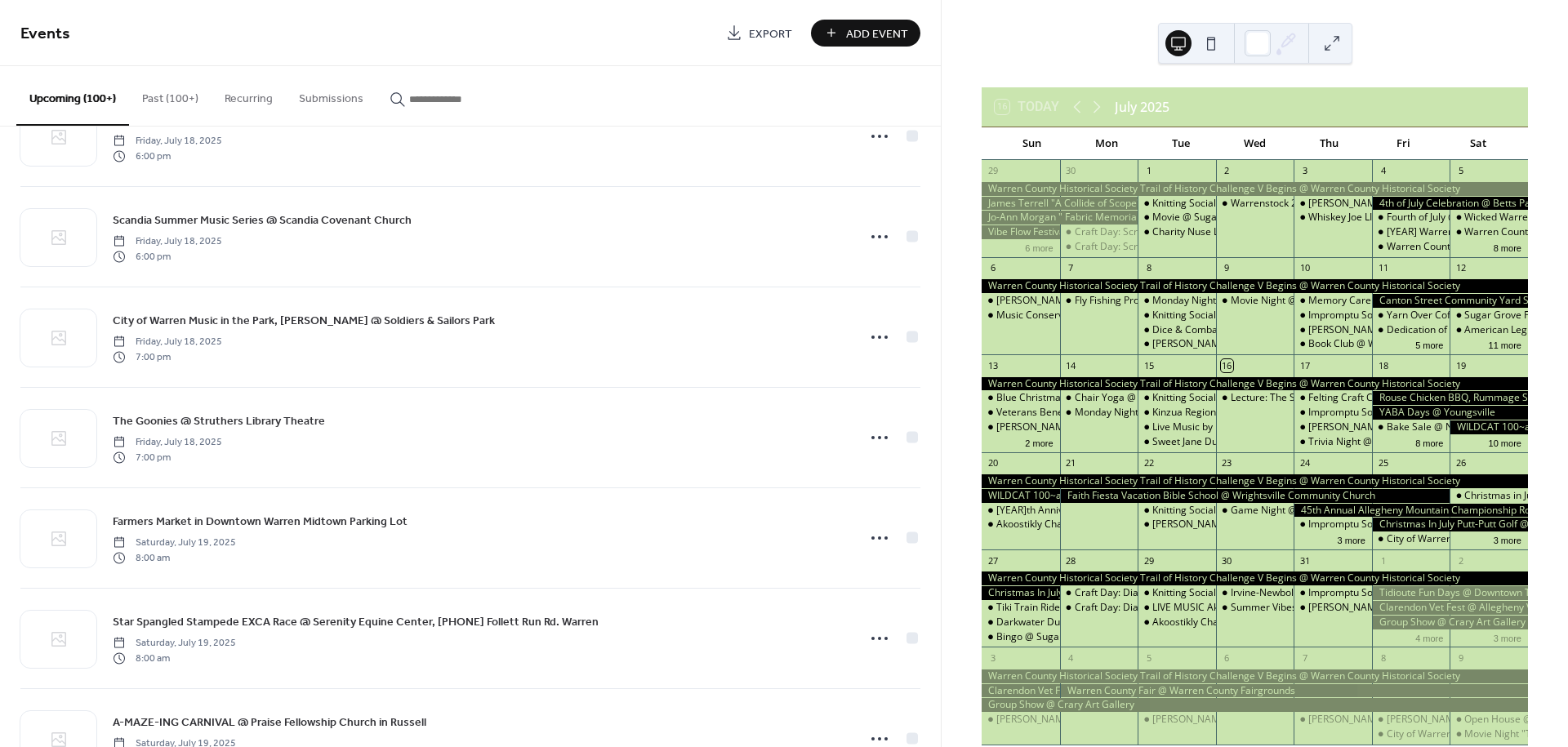 click on "Add Event" at bounding box center (877, 33) 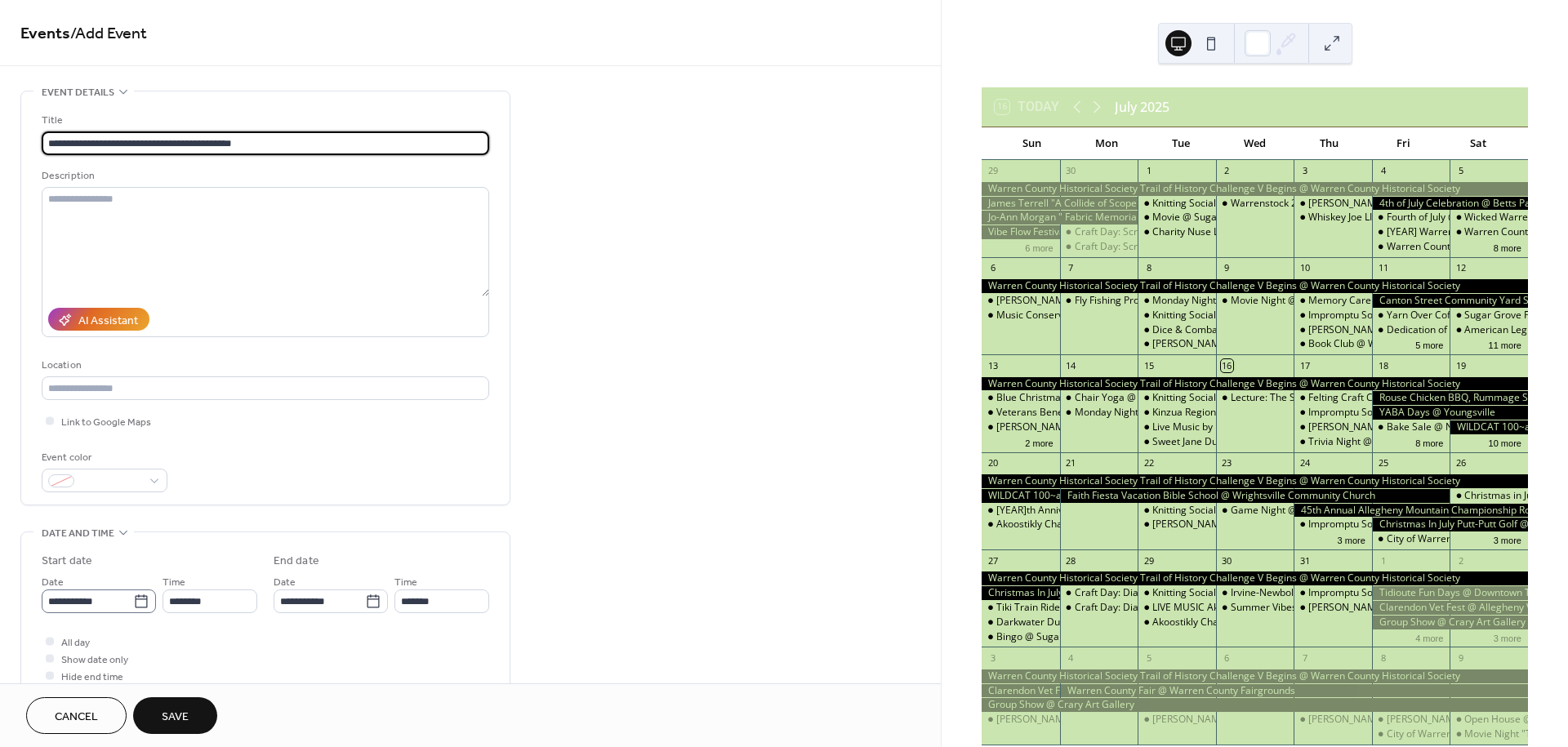 type on "**********" 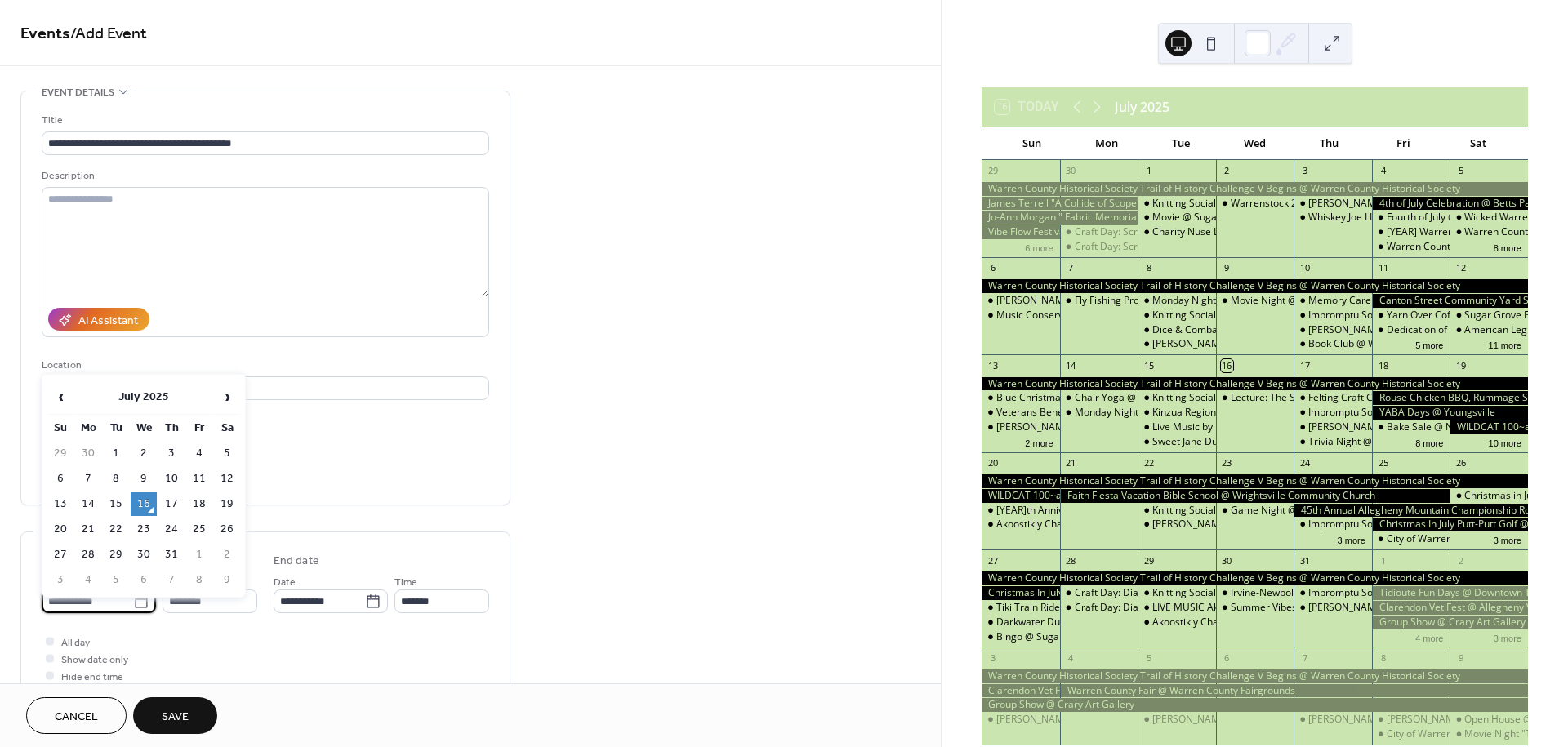 click on "**********" at bounding box center (87, 601) 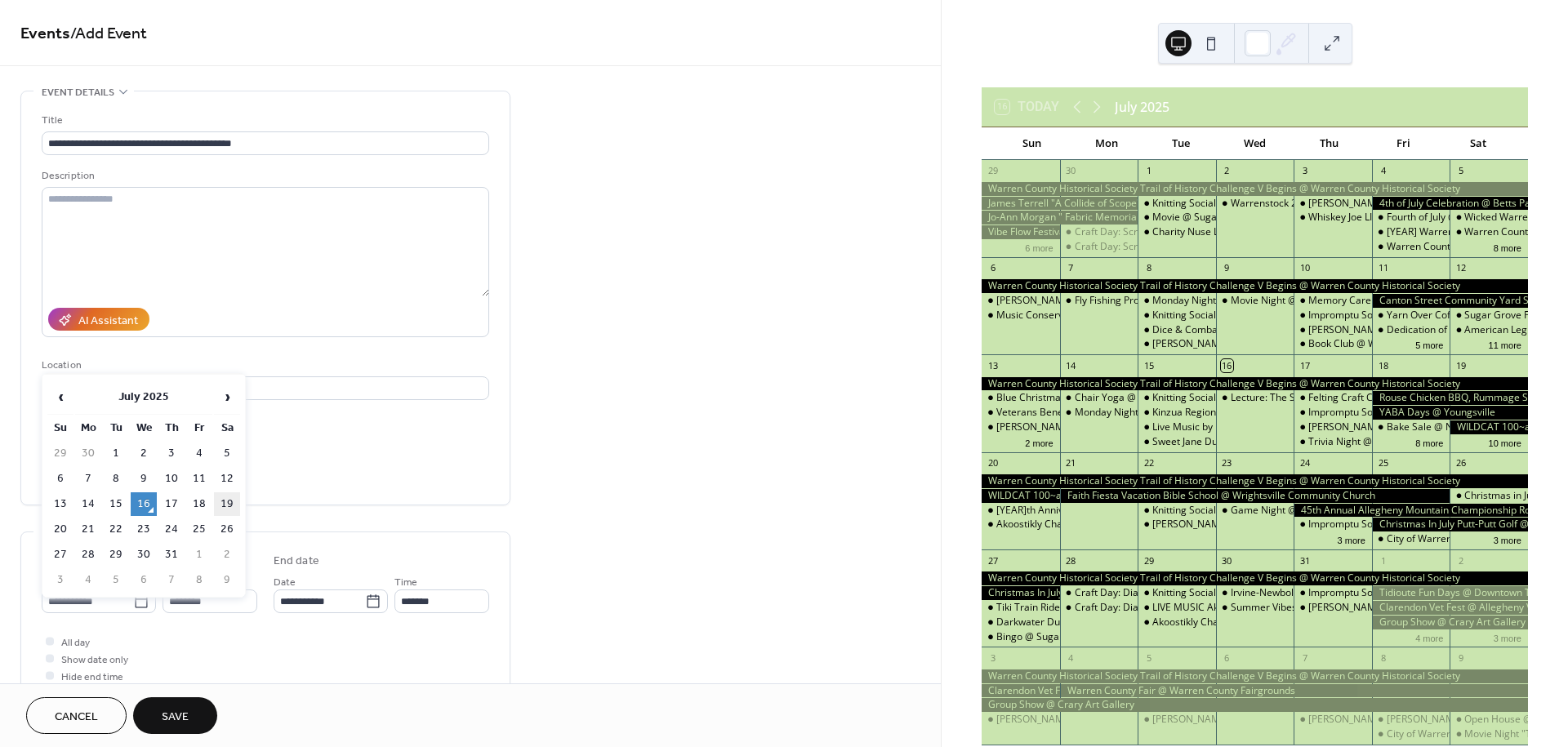 click on "19" at bounding box center [227, 504] 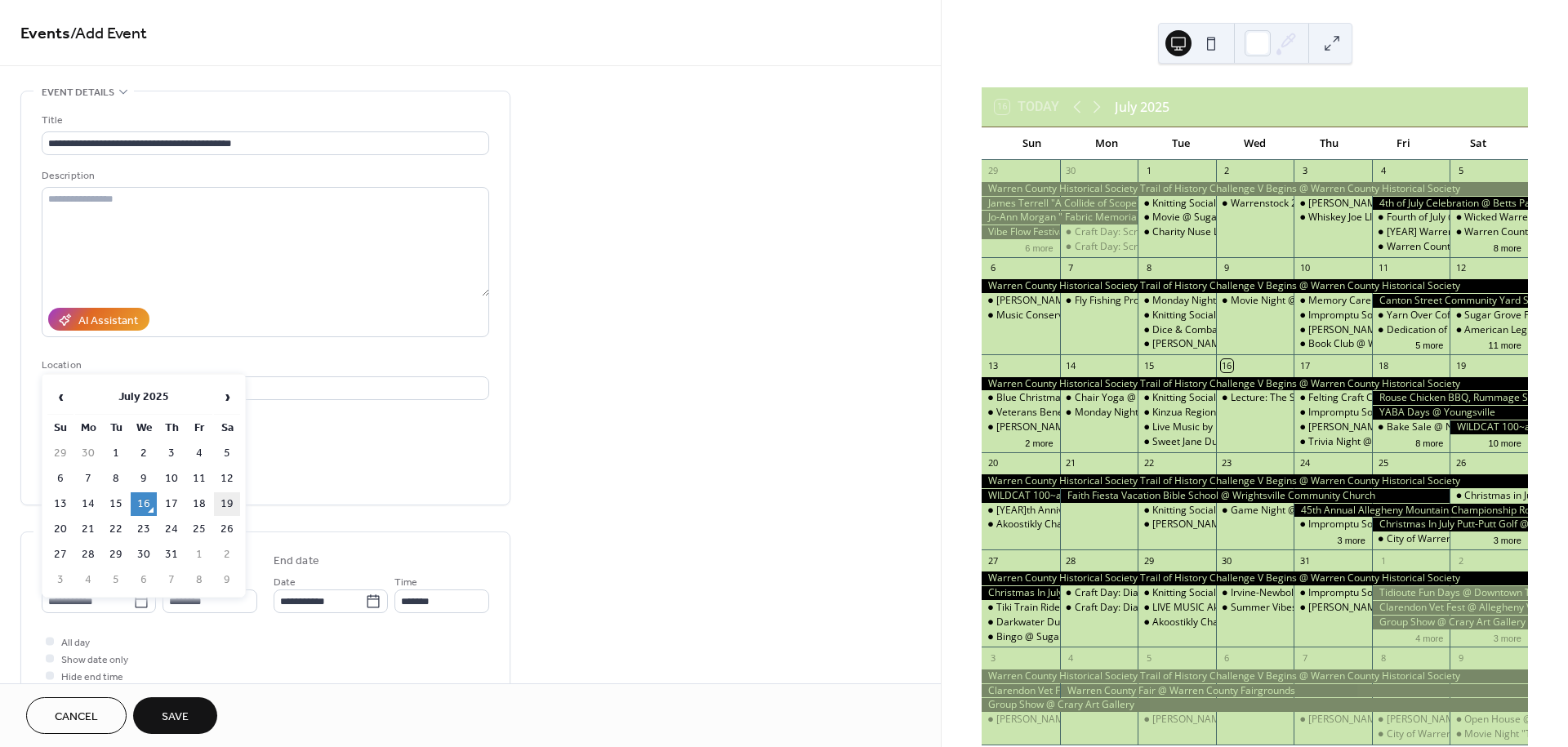 type on "**********" 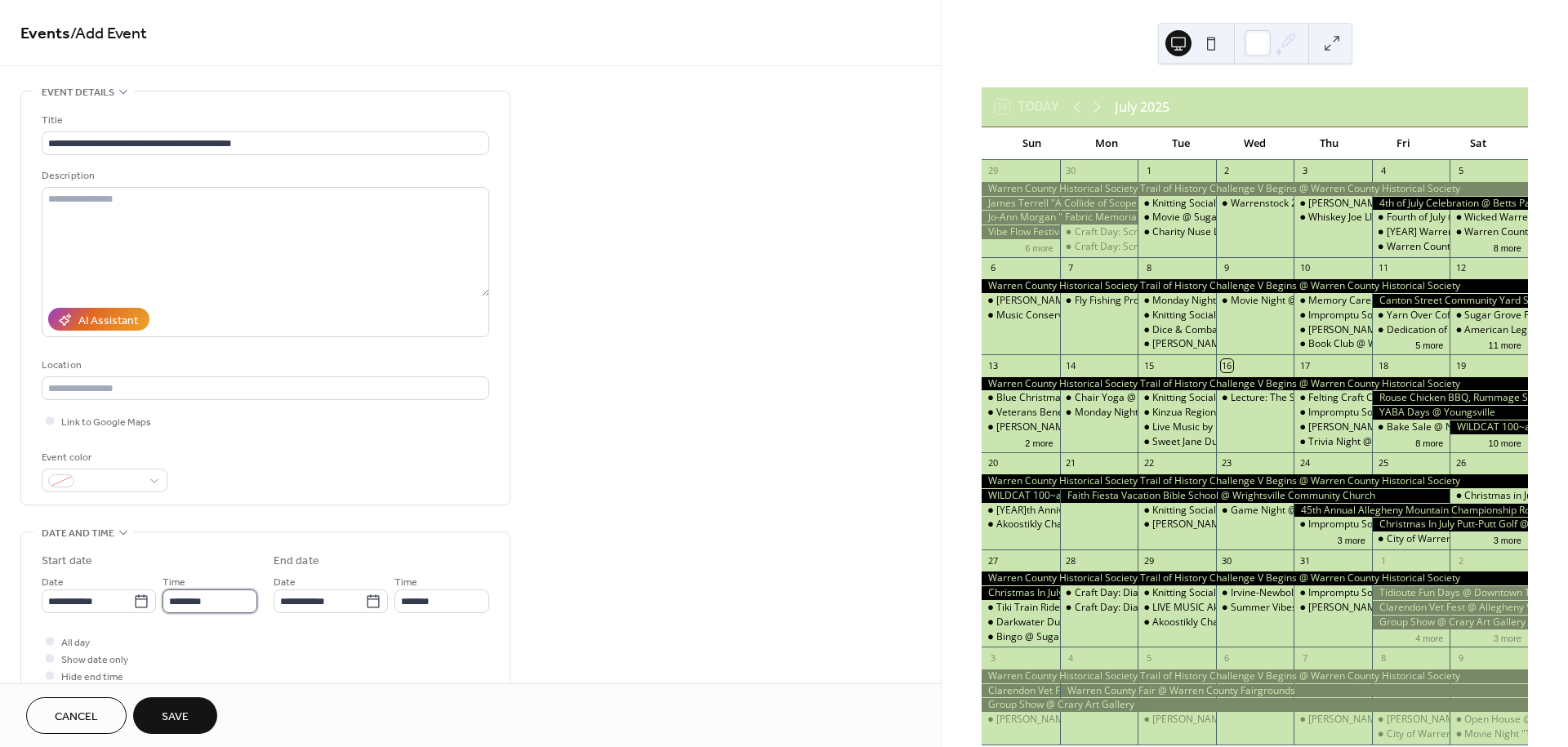 click on "********" at bounding box center (210, 601) 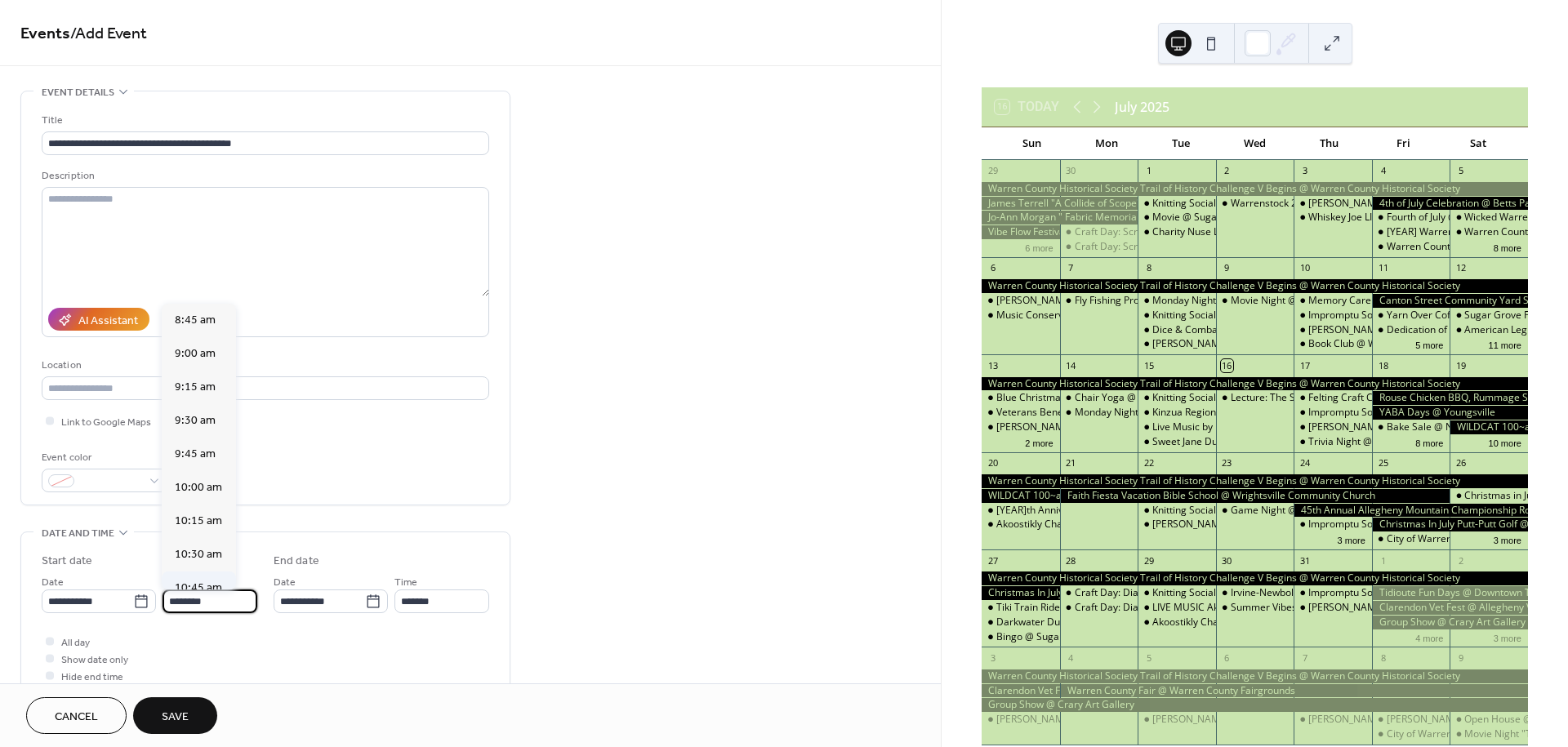 scroll, scrollTop: 1170, scrollLeft: 0, axis: vertical 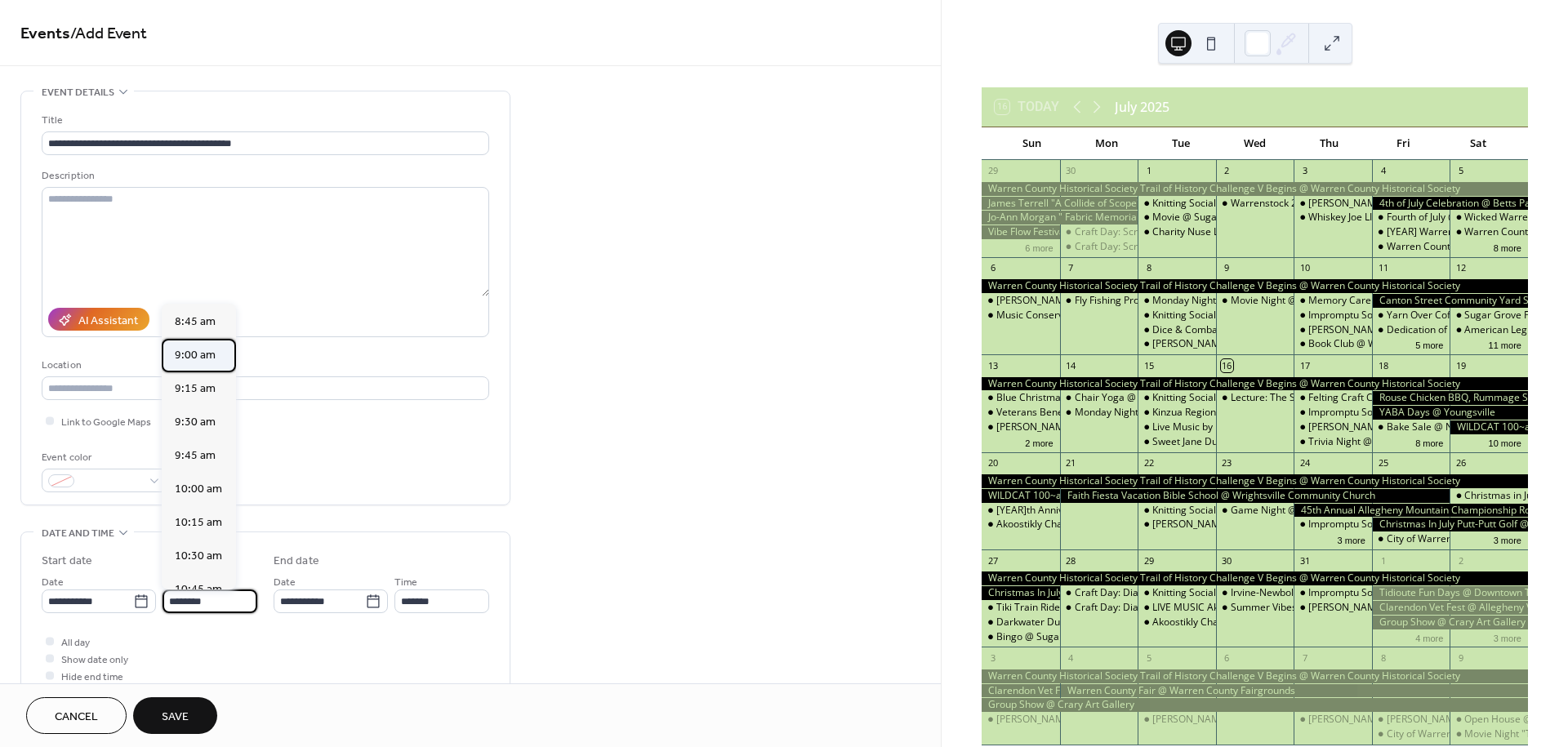 click on "9:00 am" at bounding box center [195, 355] 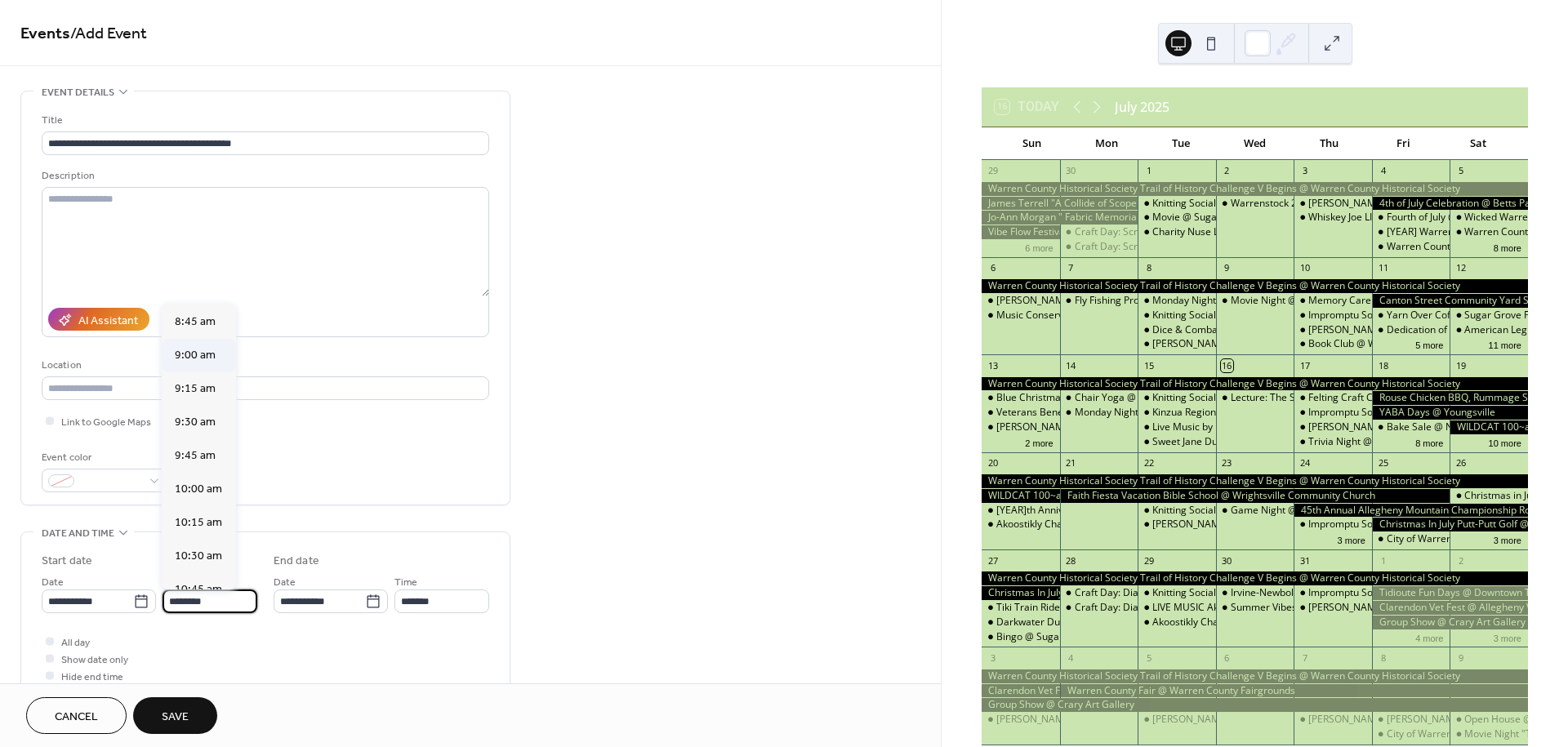 type on "*******" 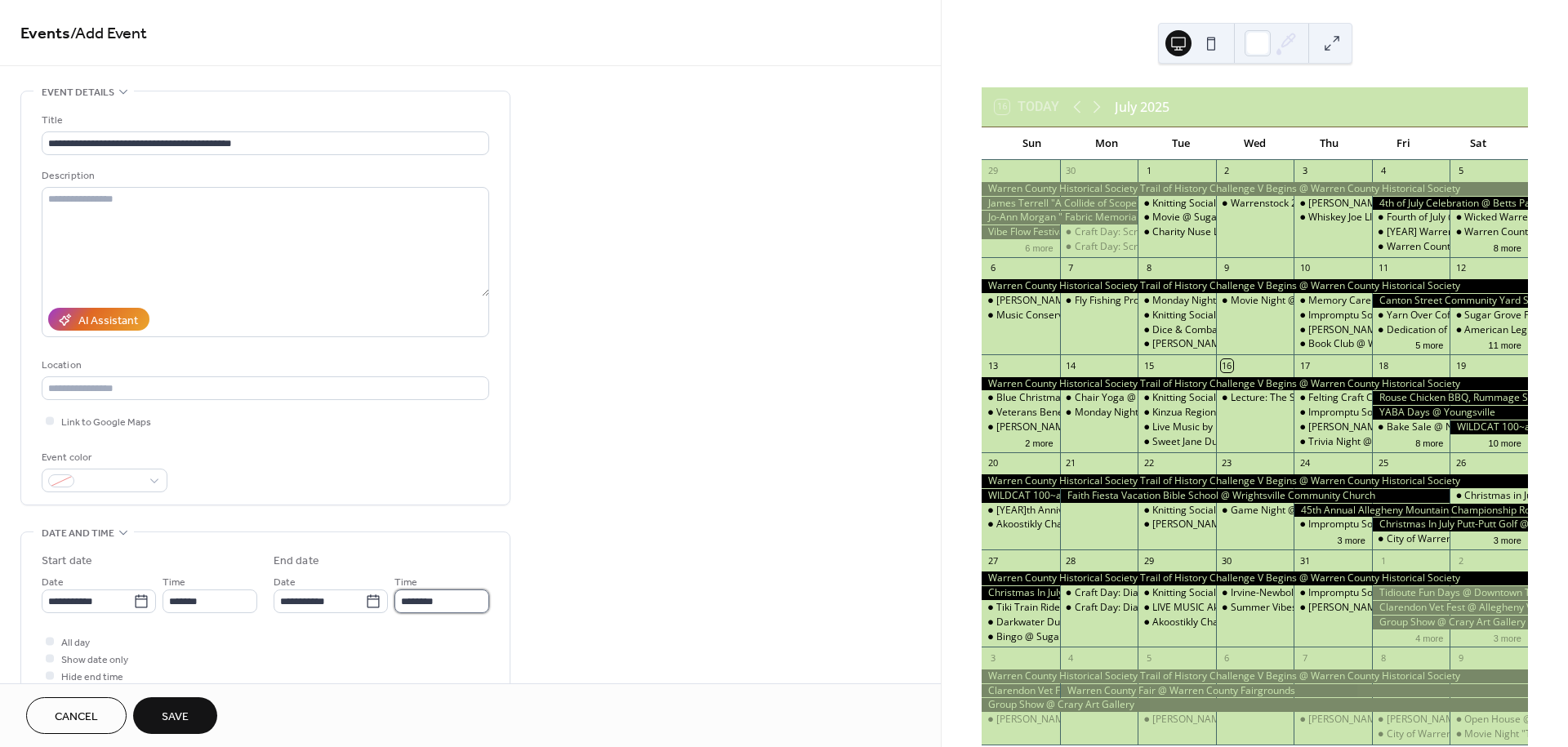 click on "********" at bounding box center [442, 601] 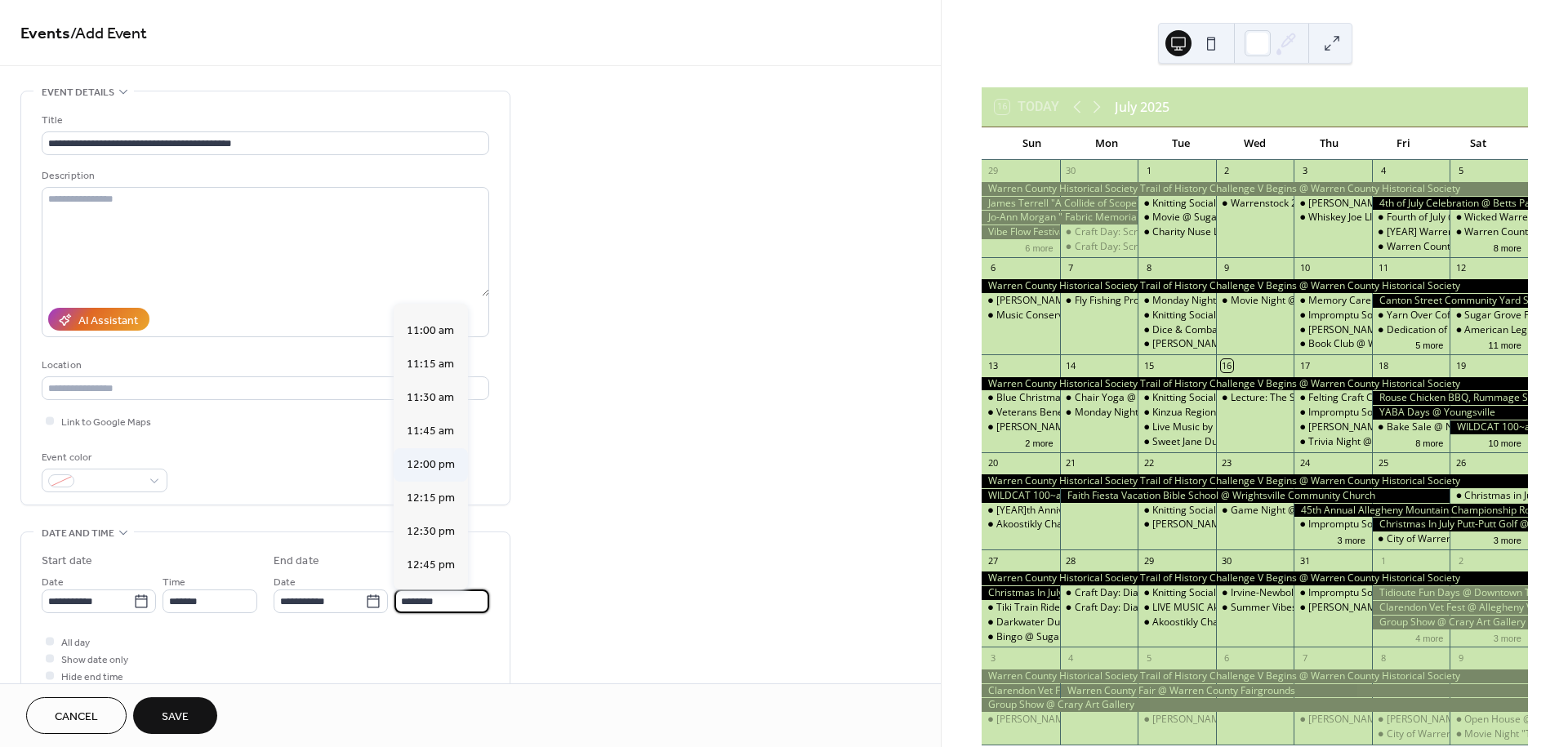 scroll, scrollTop: 362, scrollLeft: 0, axis: vertical 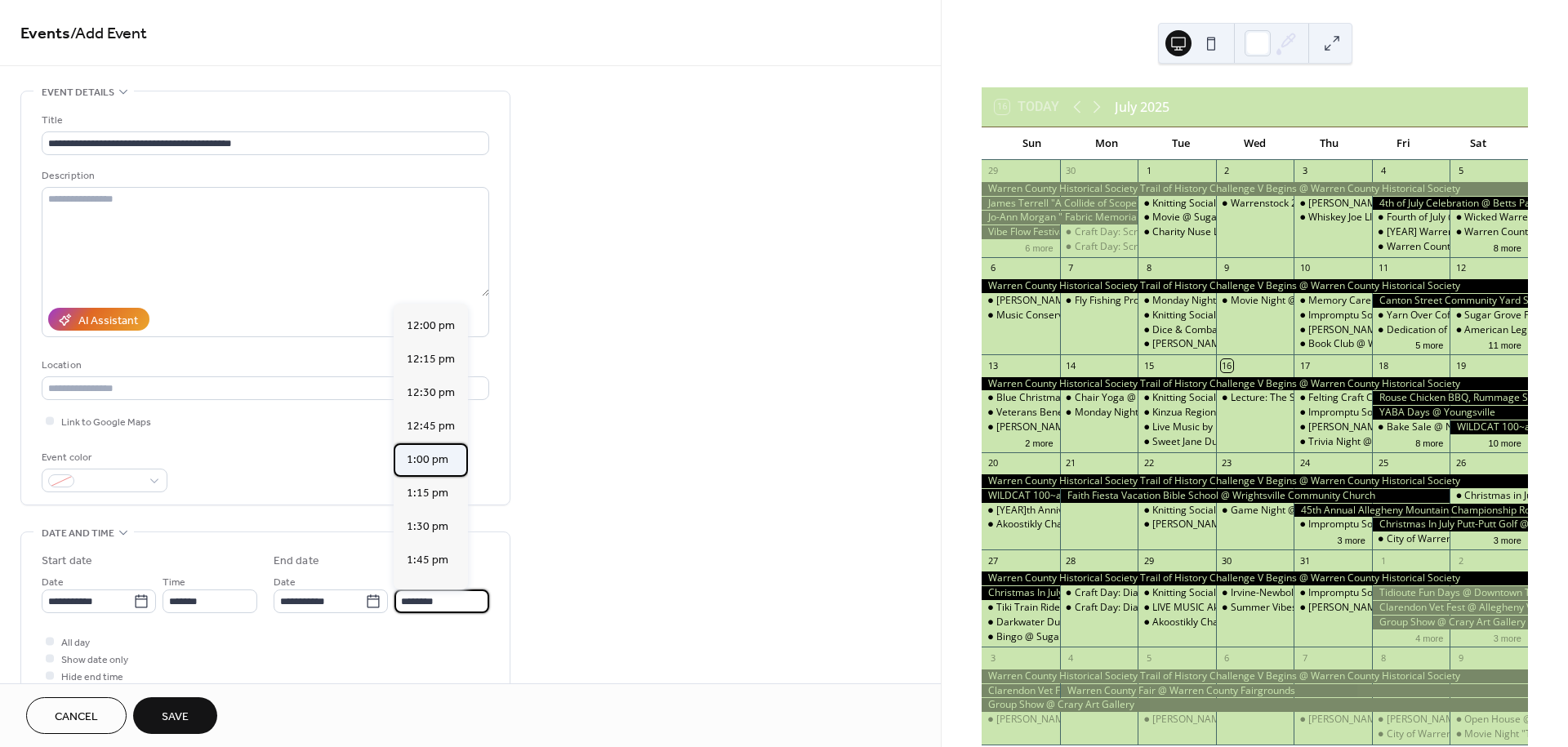 click on "1:00 pm" at bounding box center (427, 460) 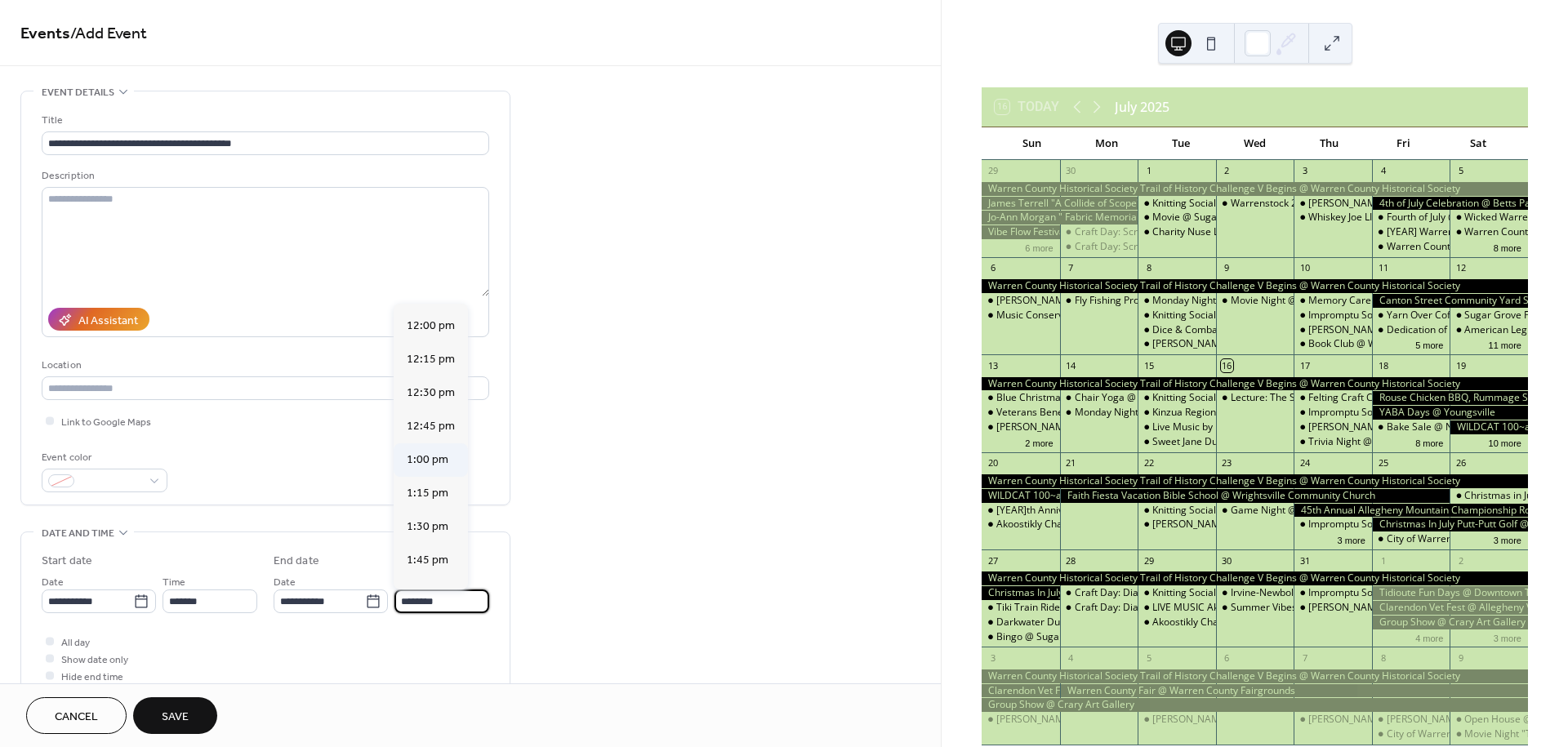 type on "*******" 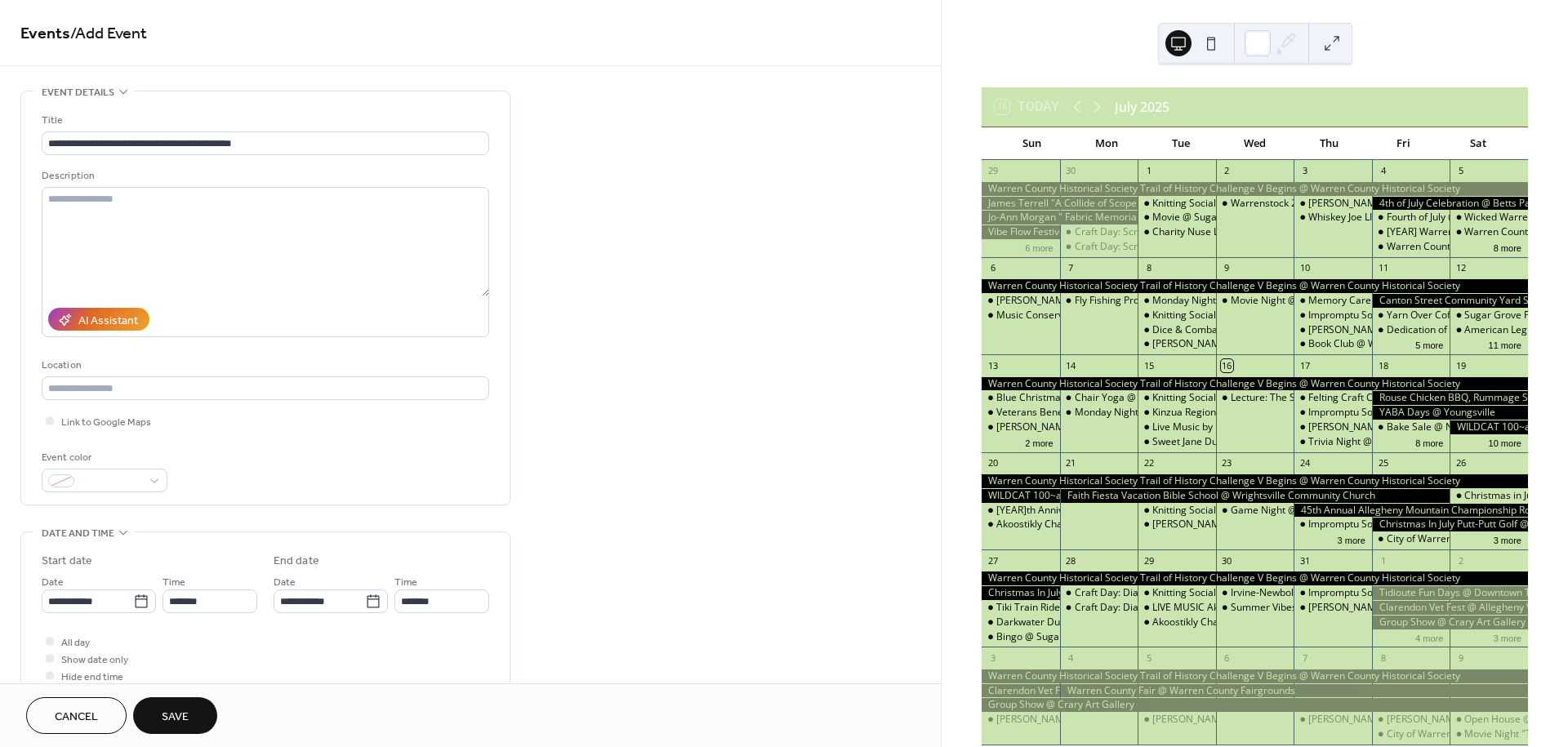 click on "Save" at bounding box center [175, 717] 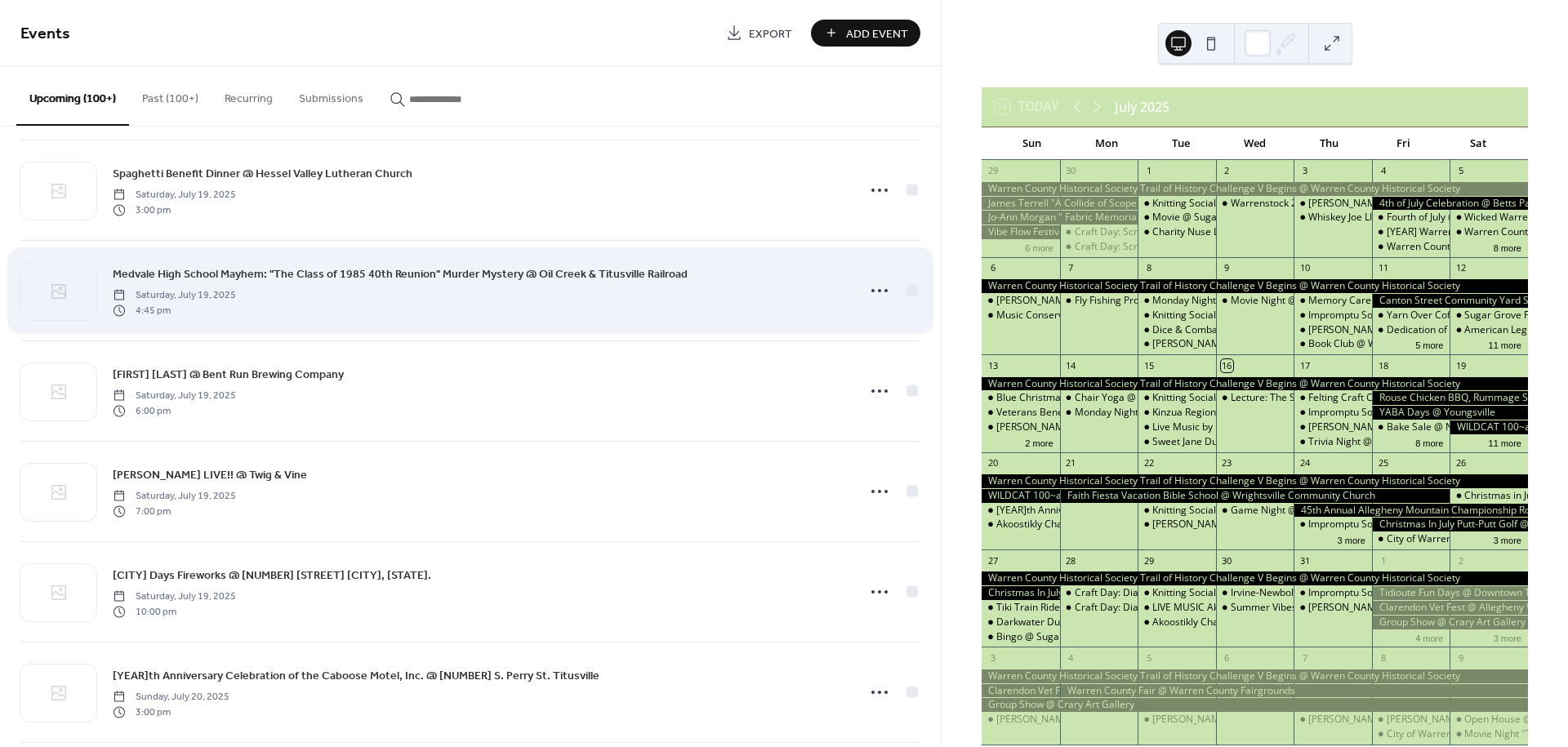 scroll, scrollTop: 2358, scrollLeft: 0, axis: vertical 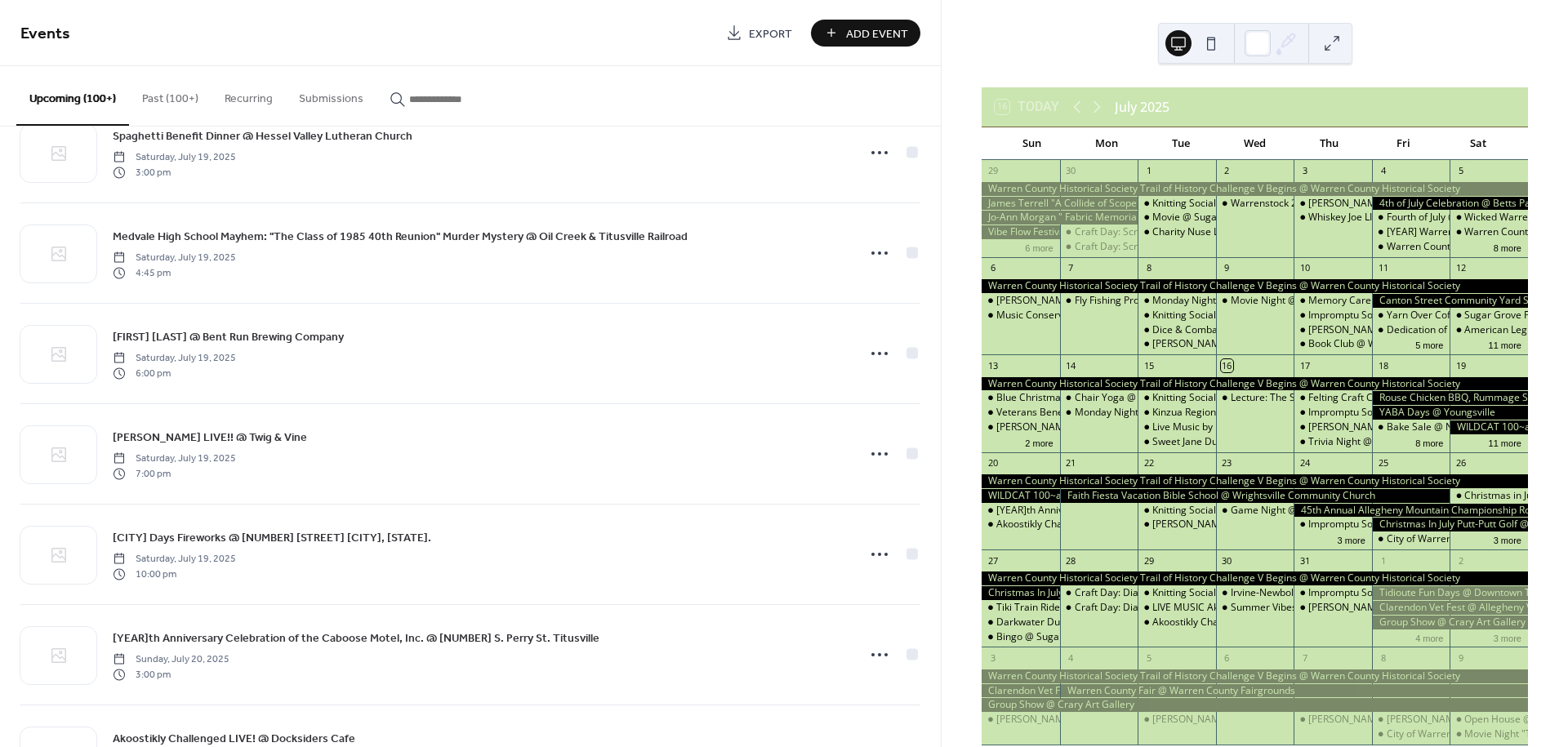 click on "Add Event" at bounding box center [877, 33] 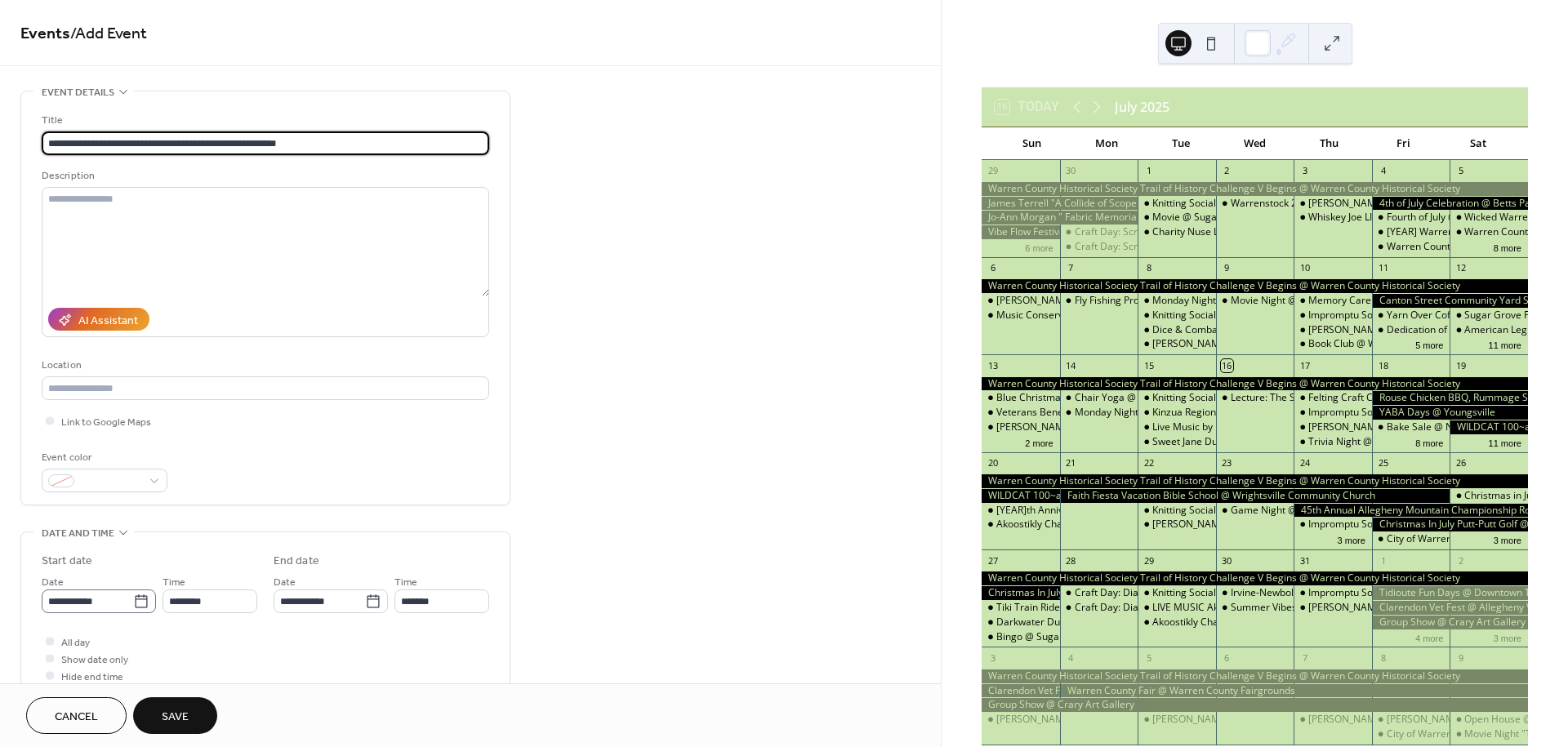type on "**********" 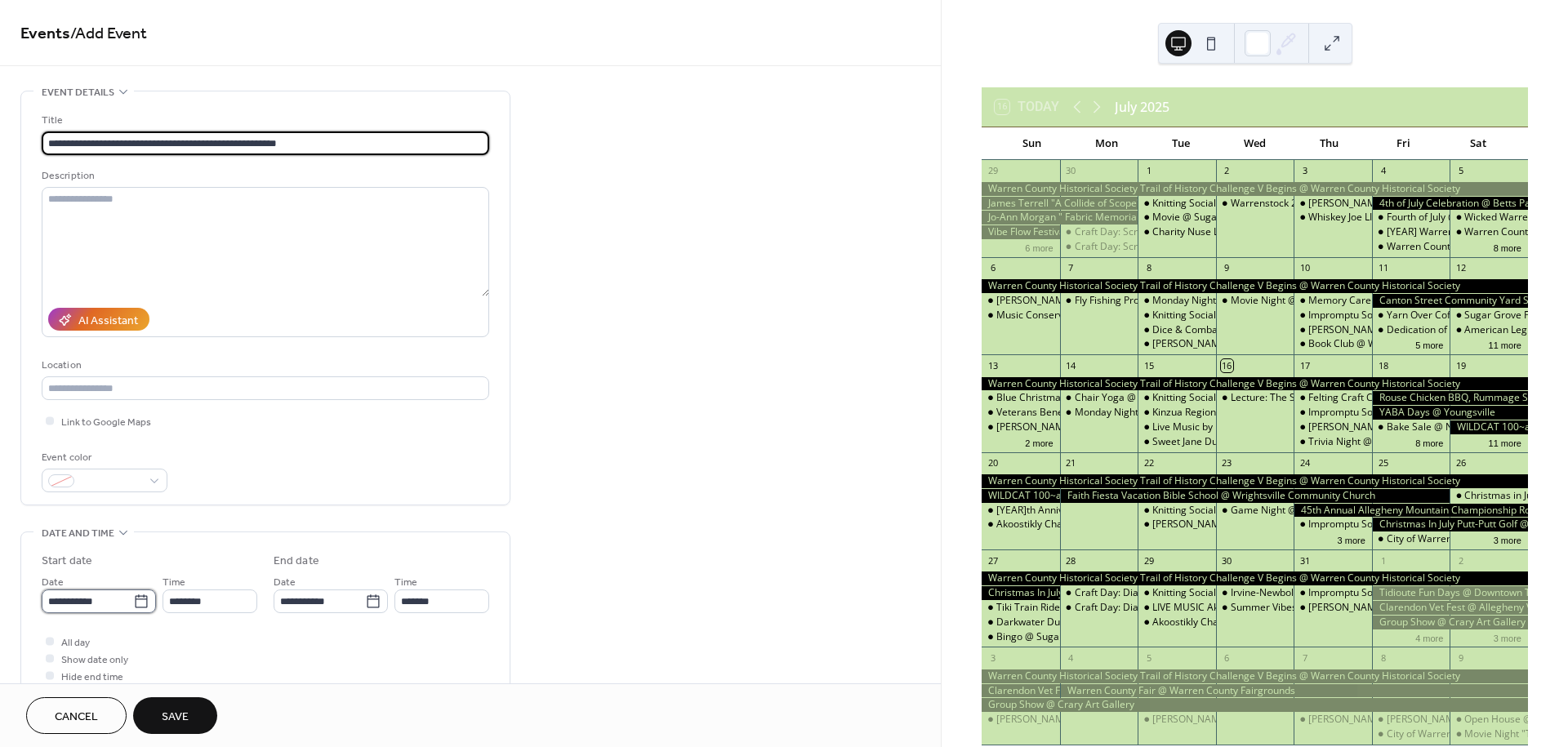 click on "**********" at bounding box center [87, 601] 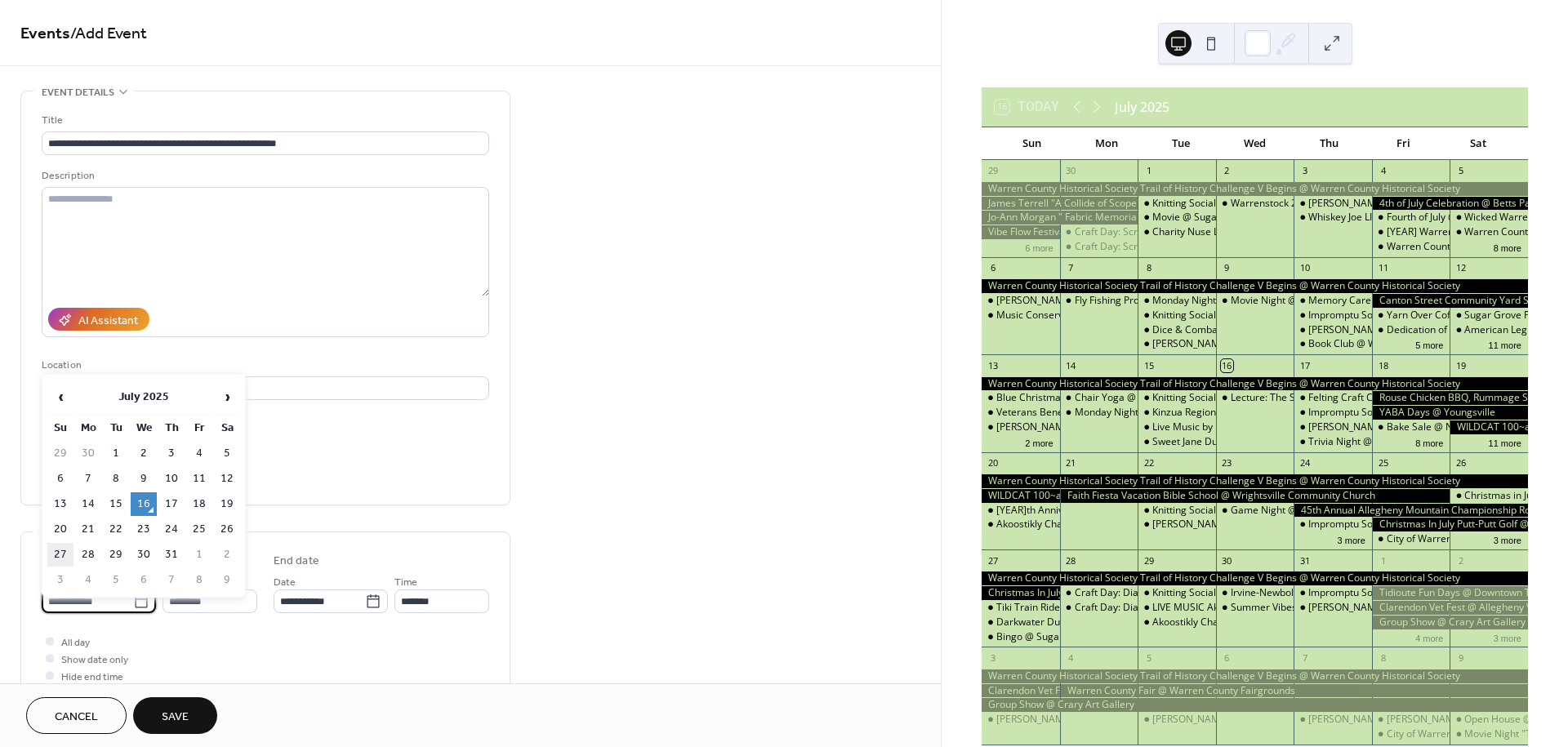 click on "27" at bounding box center [60, 554] 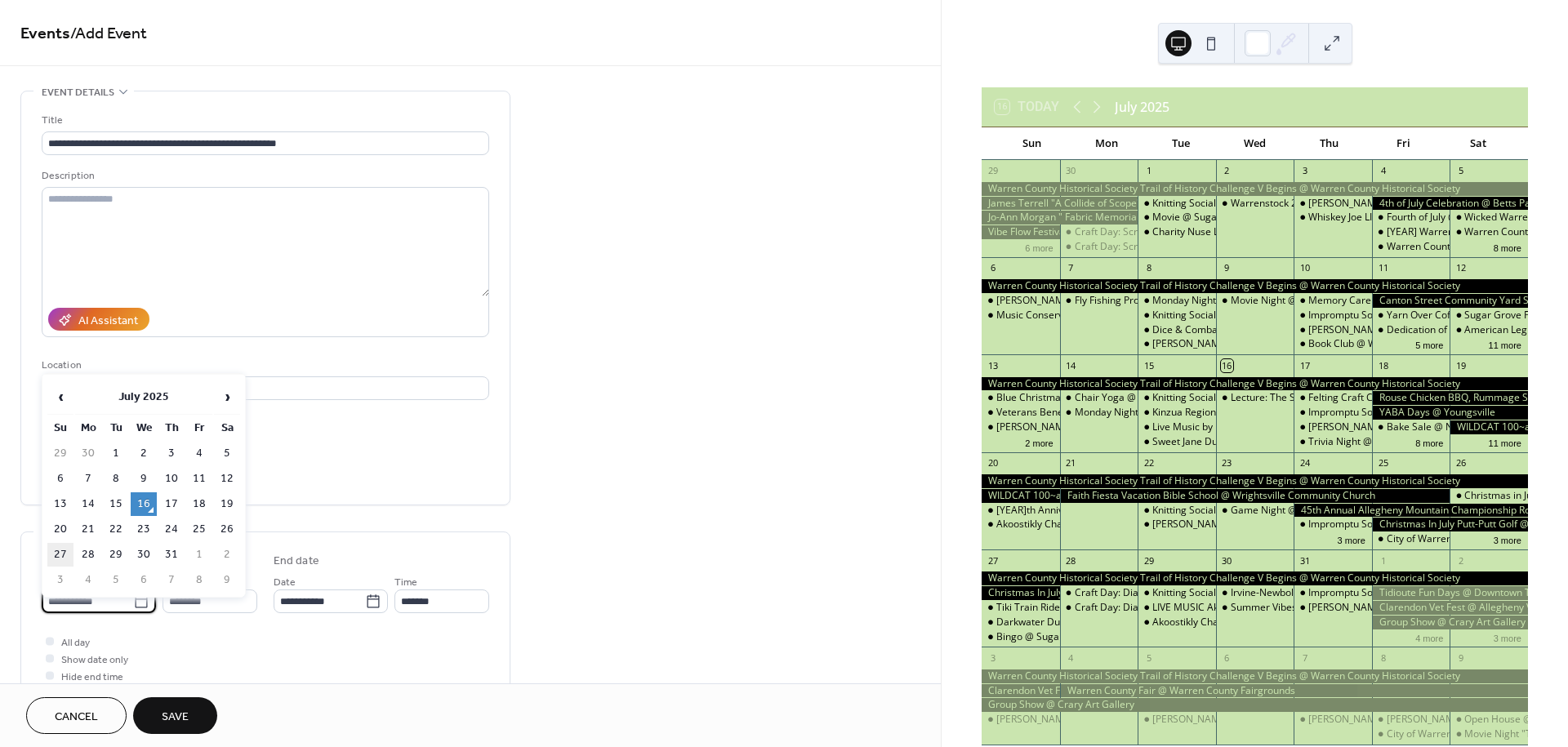 type on "**********" 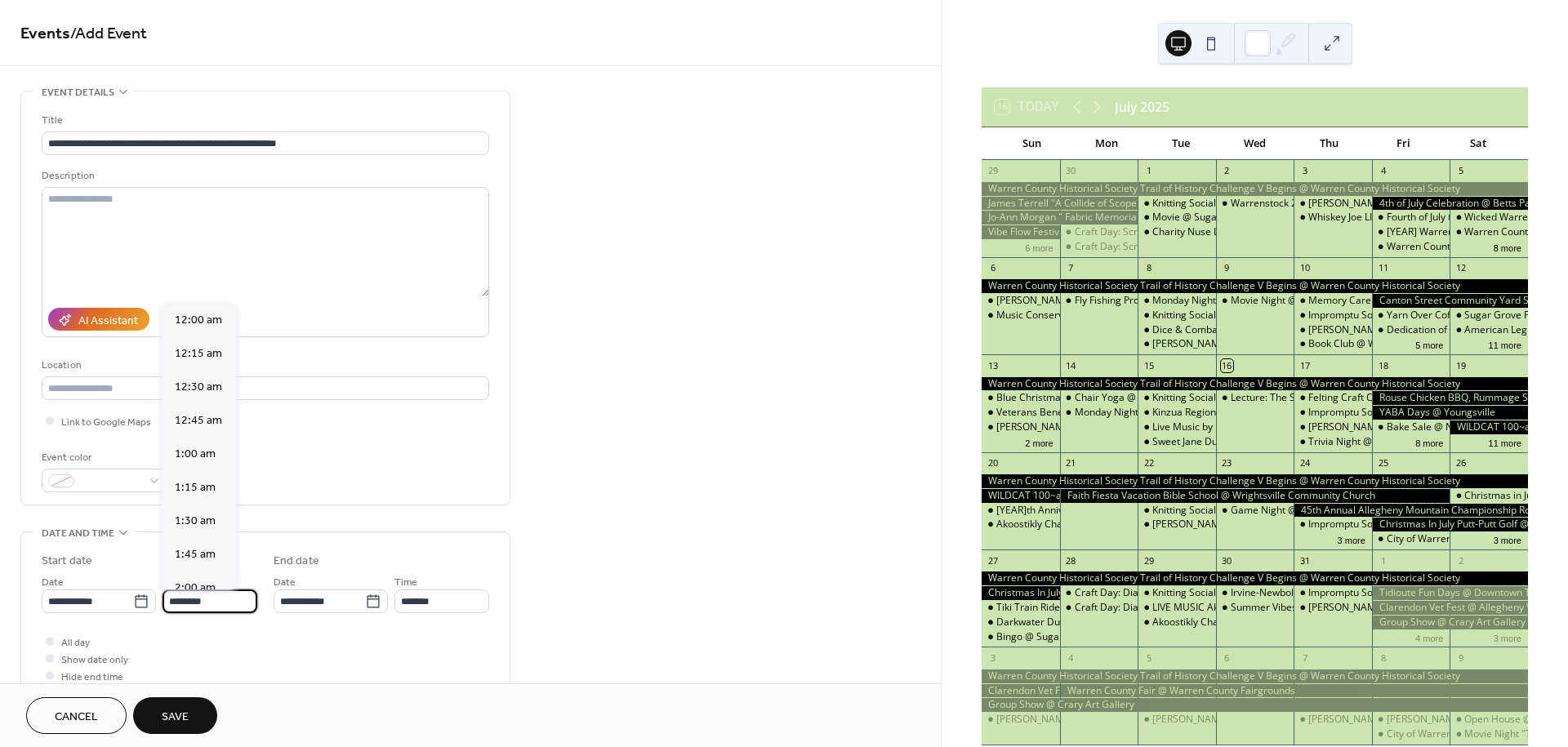 click on "********" at bounding box center (210, 601) 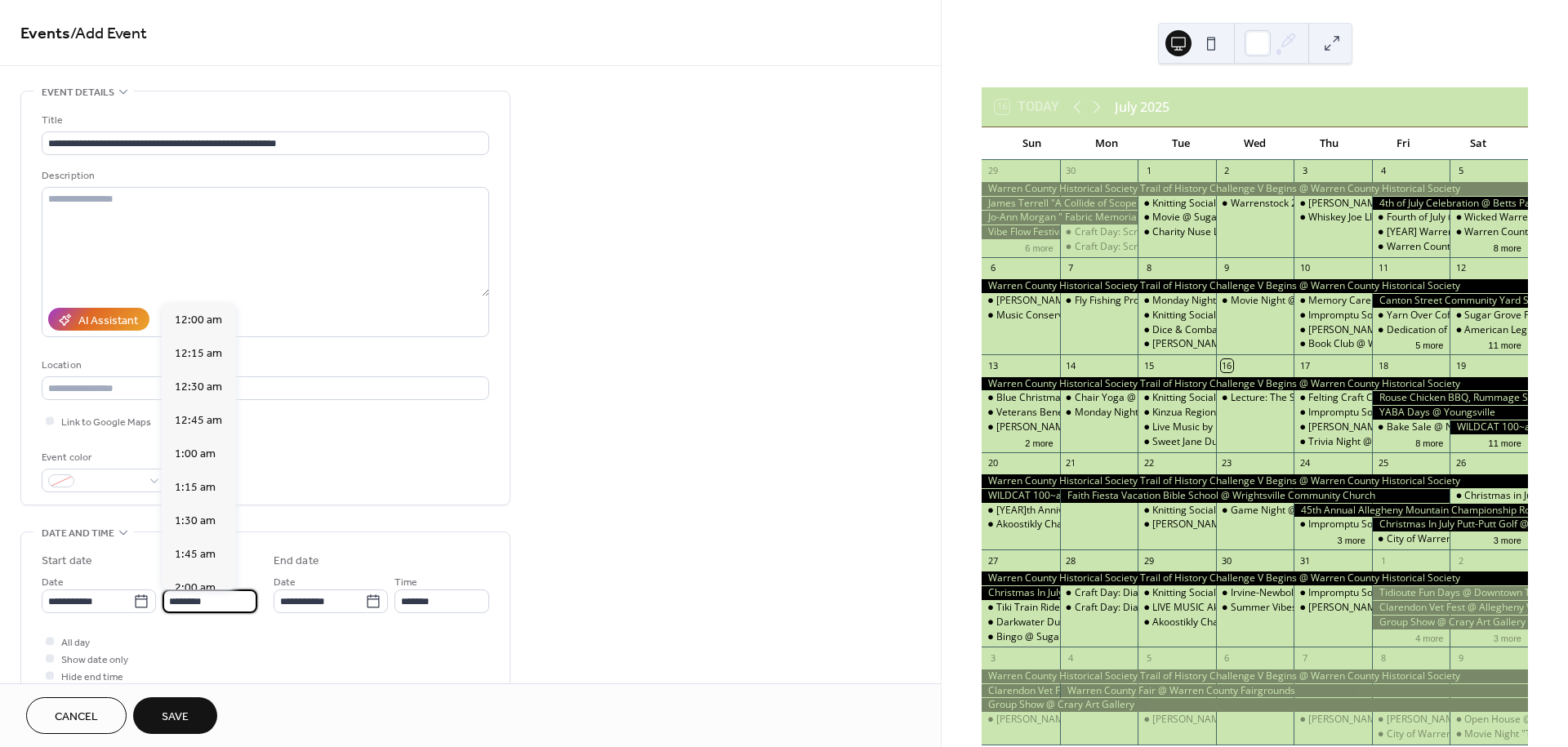 scroll, scrollTop: 1623, scrollLeft: 0, axis: vertical 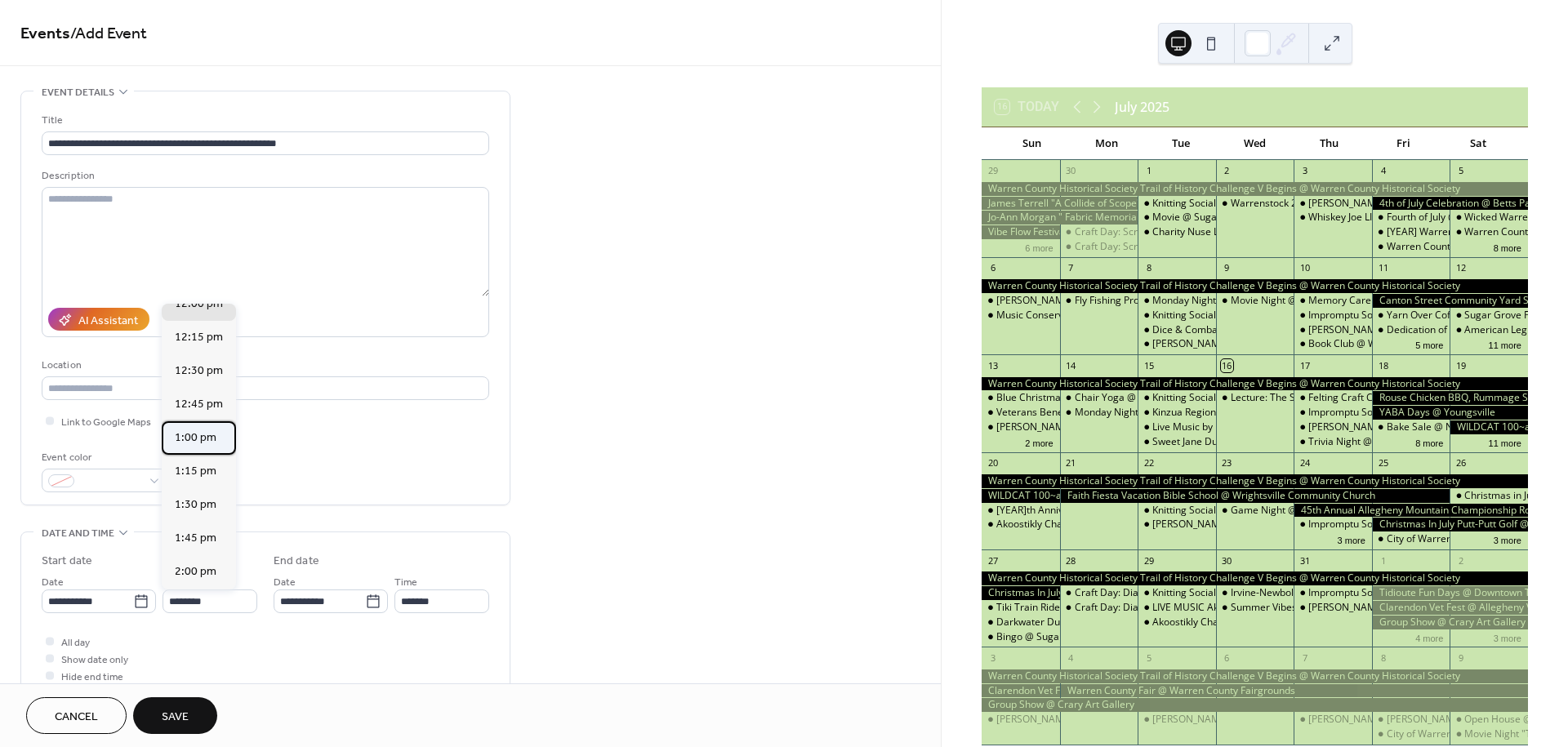 click on "1:00 pm" at bounding box center [195, 438] 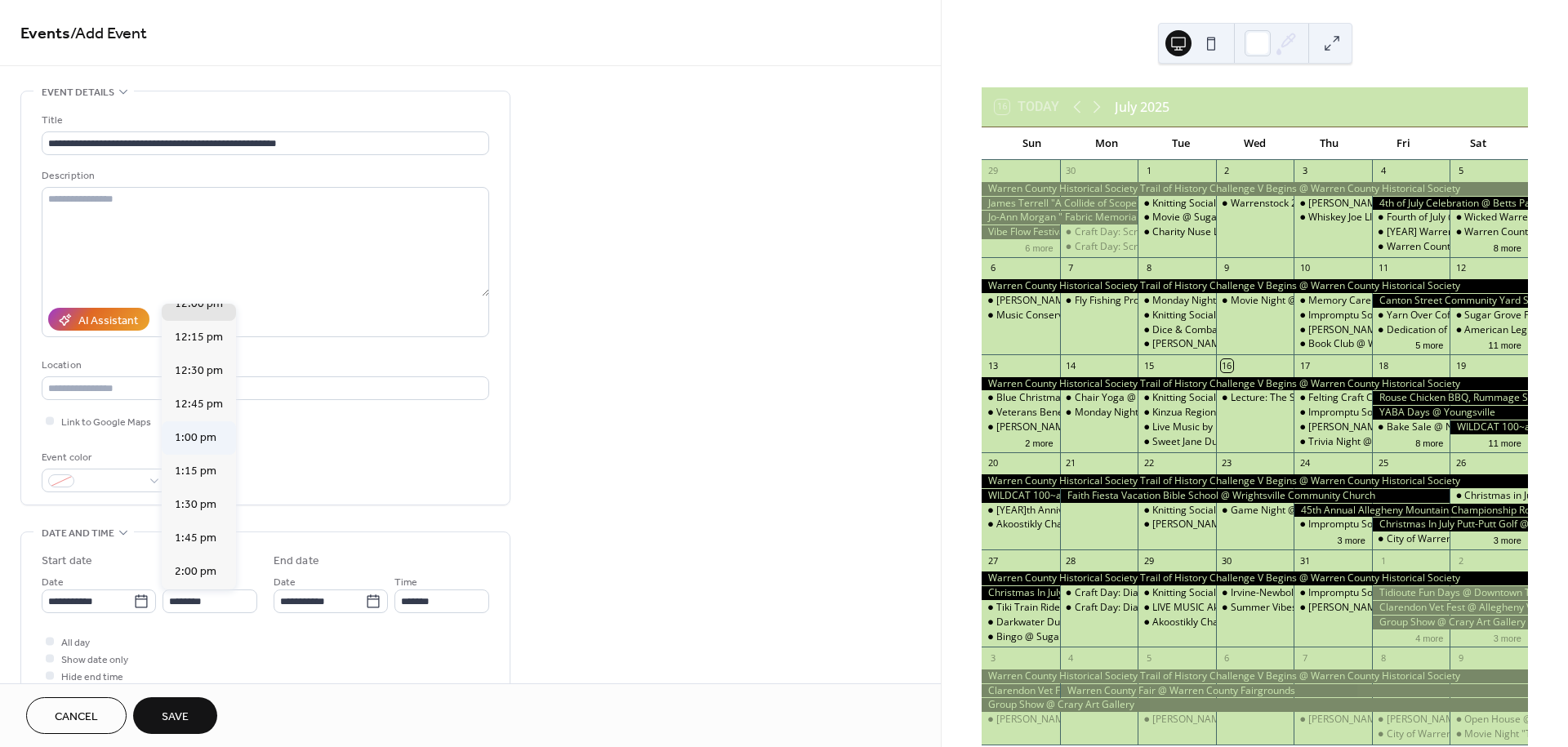 type on "*******" 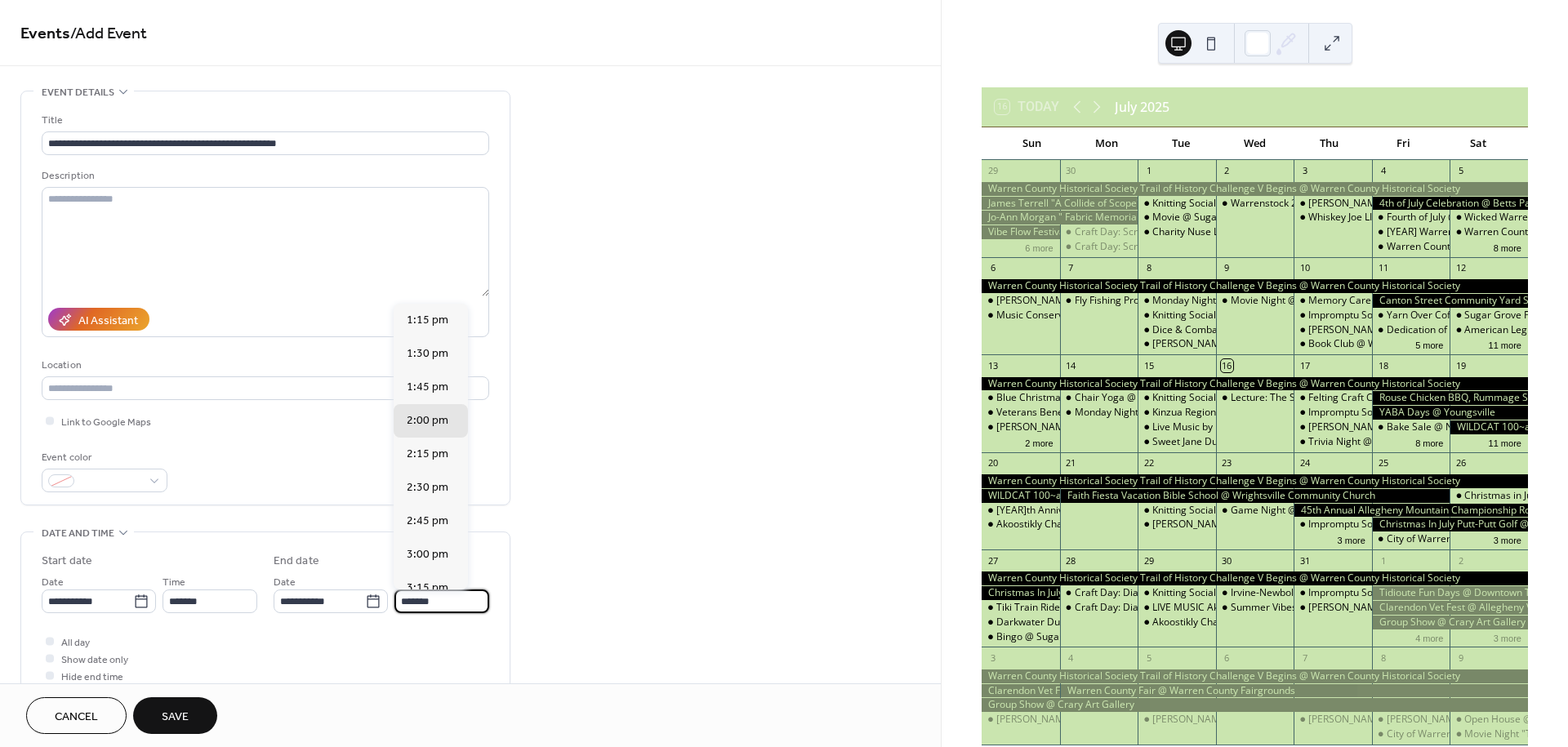 click on "*******" at bounding box center (442, 601) 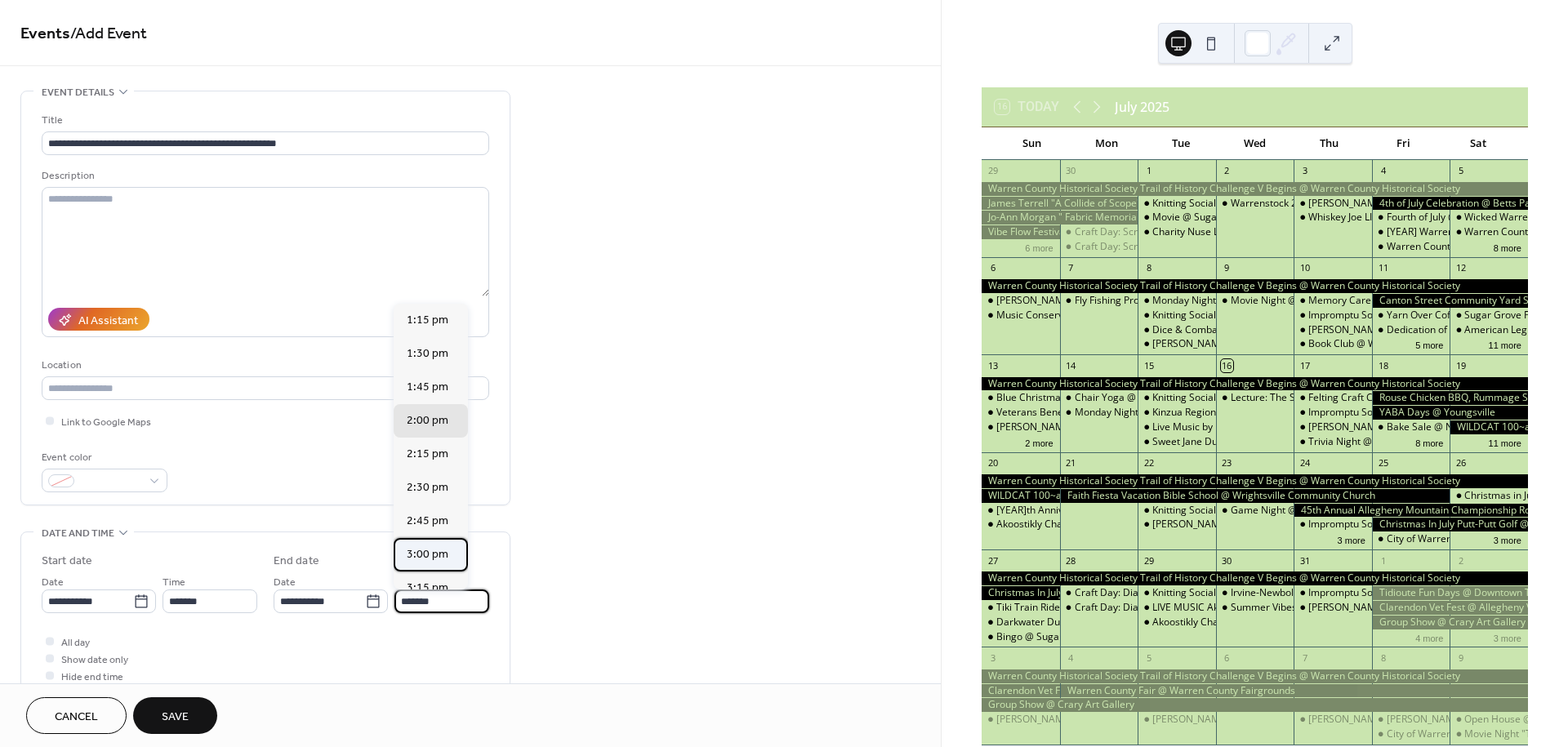 click on "3:00 pm" at bounding box center [427, 554] 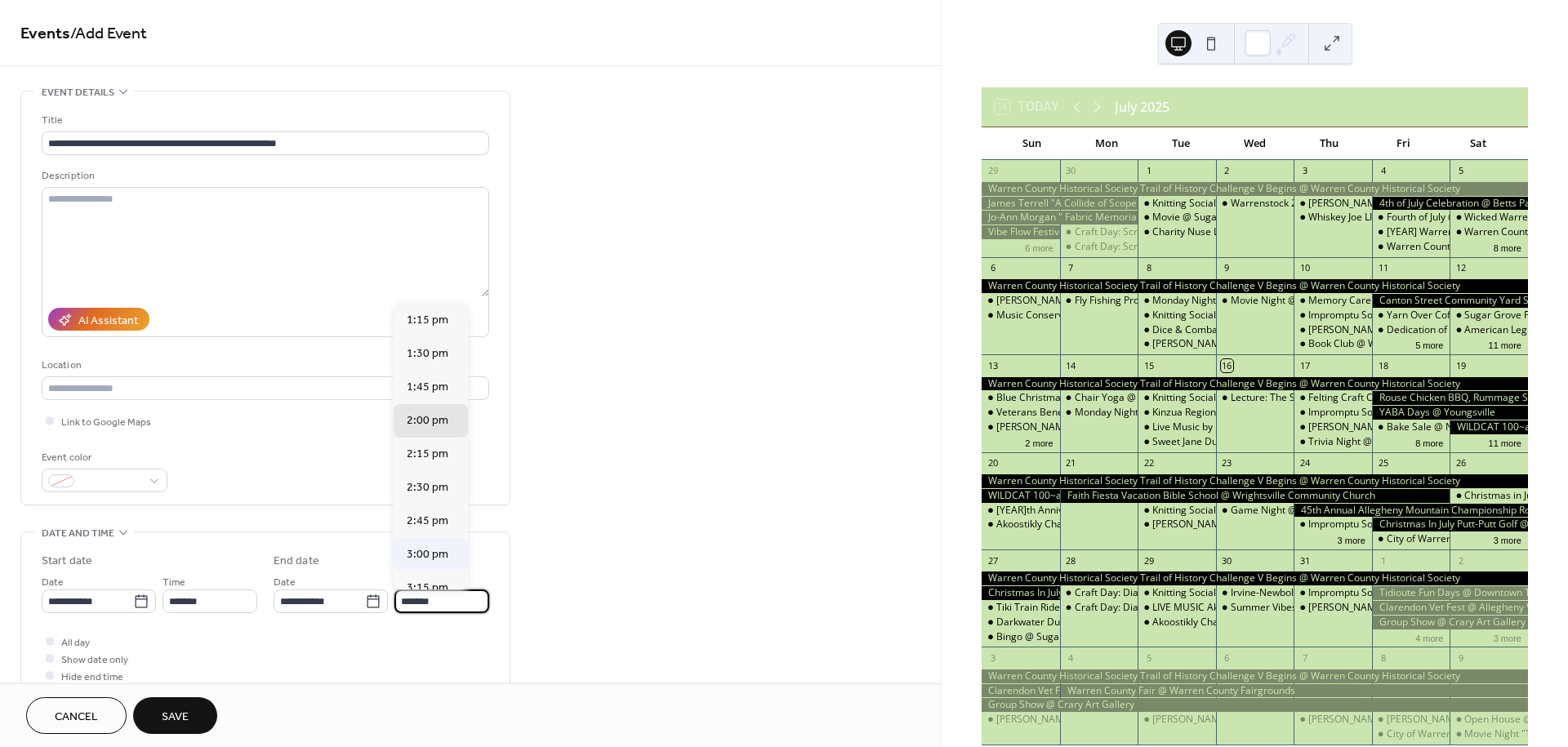 type on "*******" 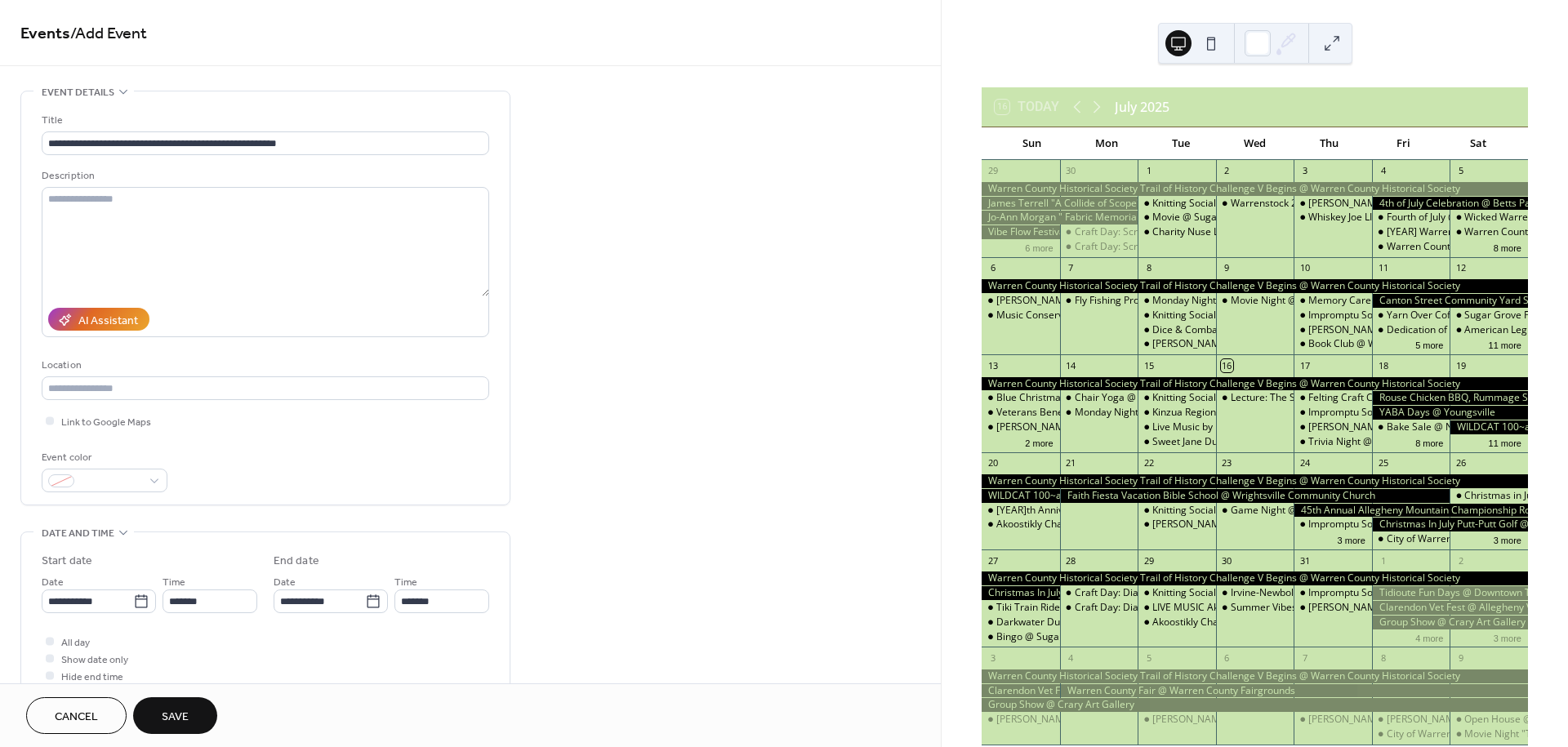 click on "Save" at bounding box center [175, 717] 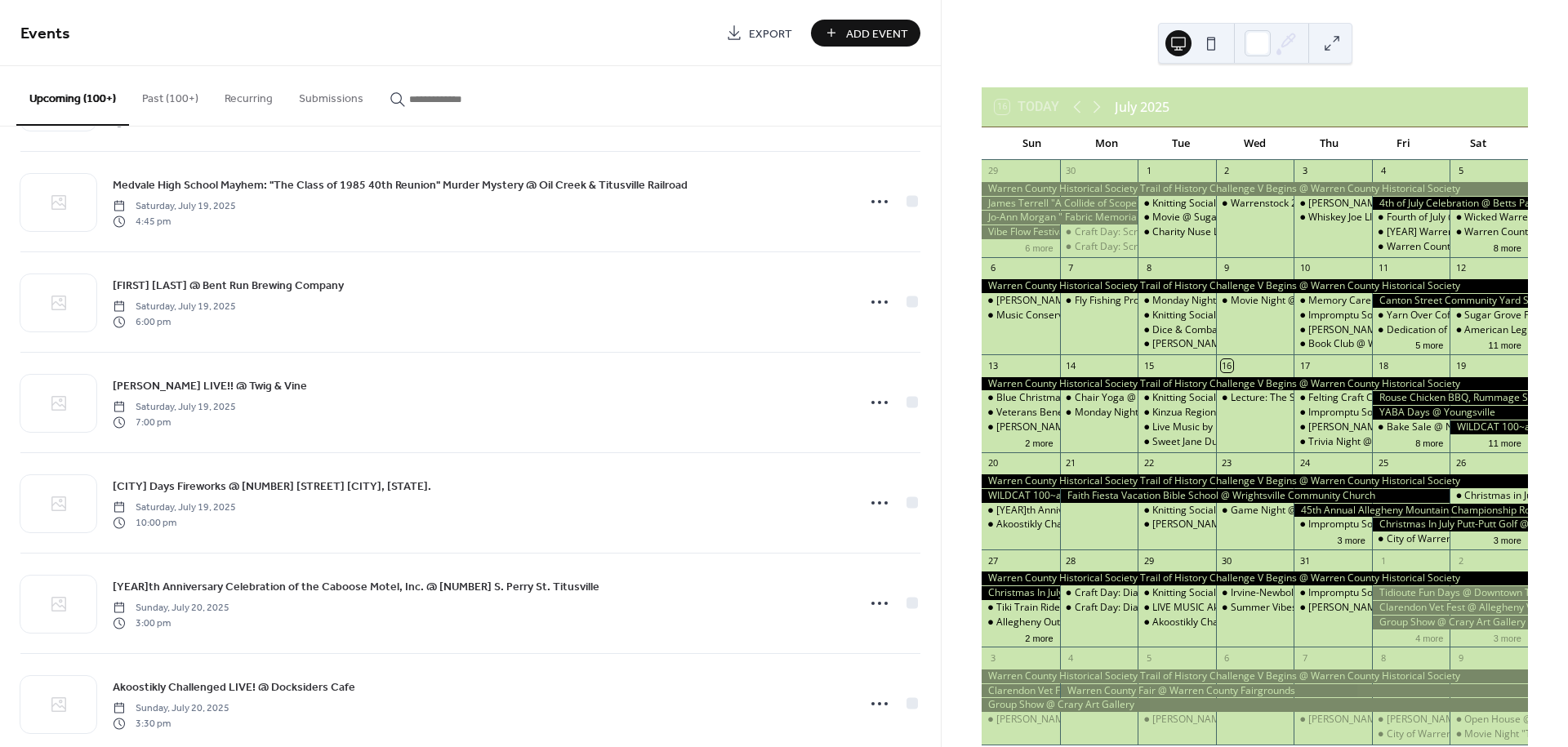 scroll, scrollTop: 2351, scrollLeft: 0, axis: vertical 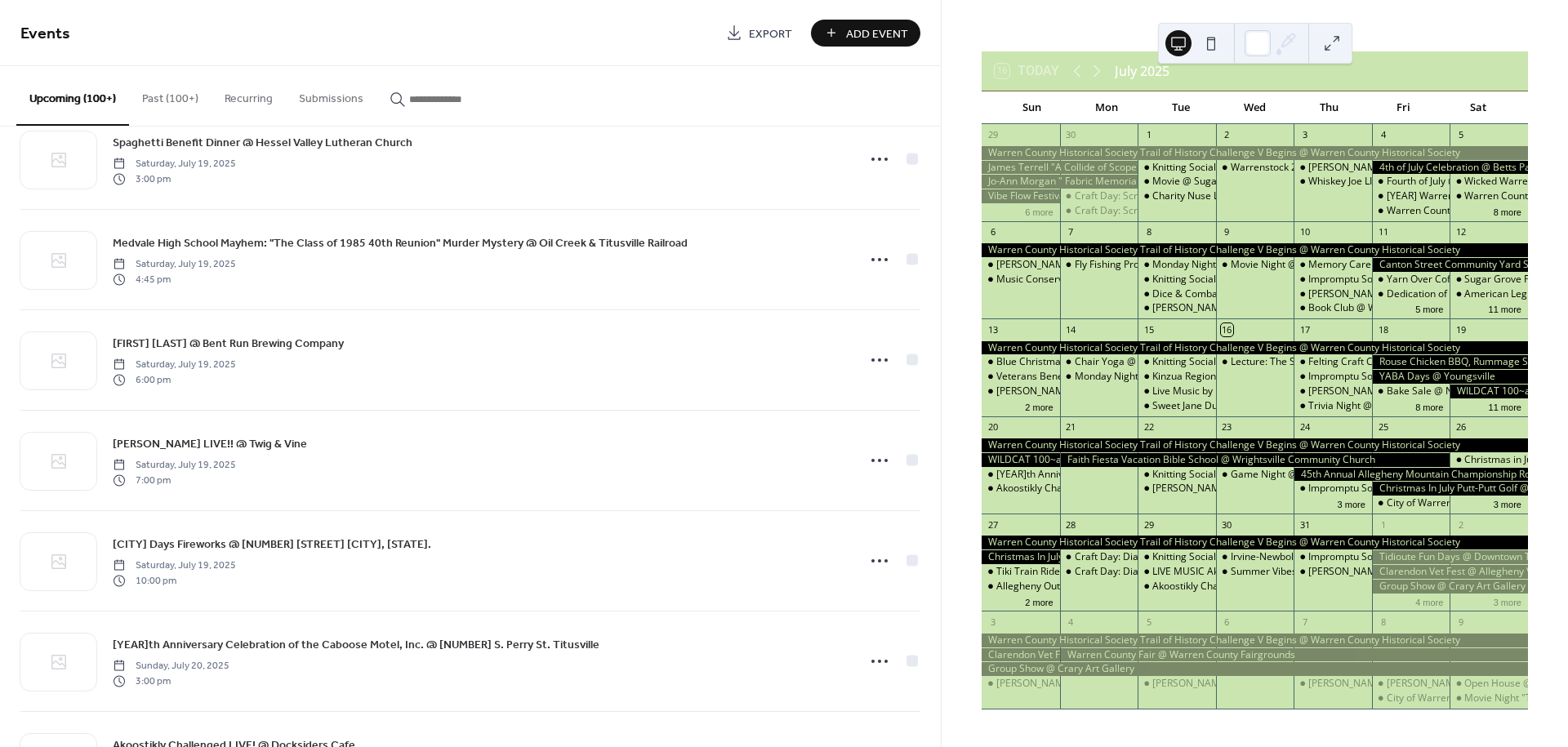 click on "Upcoming (100+)" at bounding box center (73, 96) 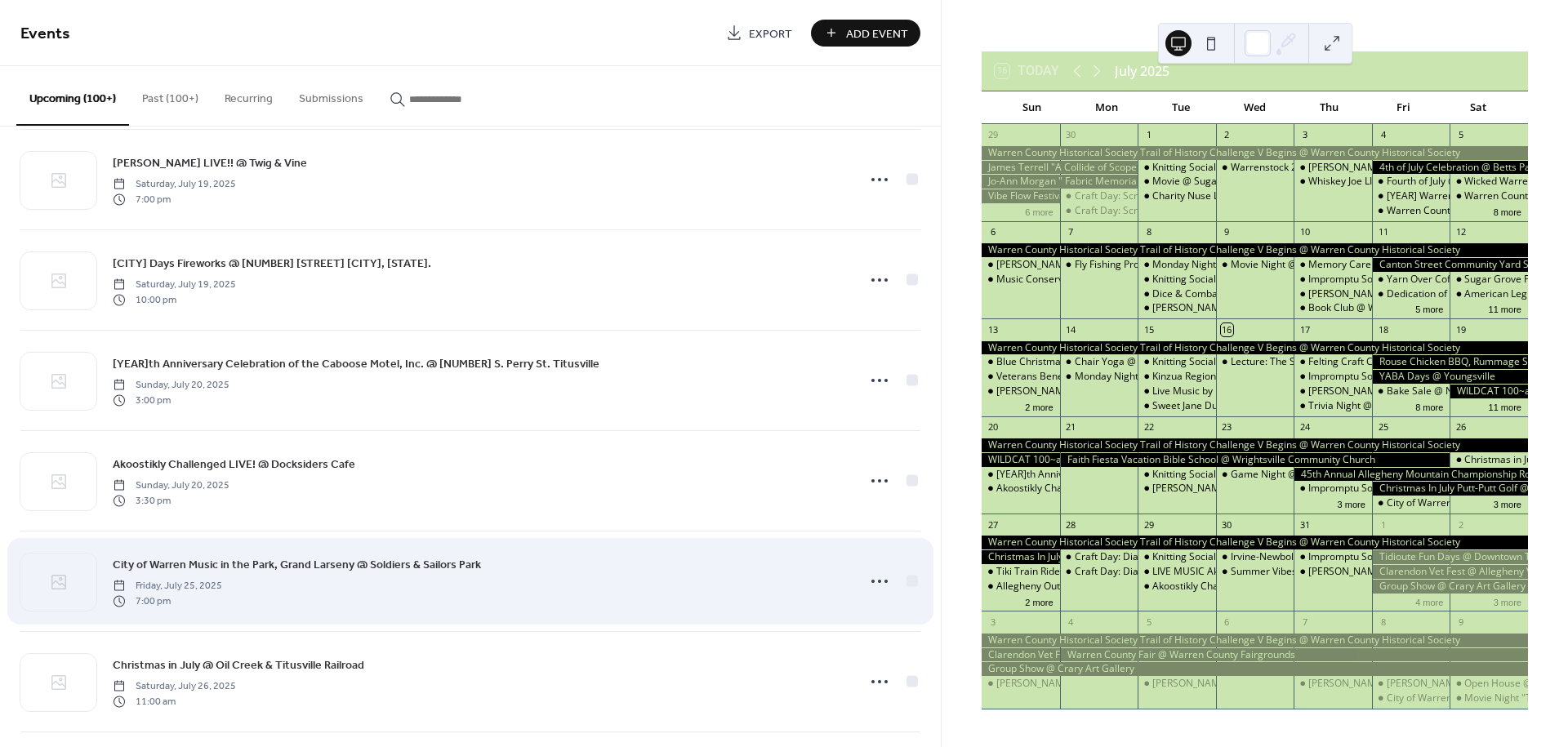 scroll, scrollTop: 2630, scrollLeft: 0, axis: vertical 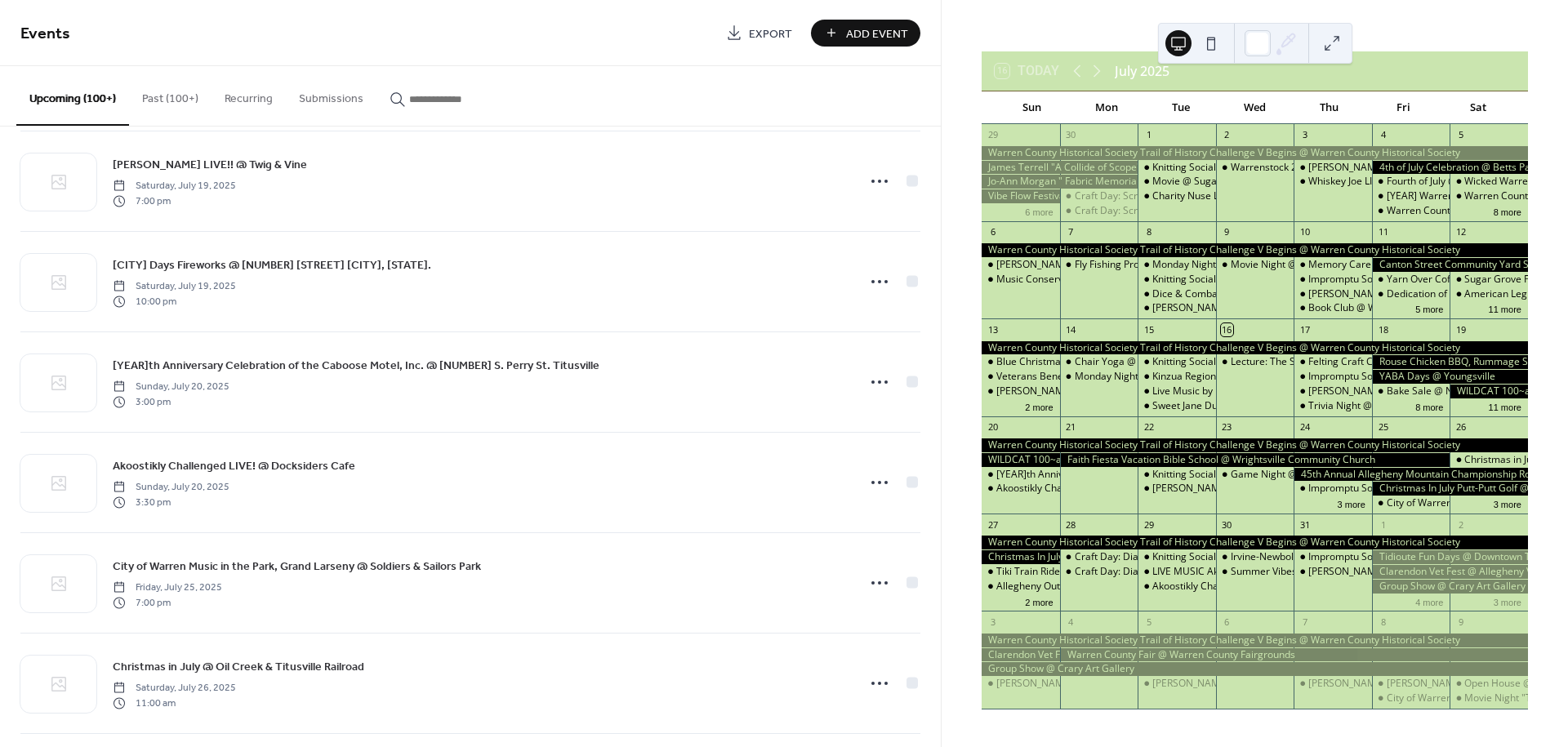 click on "Add Event" at bounding box center (877, 33) 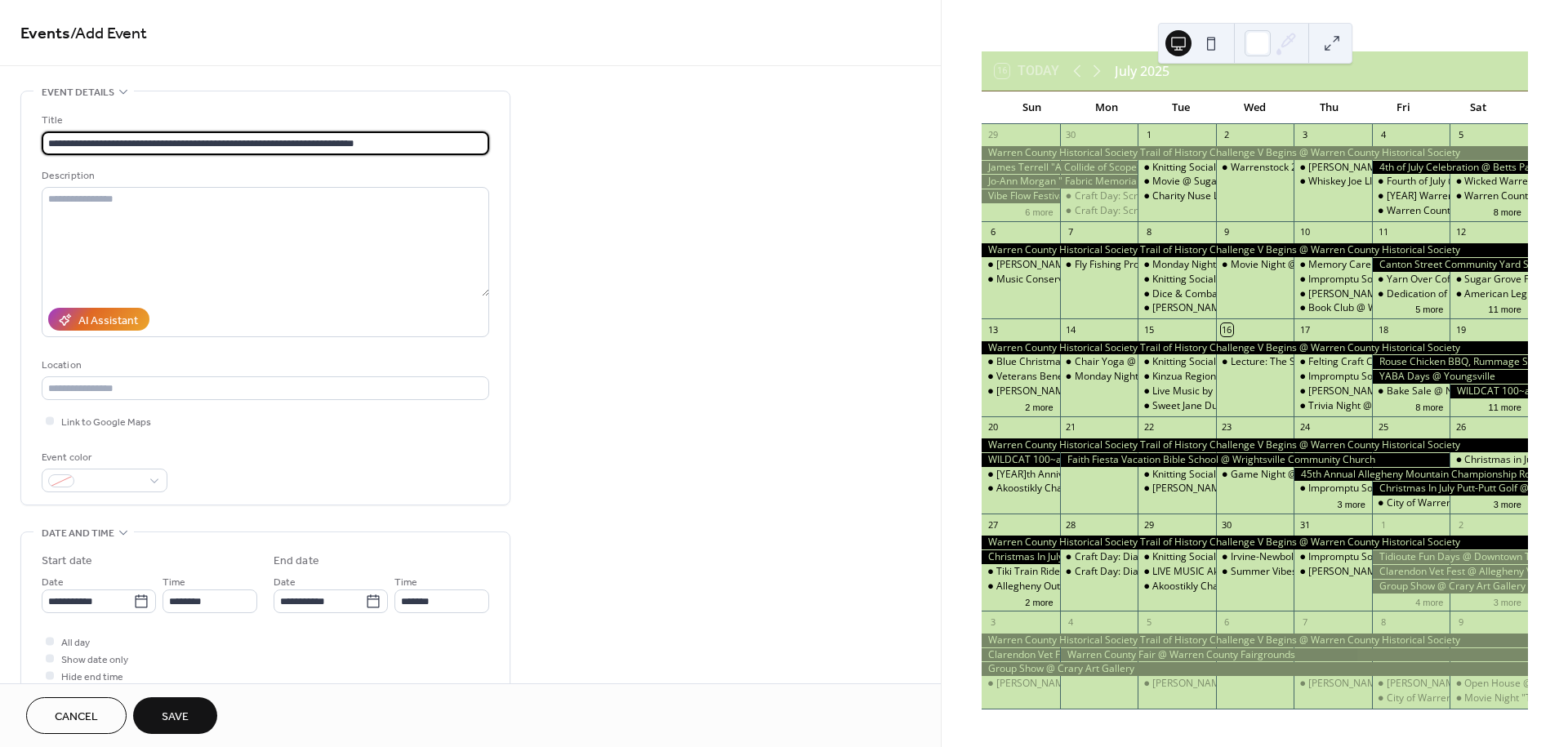 type on "**********" 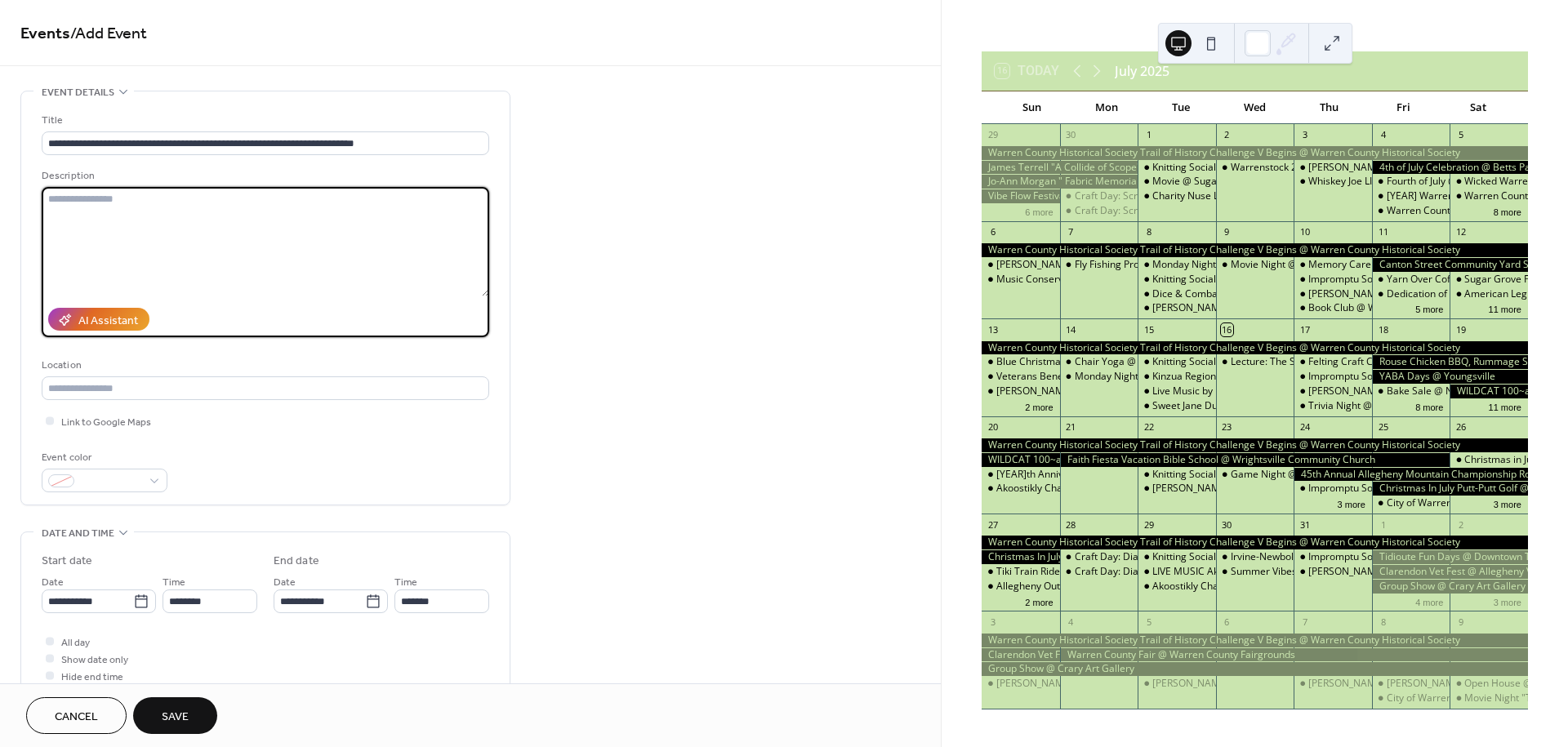 paste on "**********" 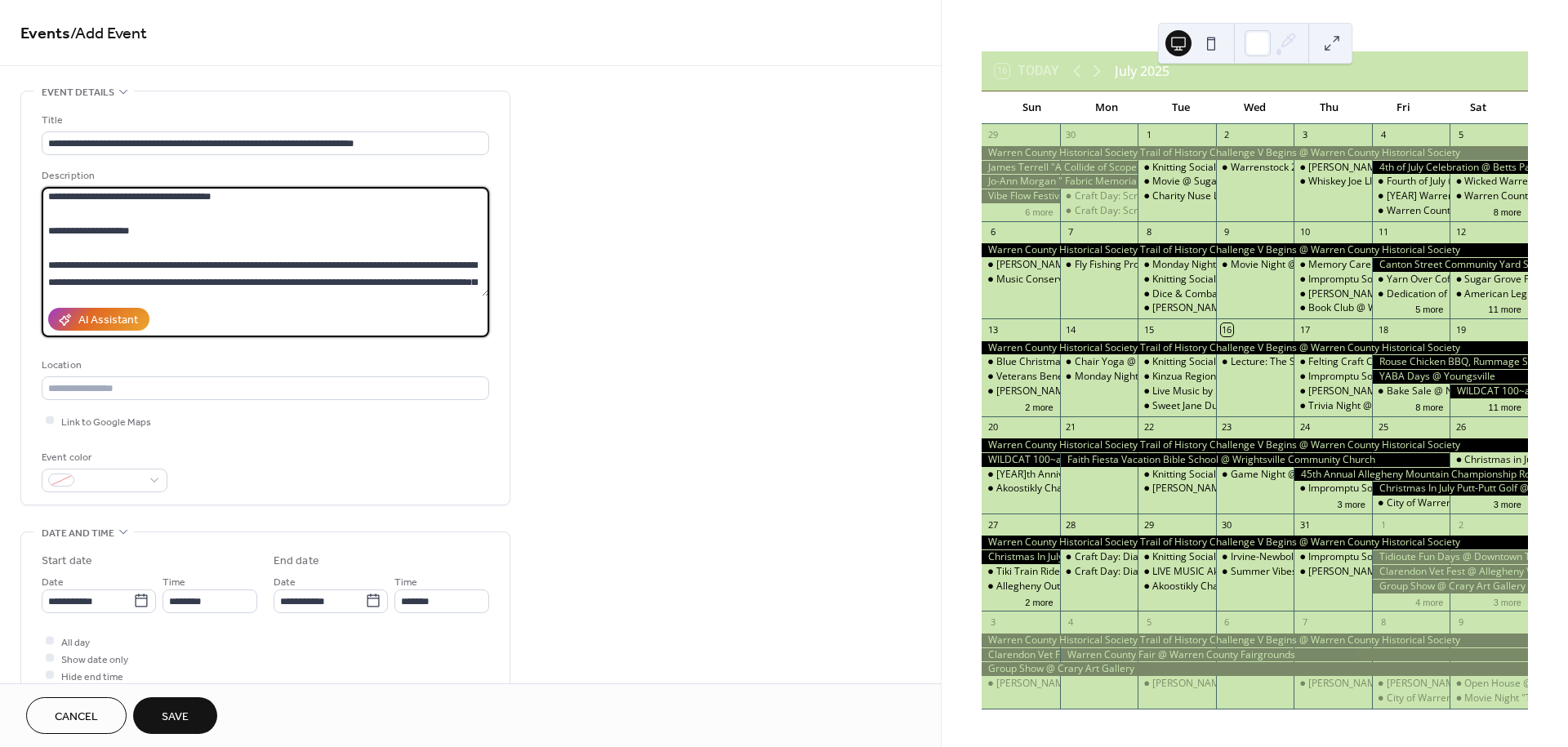 scroll, scrollTop: 0, scrollLeft: 0, axis: both 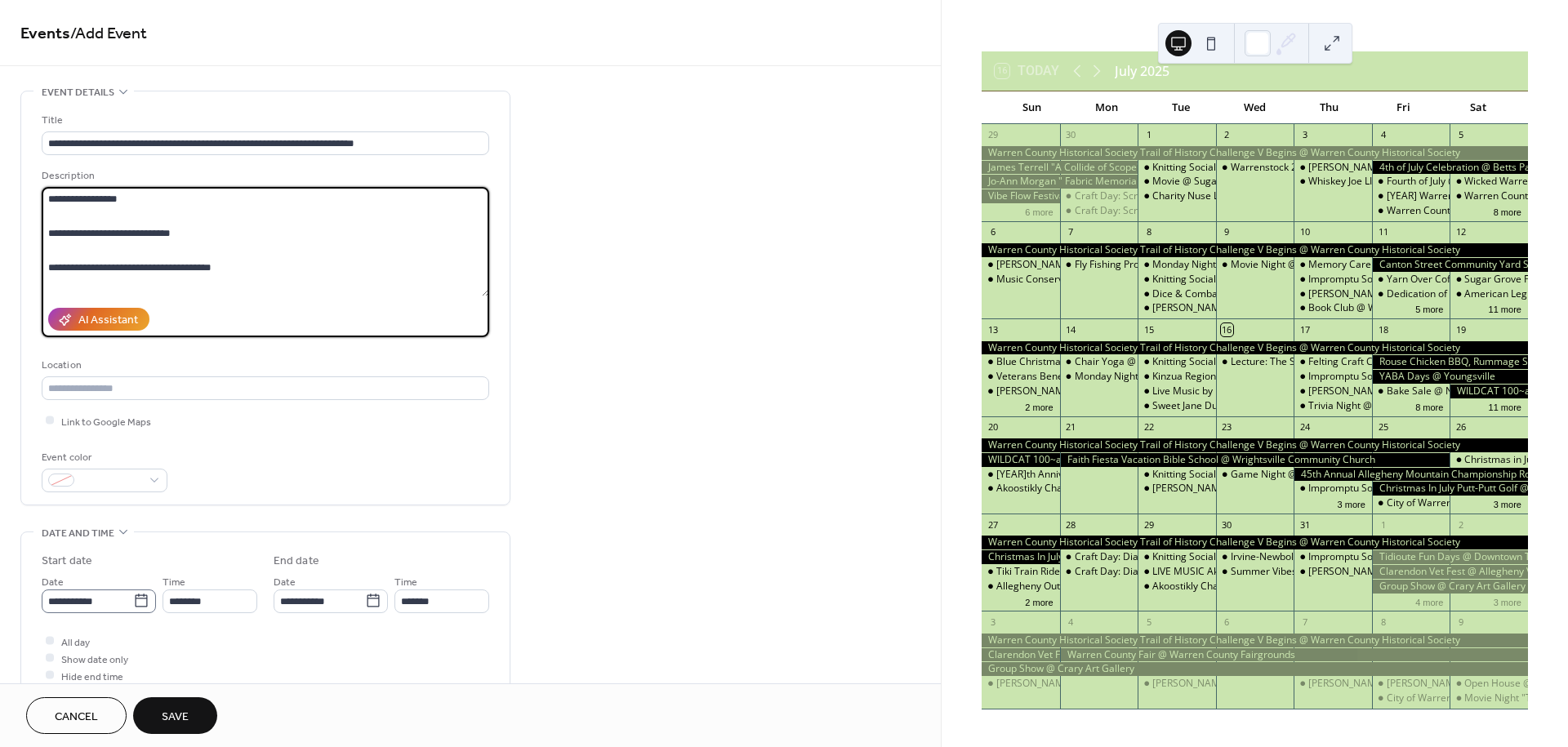 type on "**********" 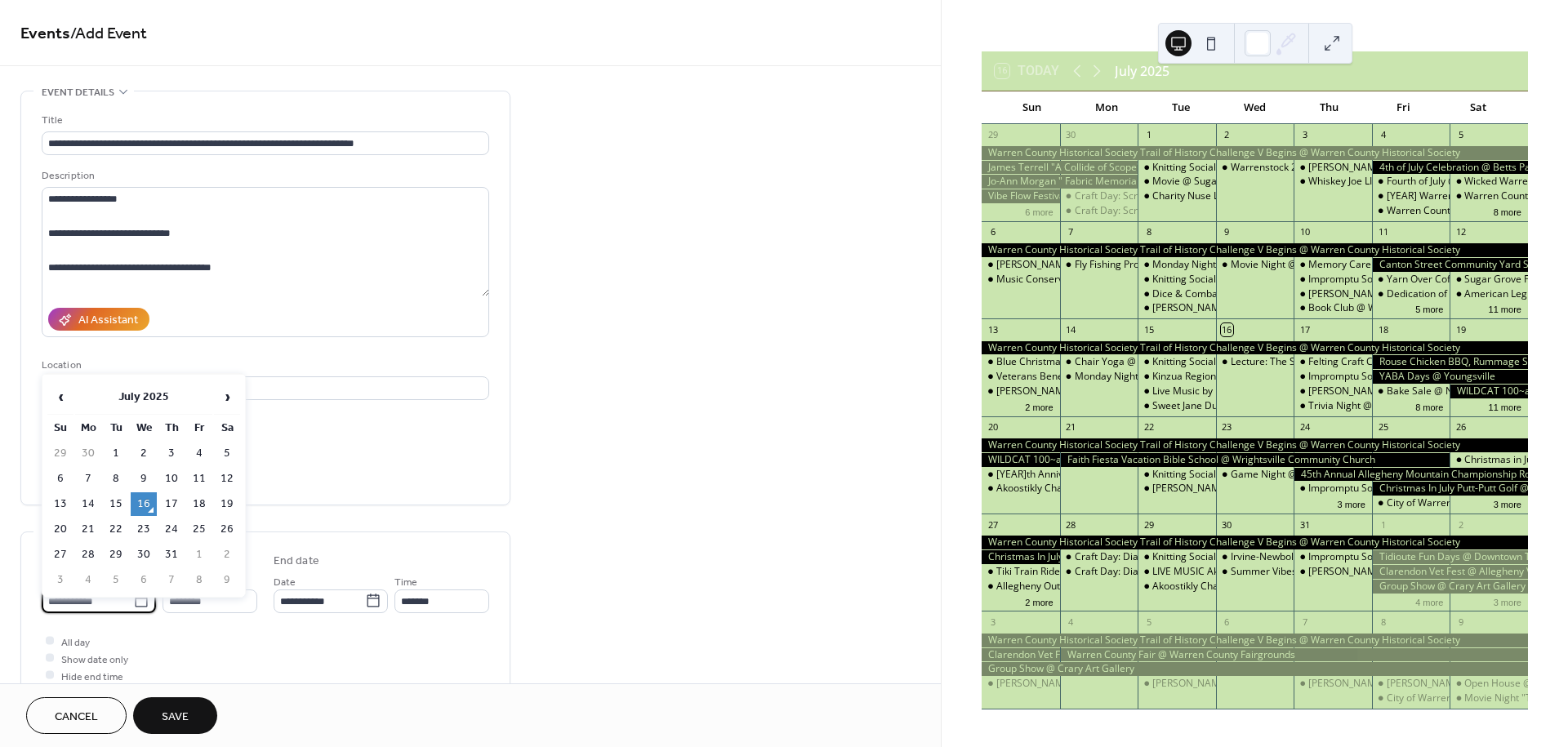 click on "**********" at bounding box center [87, 601] 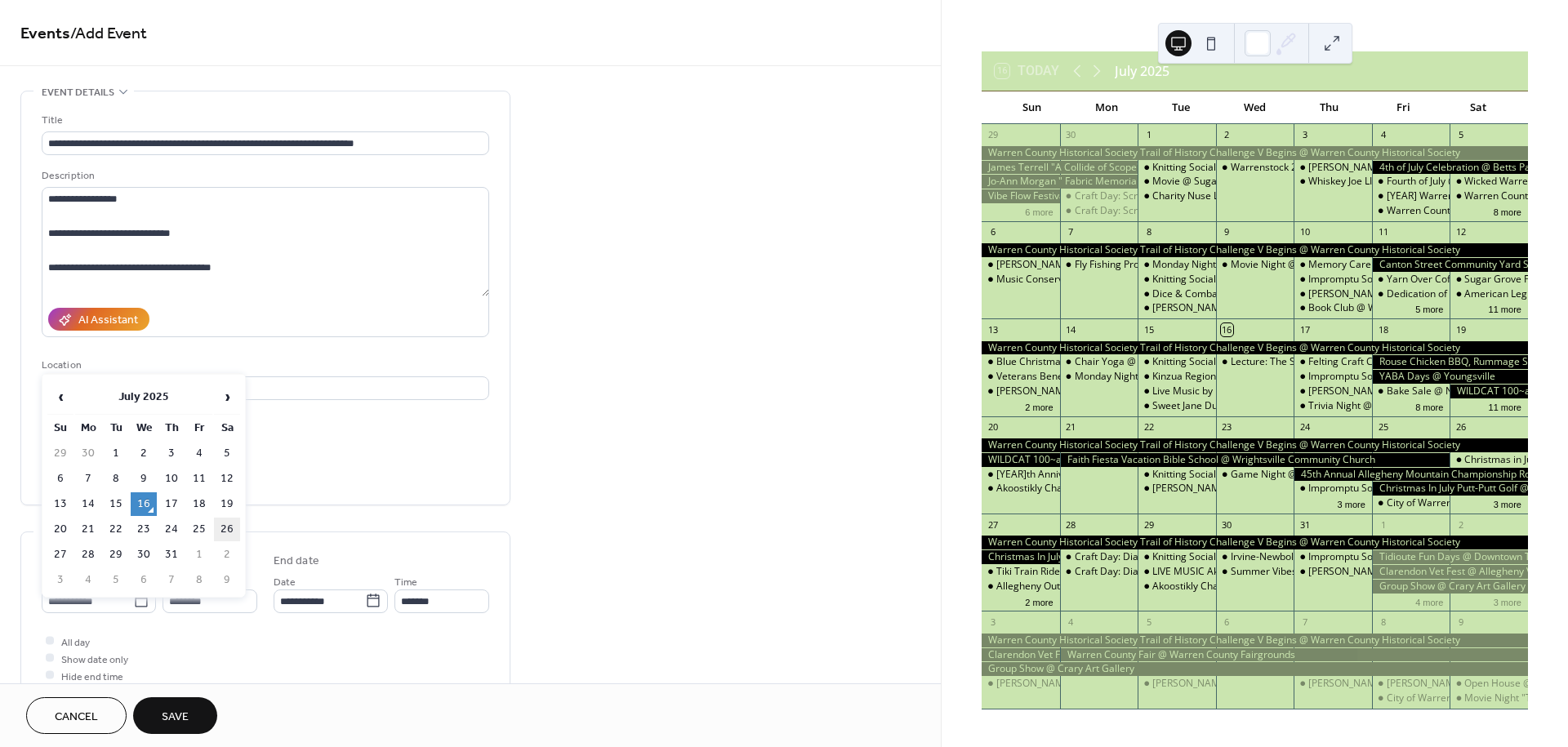click on "26" at bounding box center (227, 529) 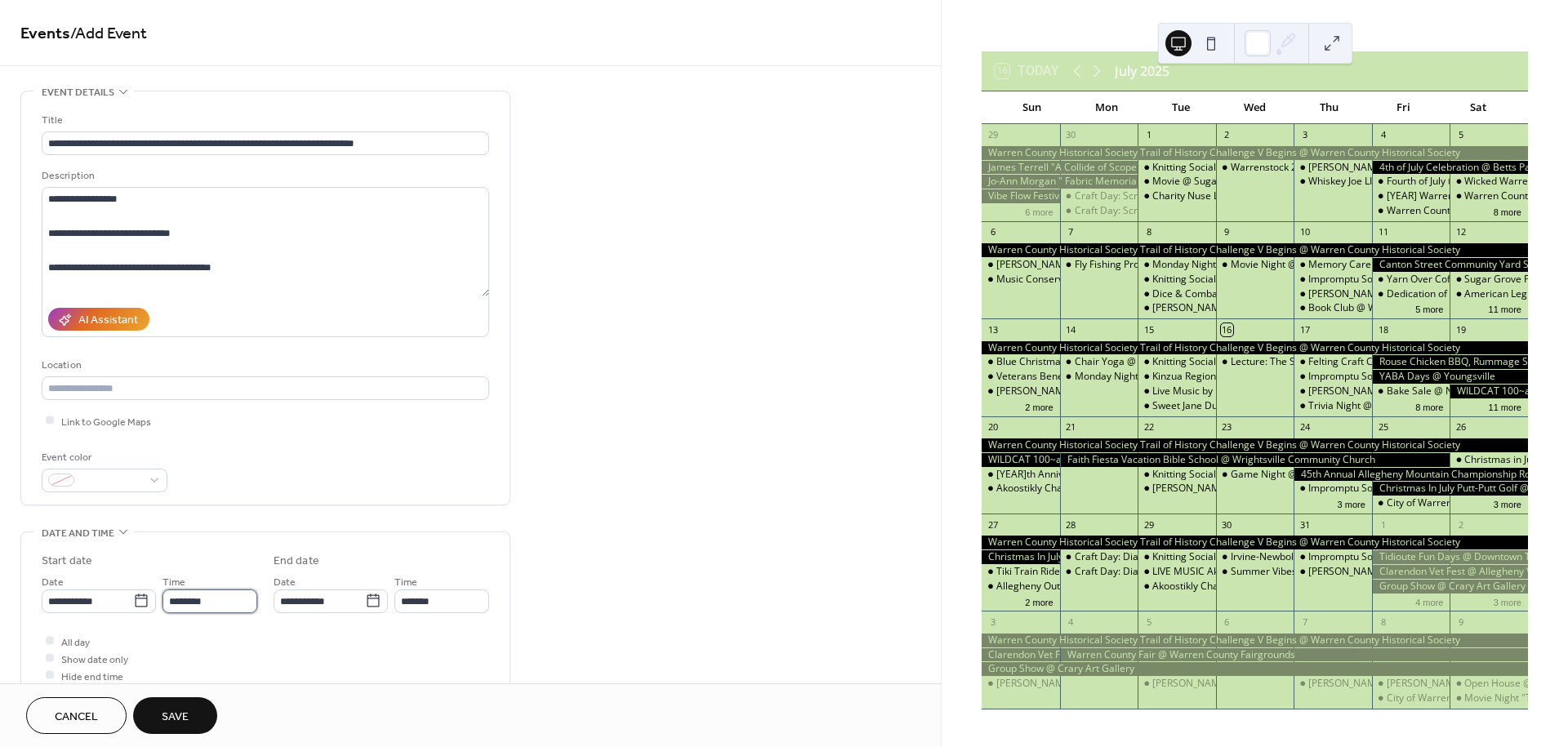 click on "********" at bounding box center (210, 601) 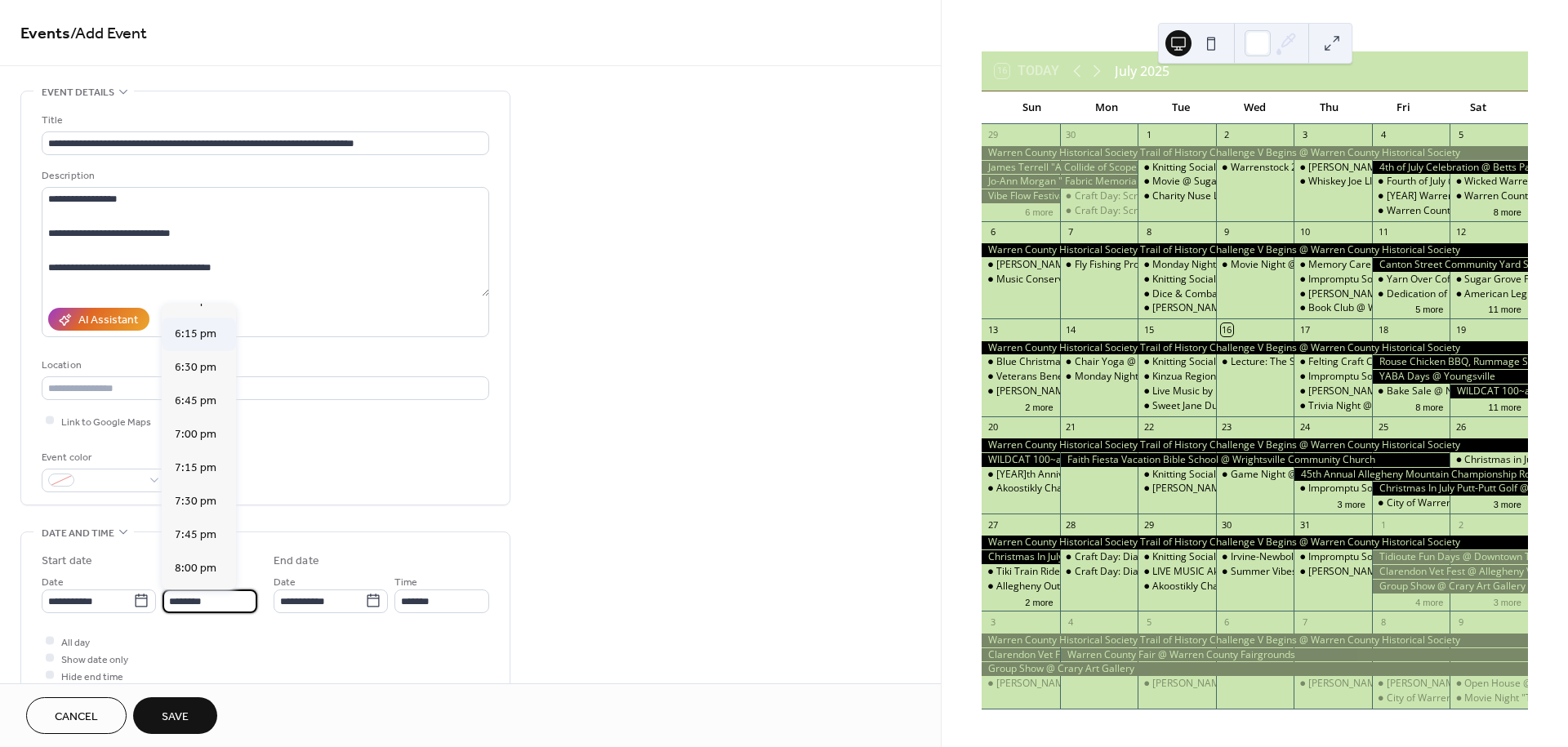 scroll, scrollTop: 2439, scrollLeft: 0, axis: vertical 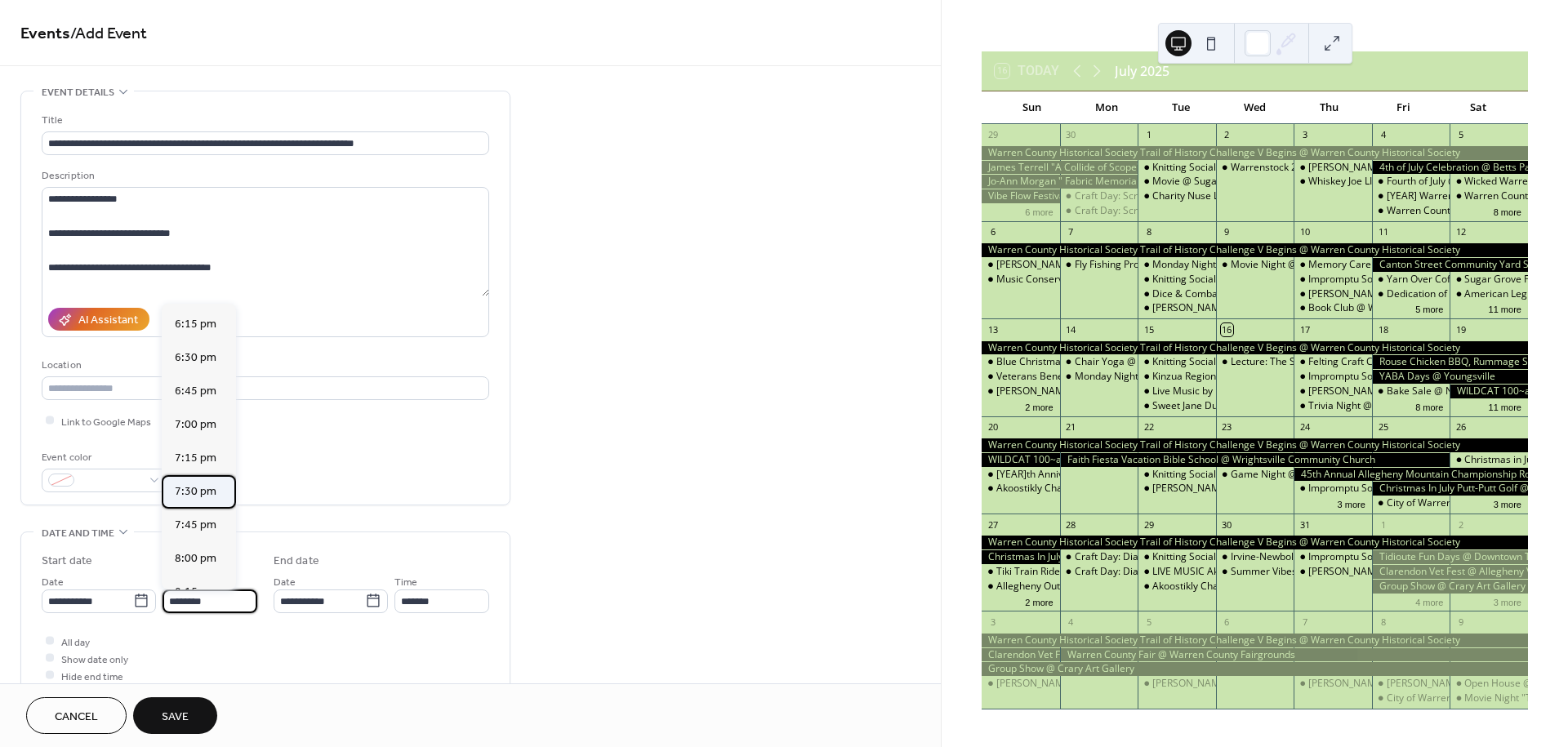 click on "7:30 pm" at bounding box center (195, 491) 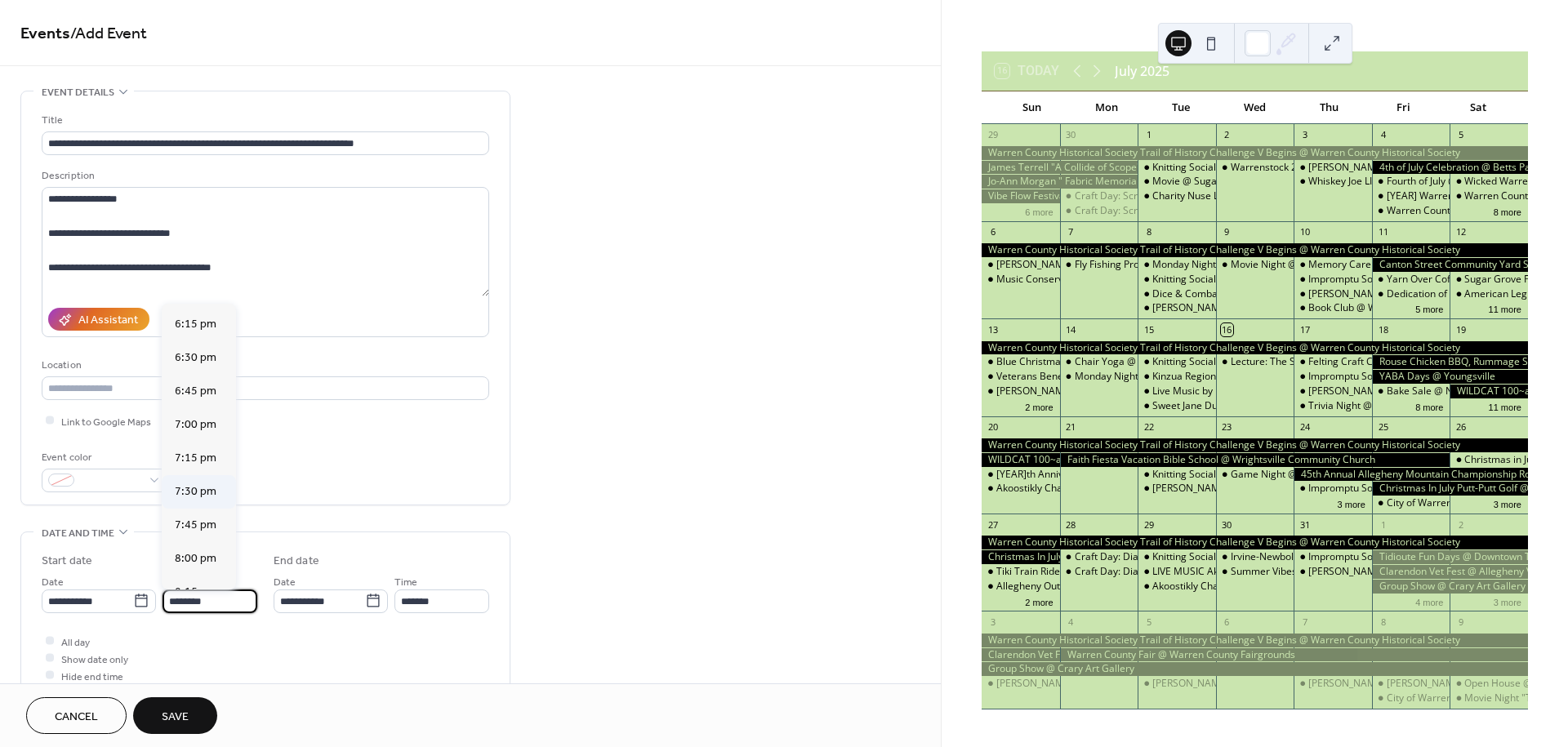 type on "*******" 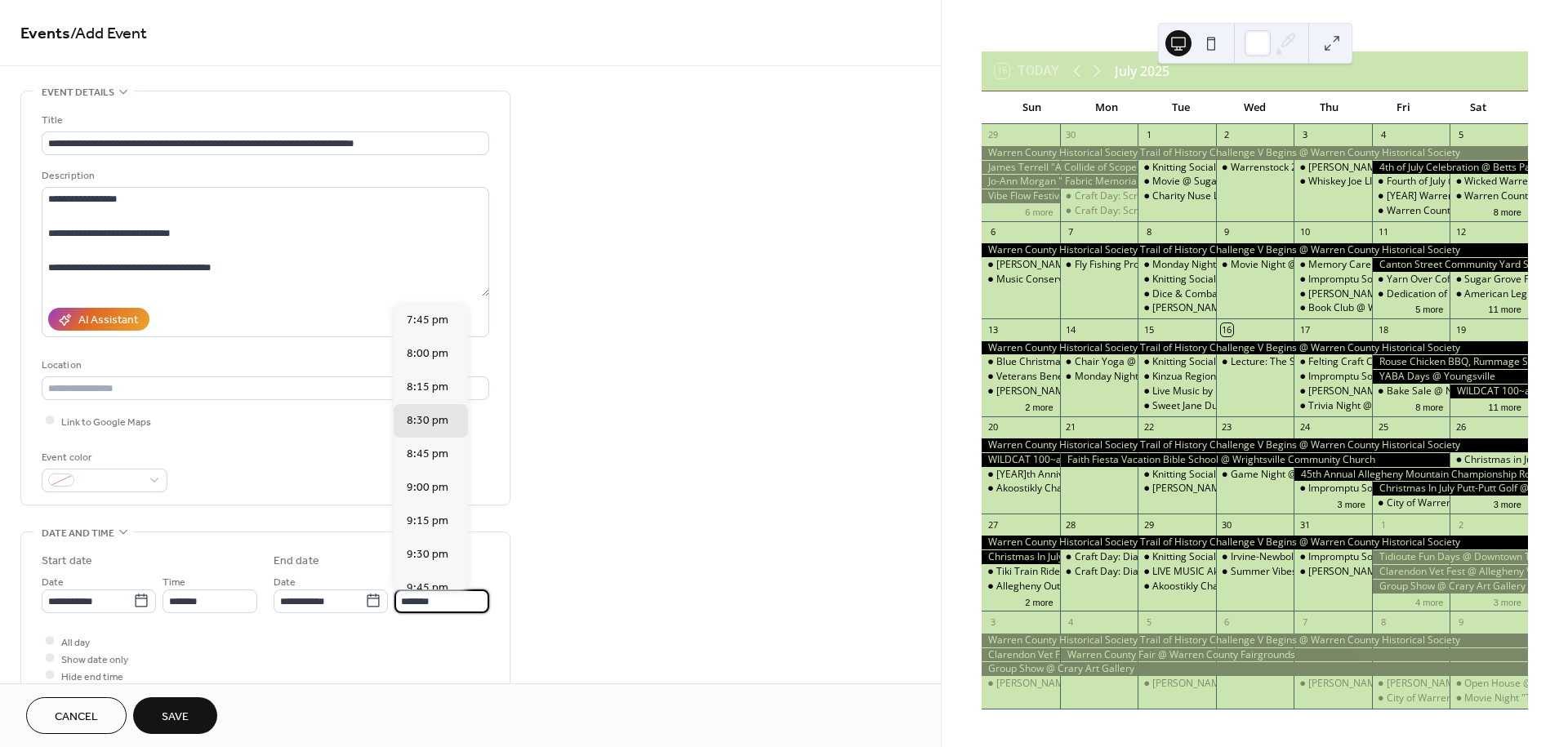 click on "*******" at bounding box center [442, 601] 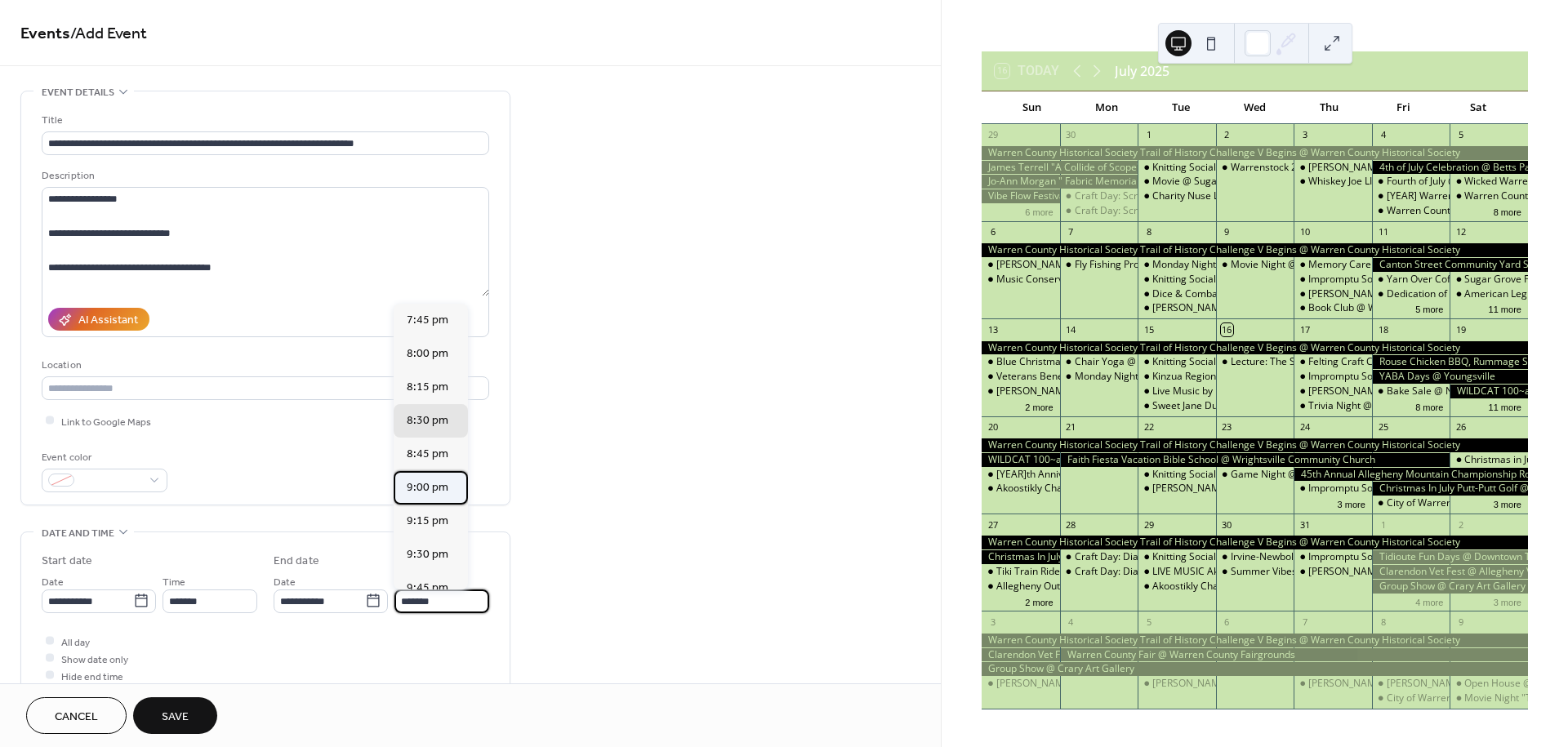 click on "9:00 pm" at bounding box center (427, 487) 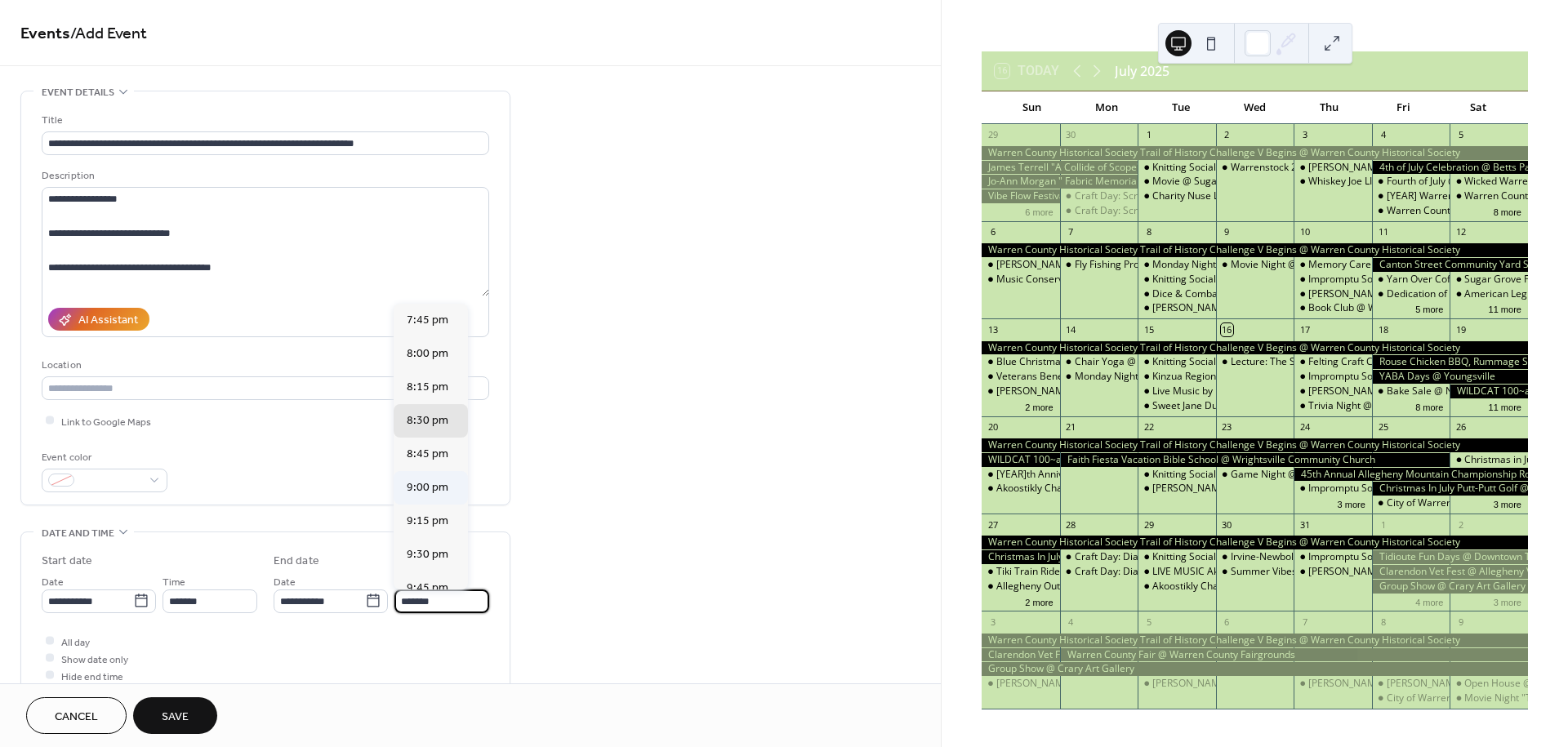 type on "*******" 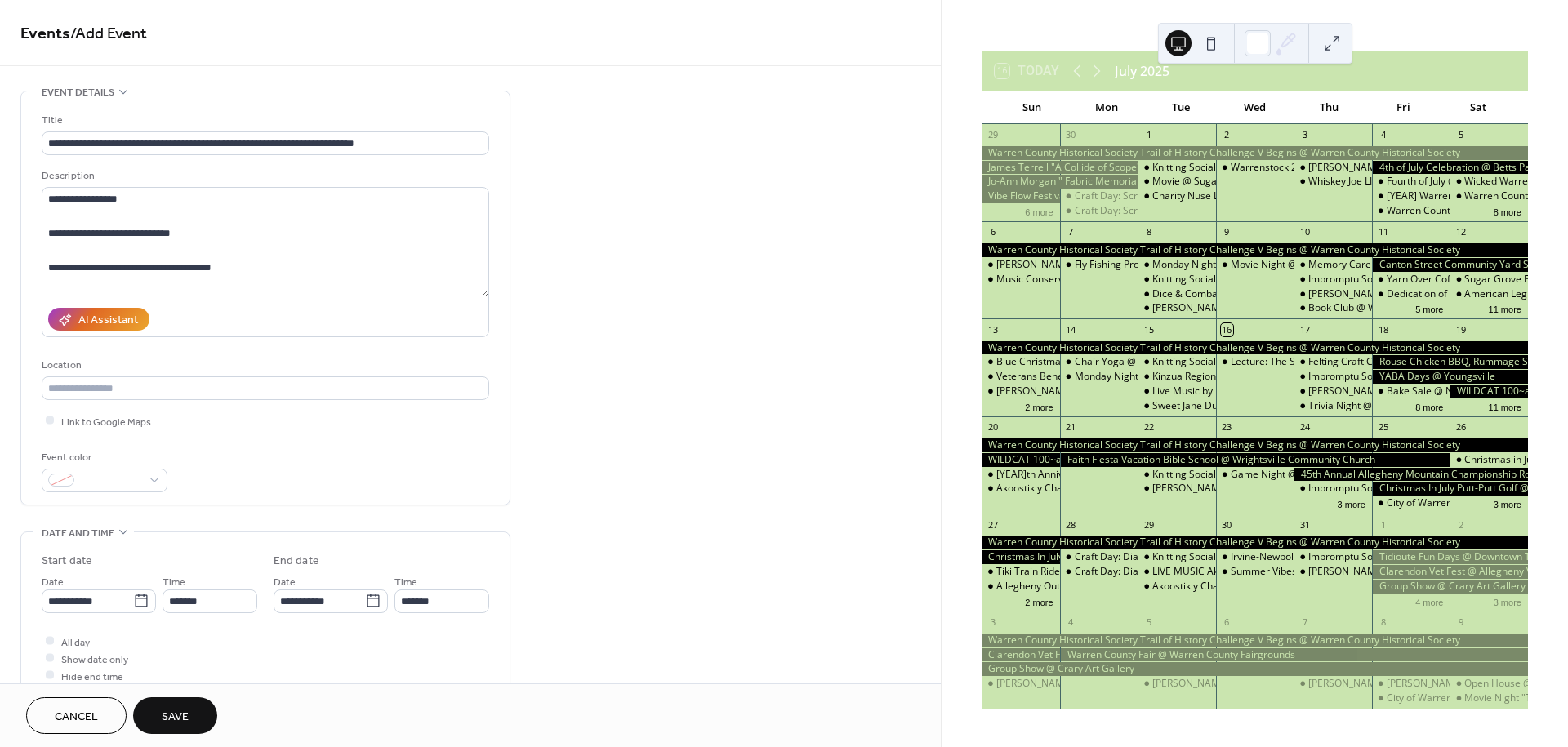 click on "Save" at bounding box center (175, 715) 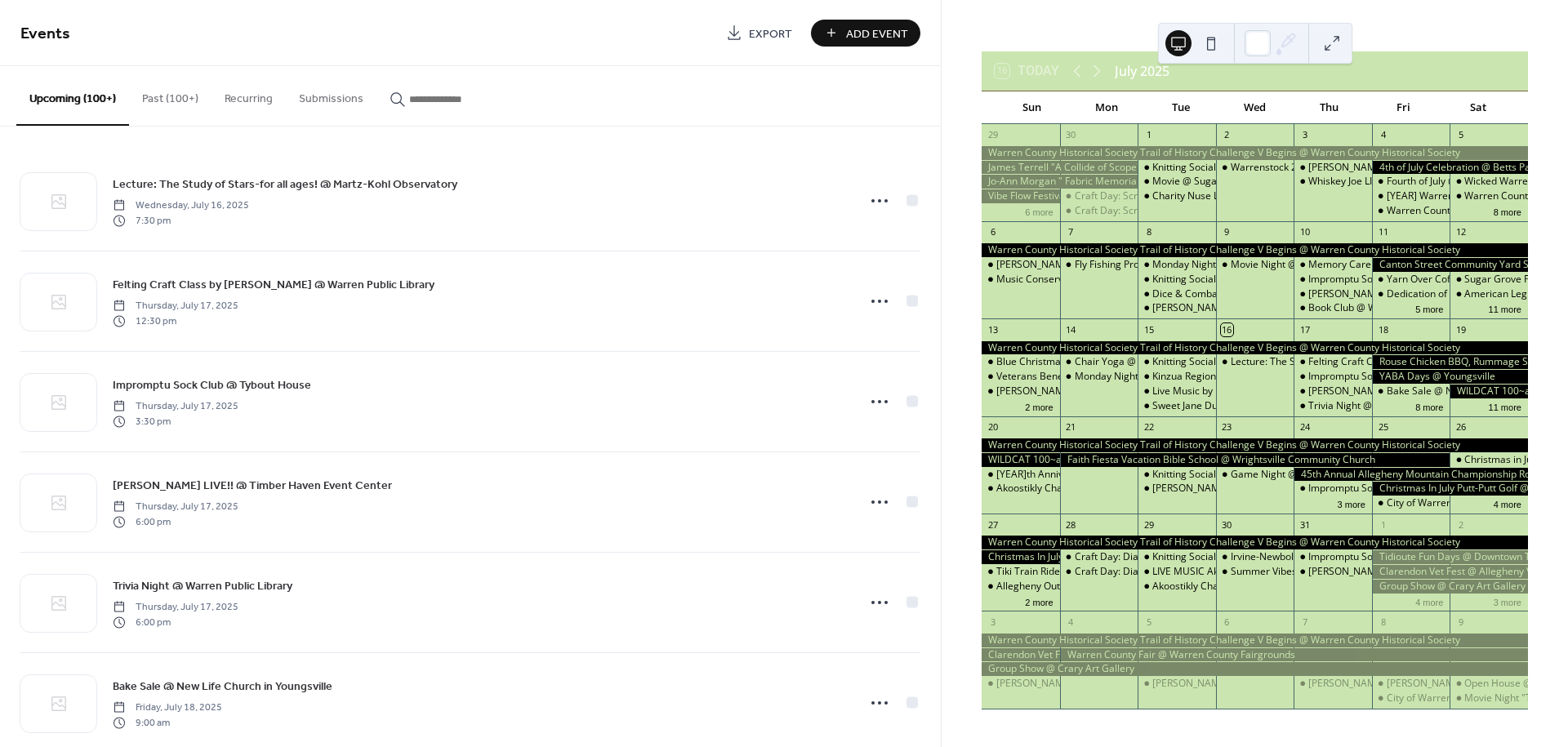 click on "Add Event" at bounding box center [877, 33] 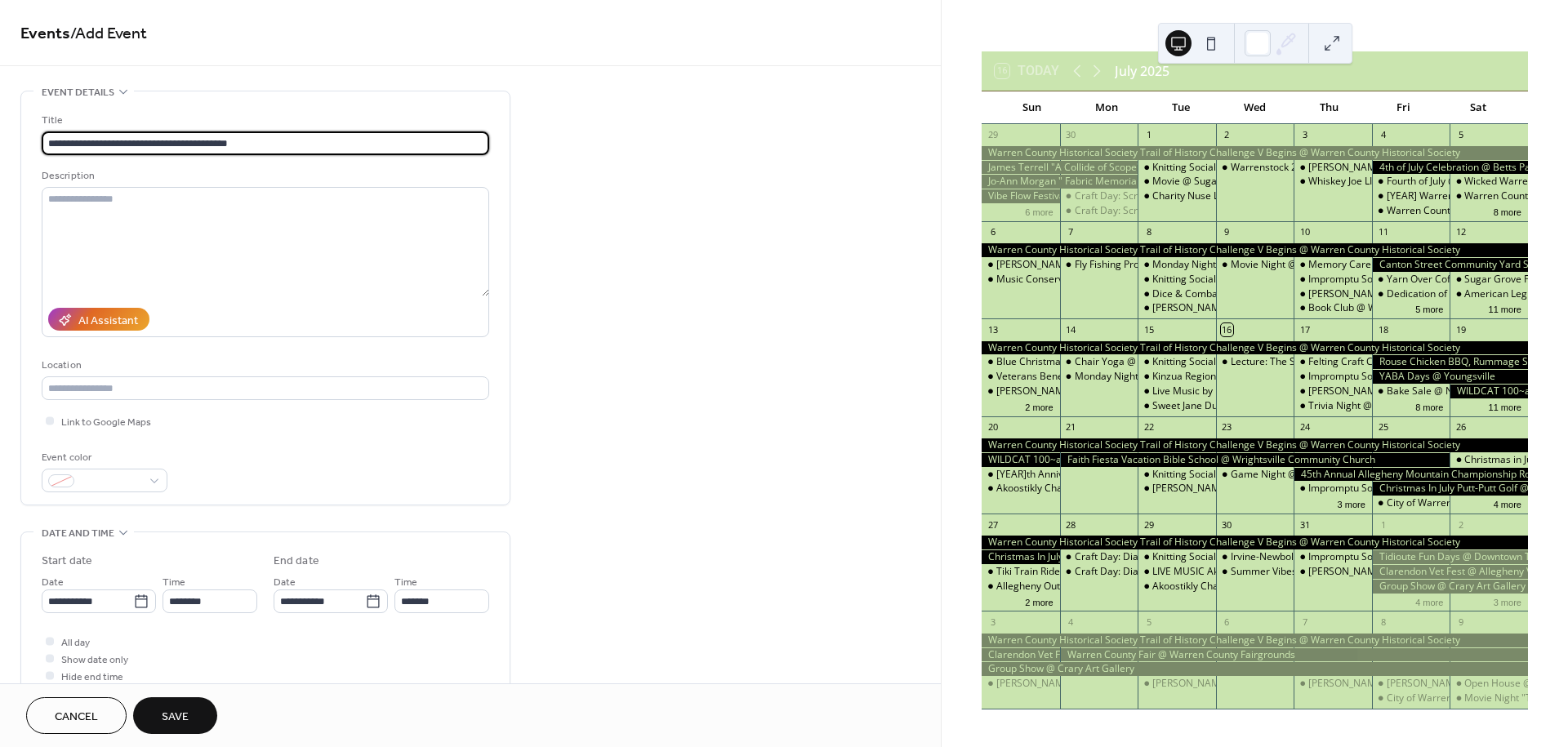 type on "**********" 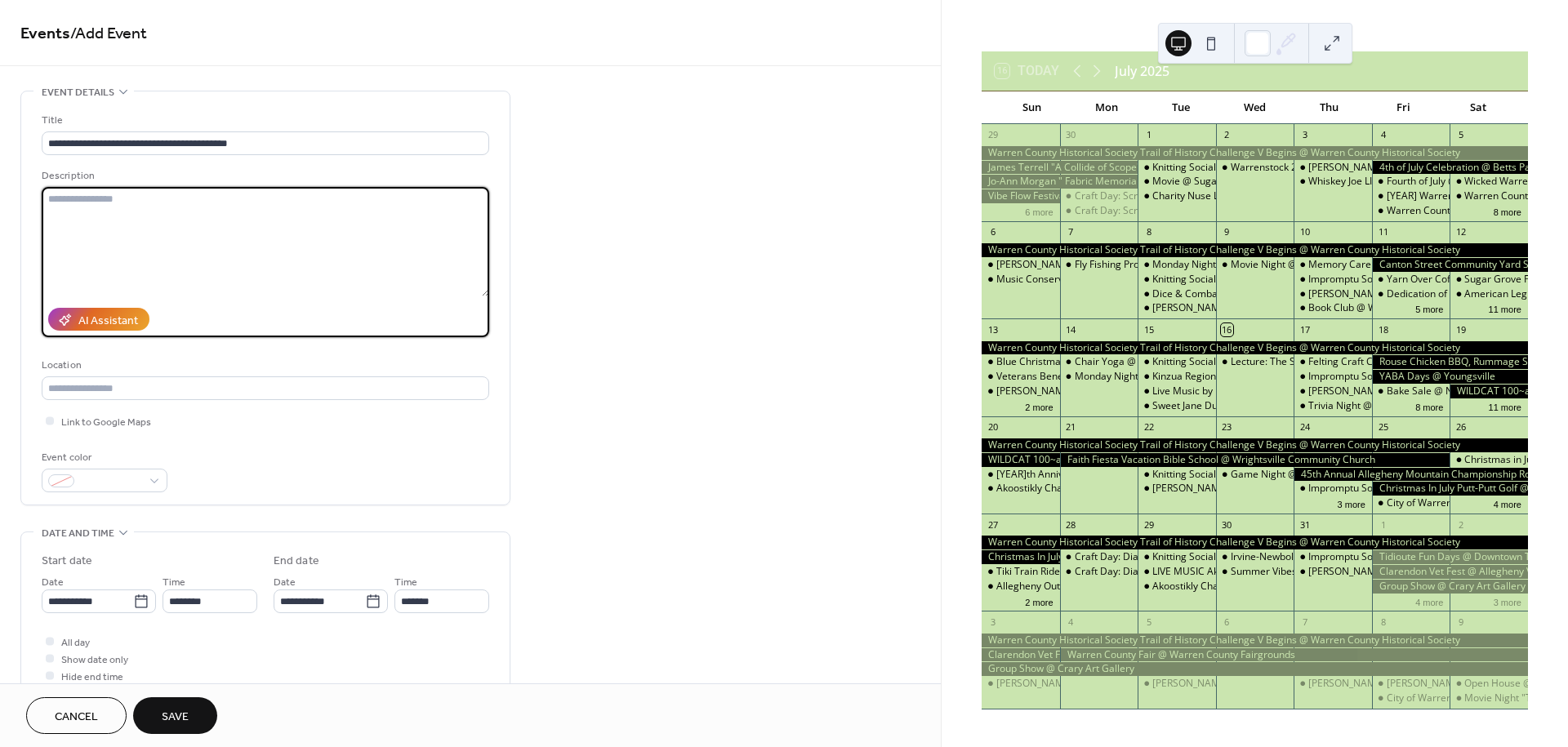 paste on "**********" 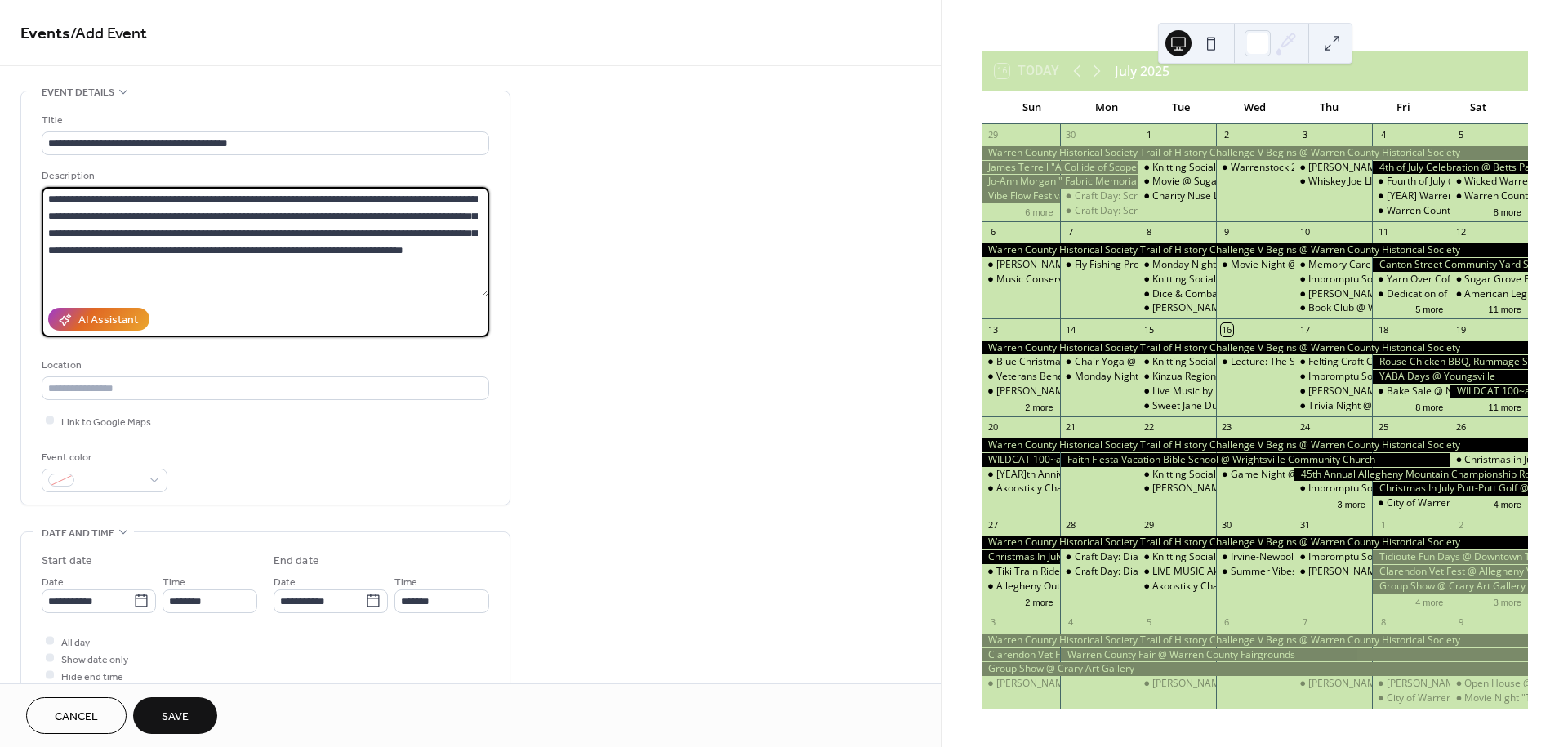 type on "**********" 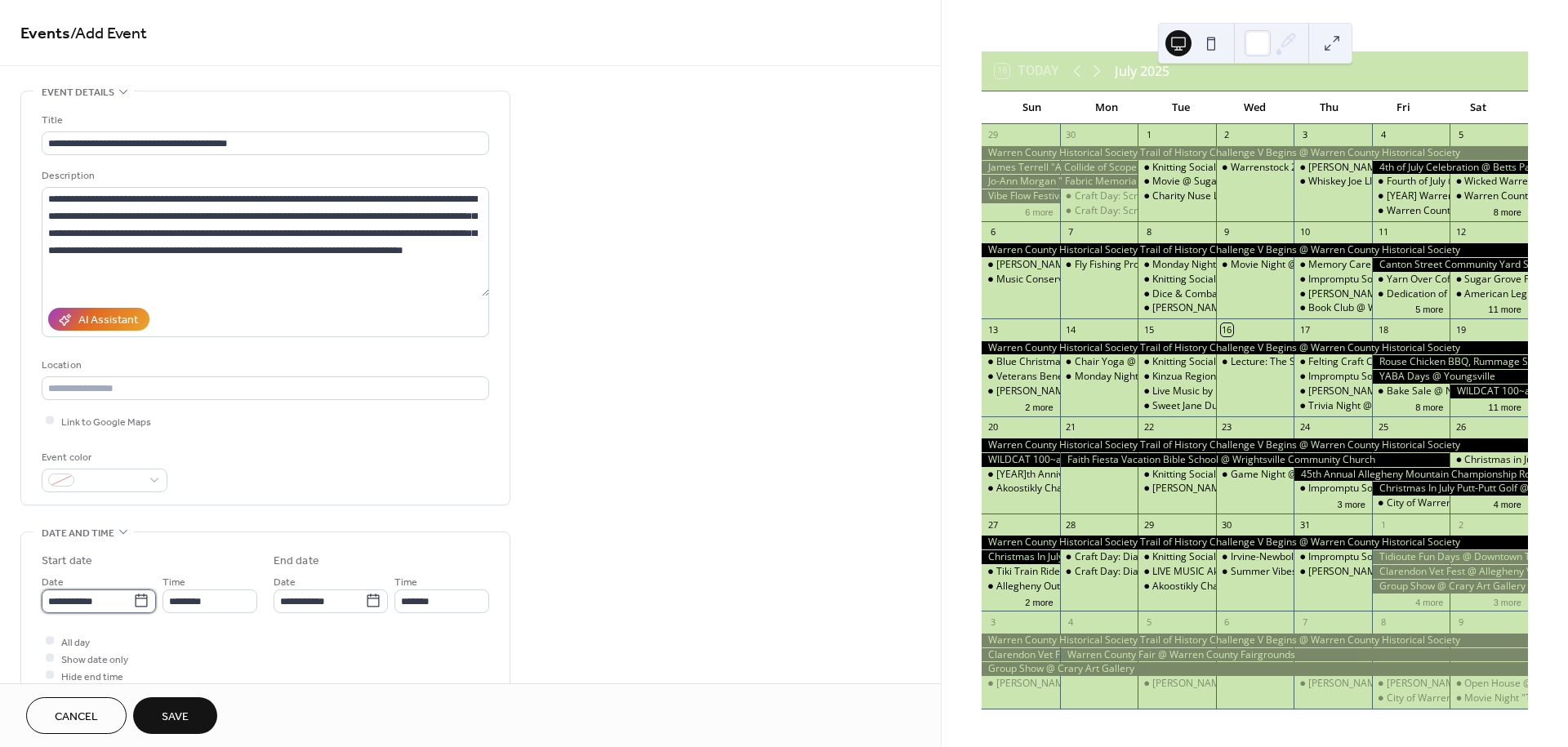 click on "**********" at bounding box center (87, 601) 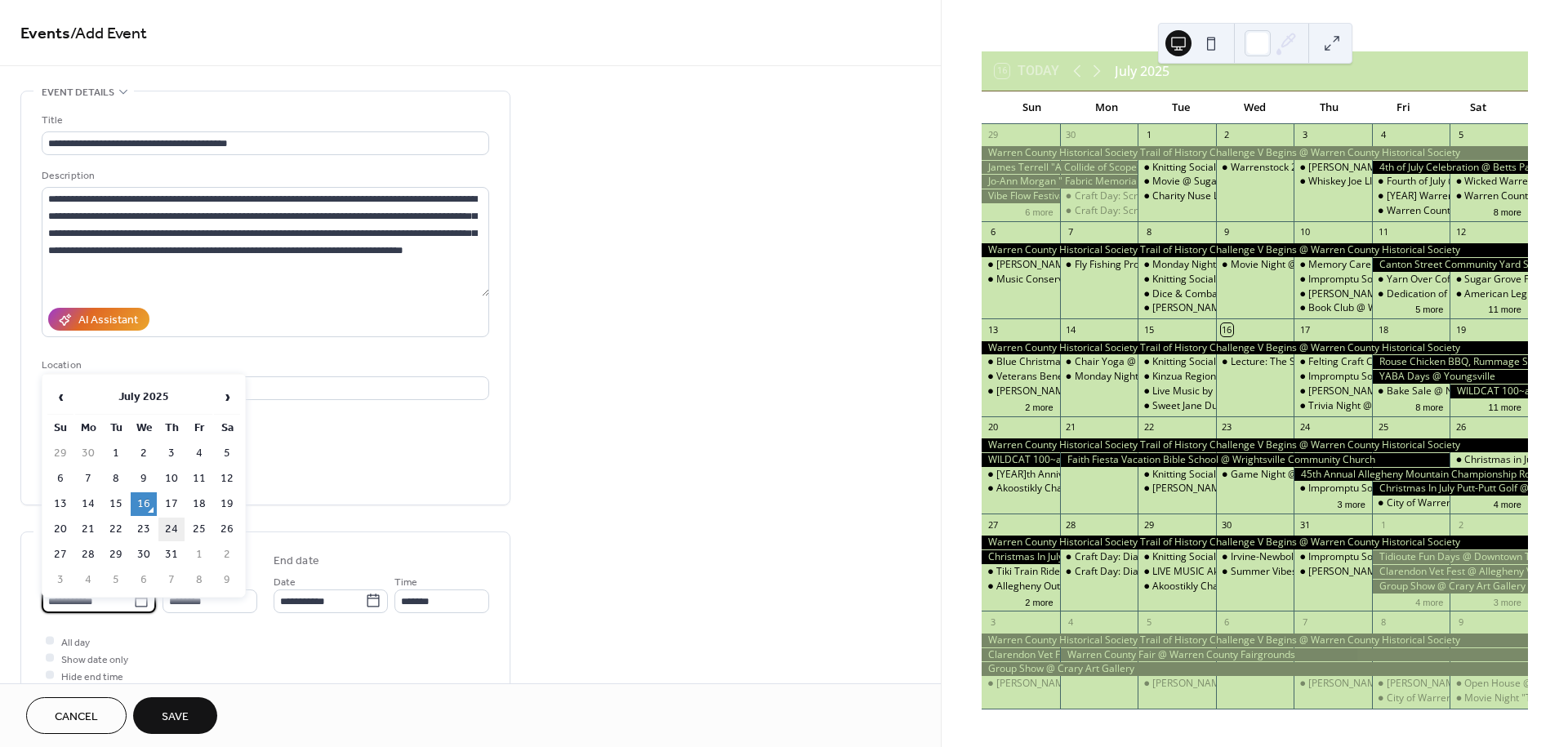click on "24" at bounding box center (172, 529) 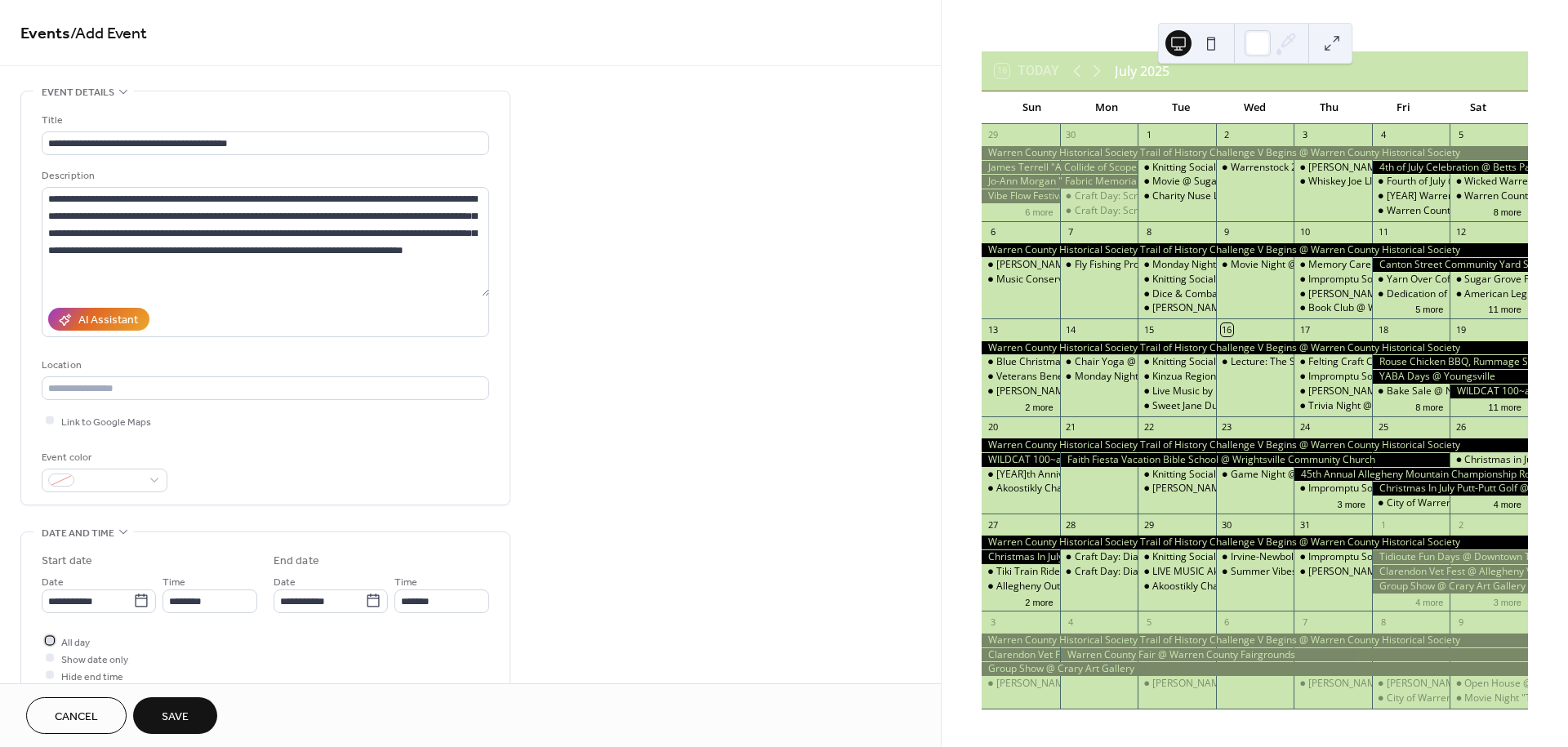 click at bounding box center [50, 641] 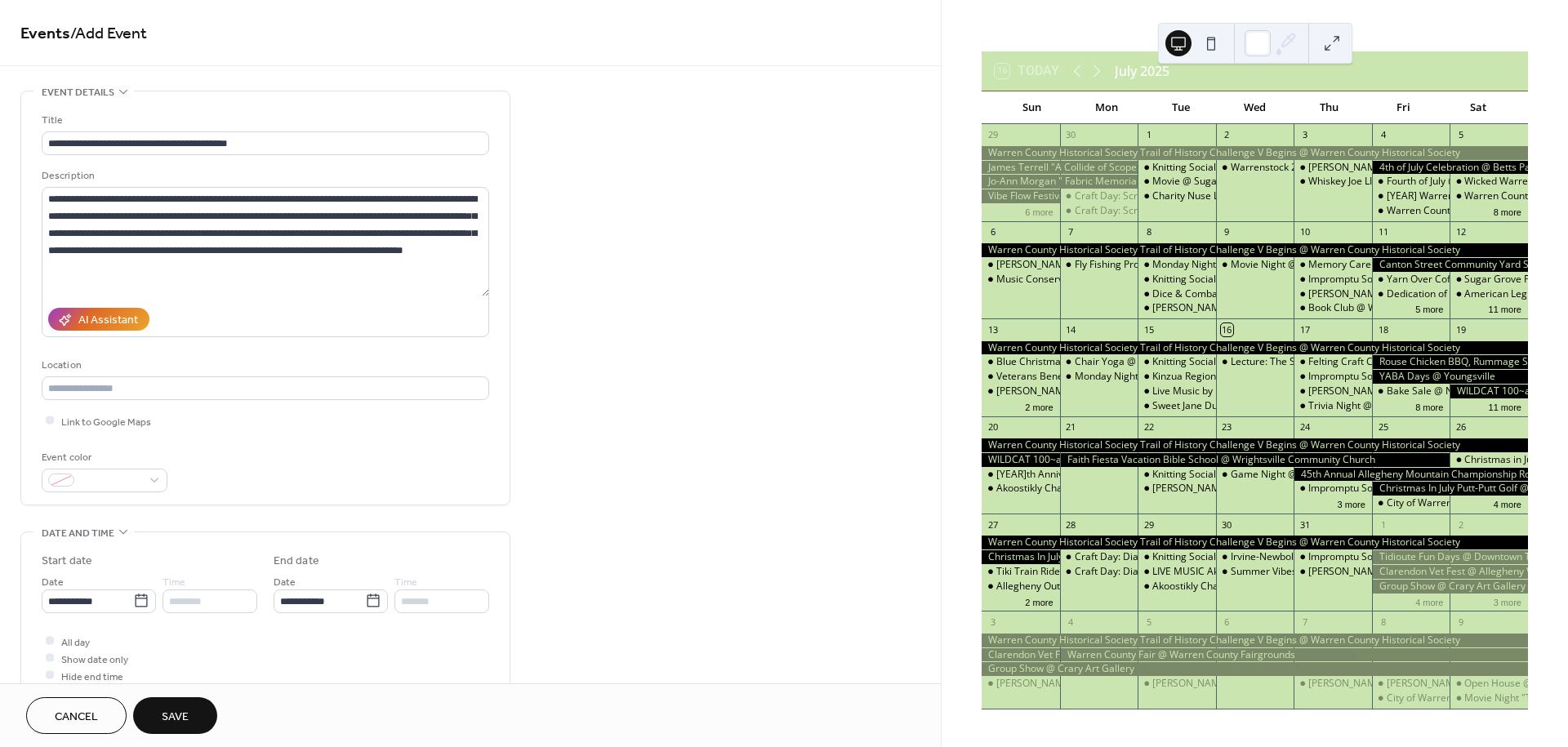 click on "Save" at bounding box center (175, 717) 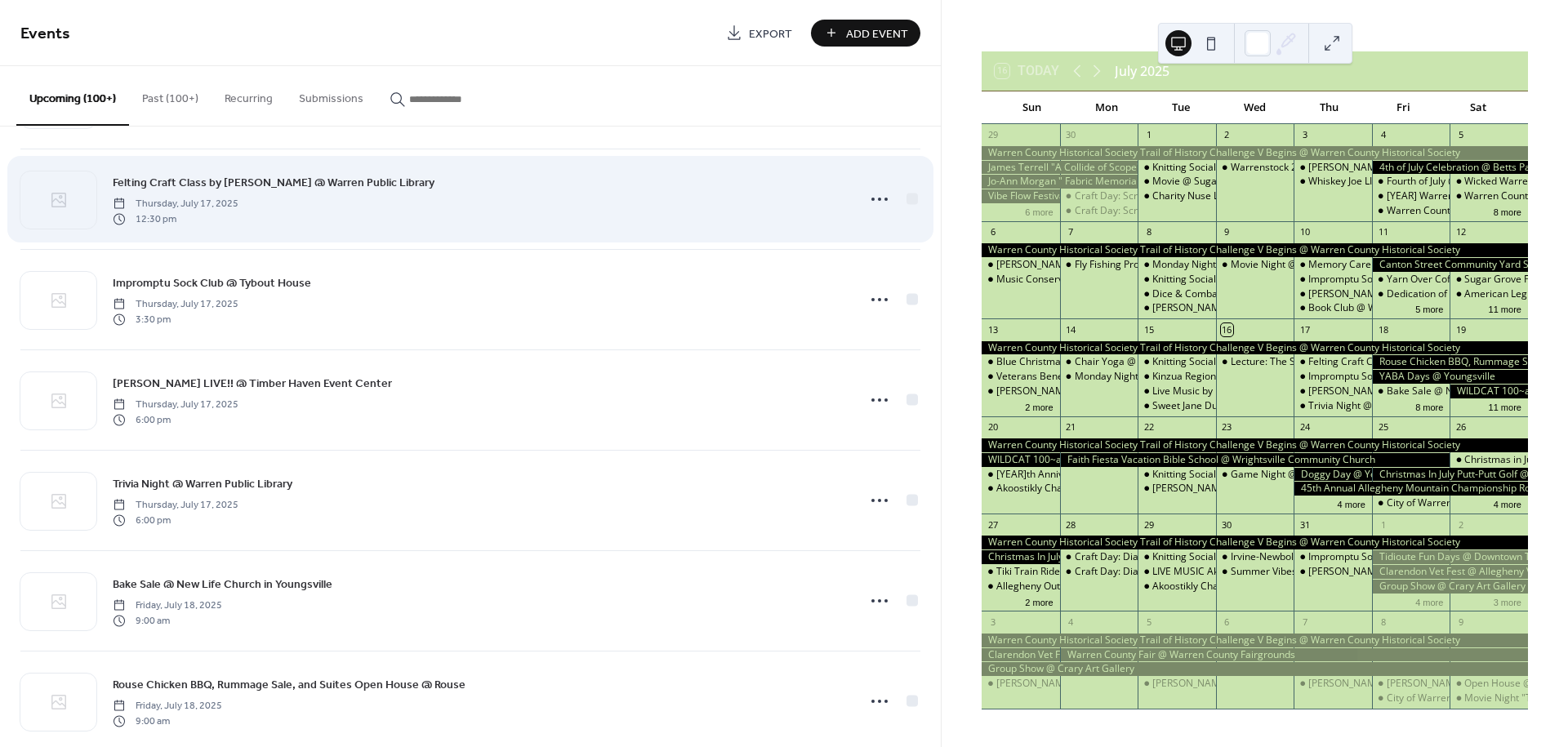 scroll, scrollTop: 181, scrollLeft: 0, axis: vertical 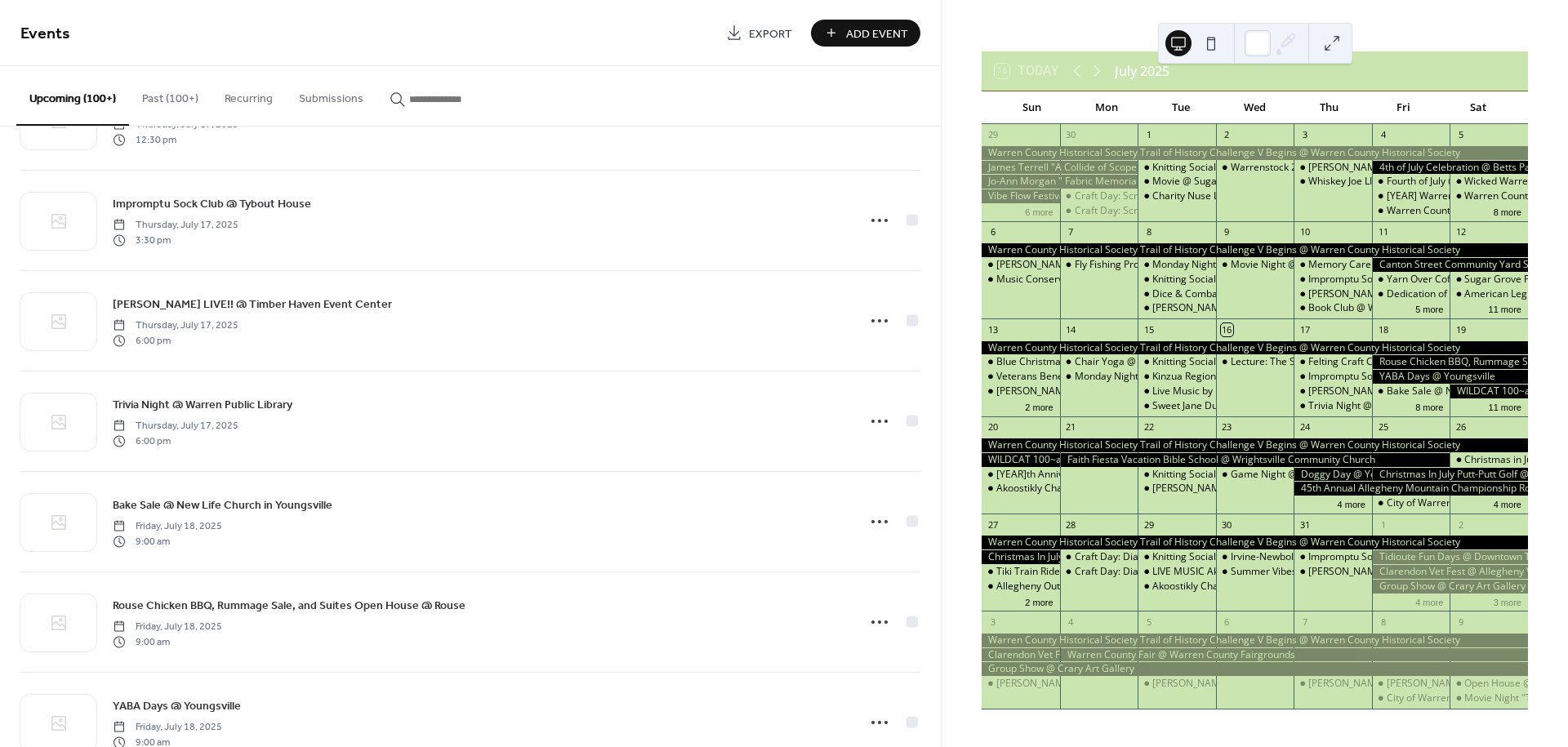 click on "Add Event" at bounding box center (877, 33) 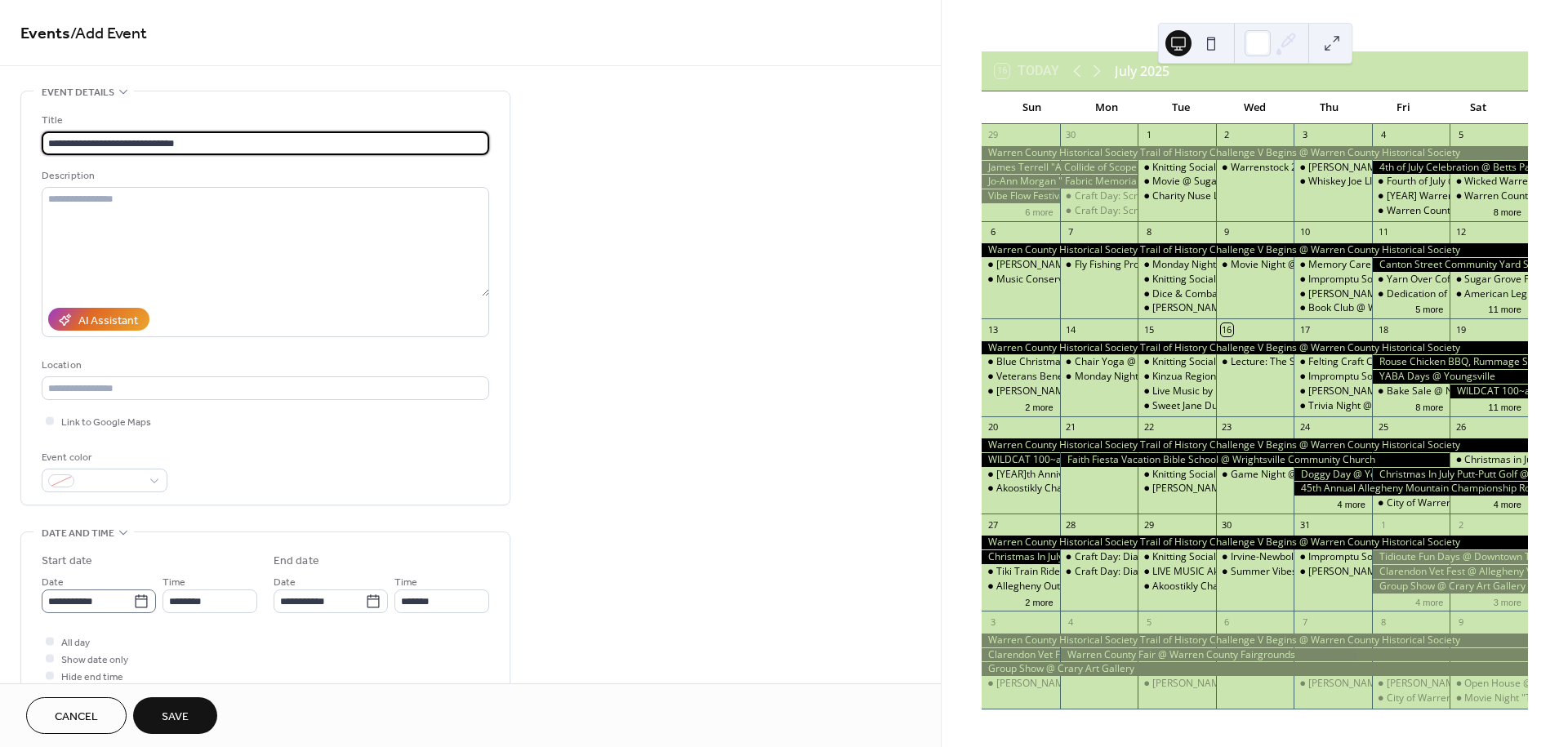 type on "**********" 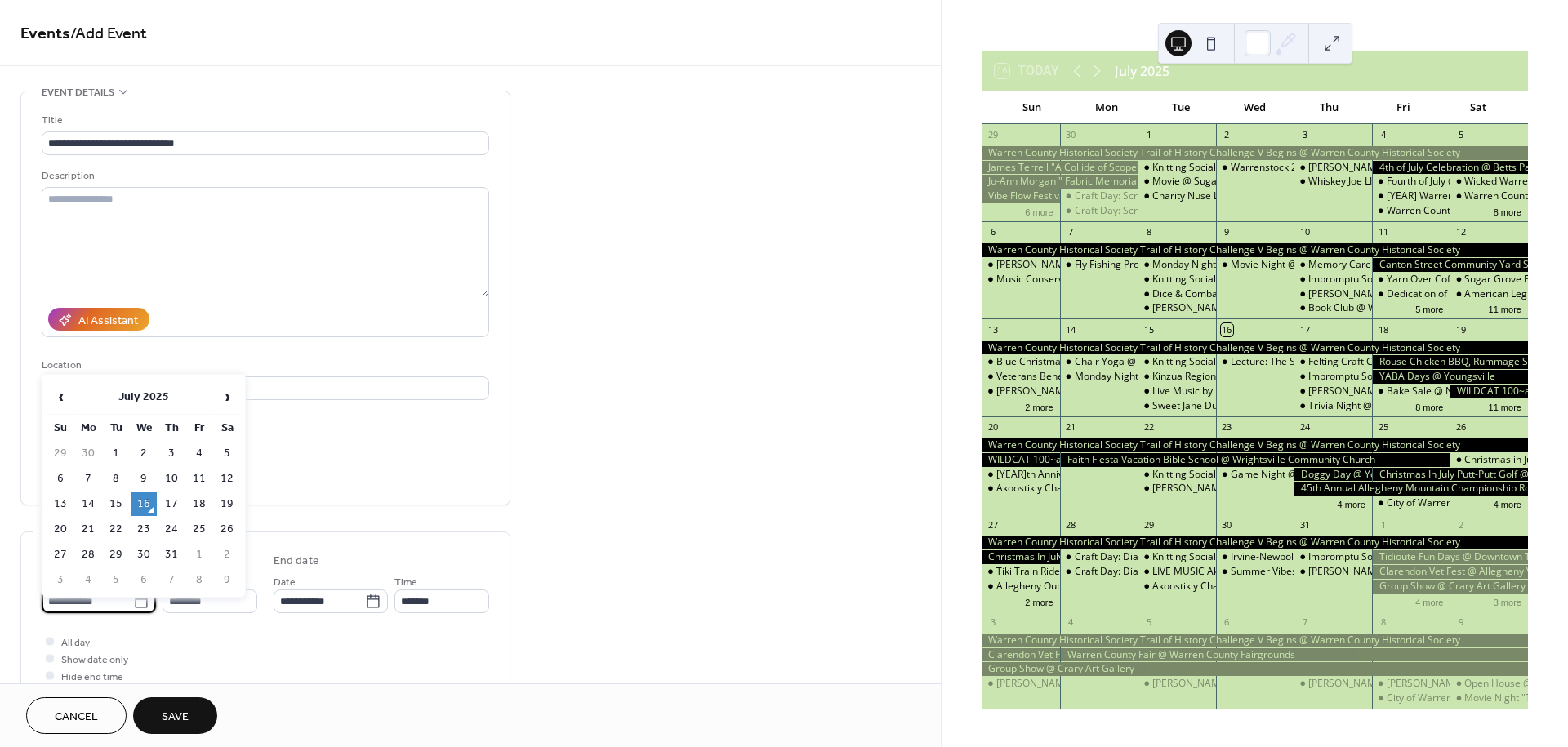 click on "**********" at bounding box center [87, 601] 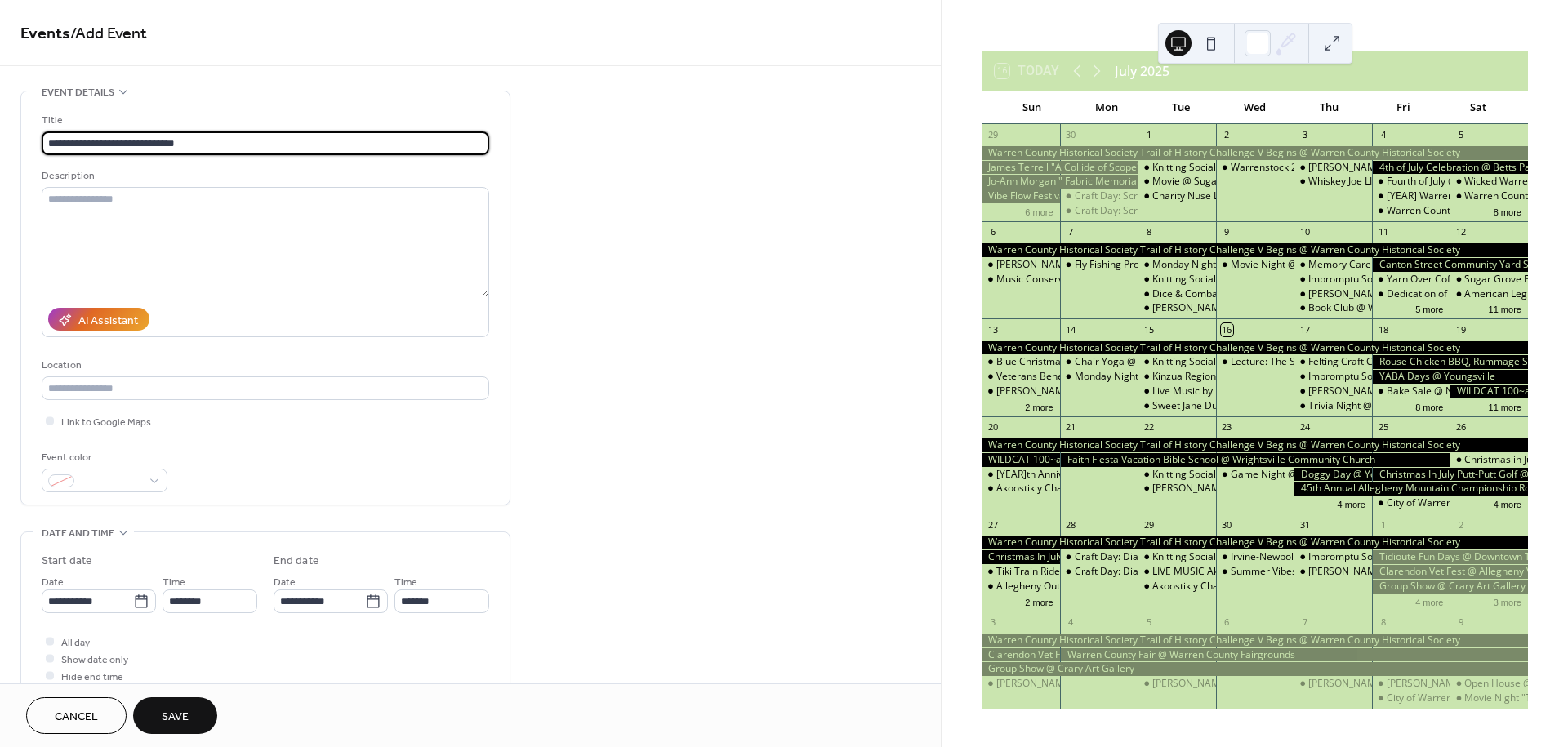 drag, startPoint x: 192, startPoint y: 144, endPoint x: 12, endPoint y: 133, distance: 180.3358 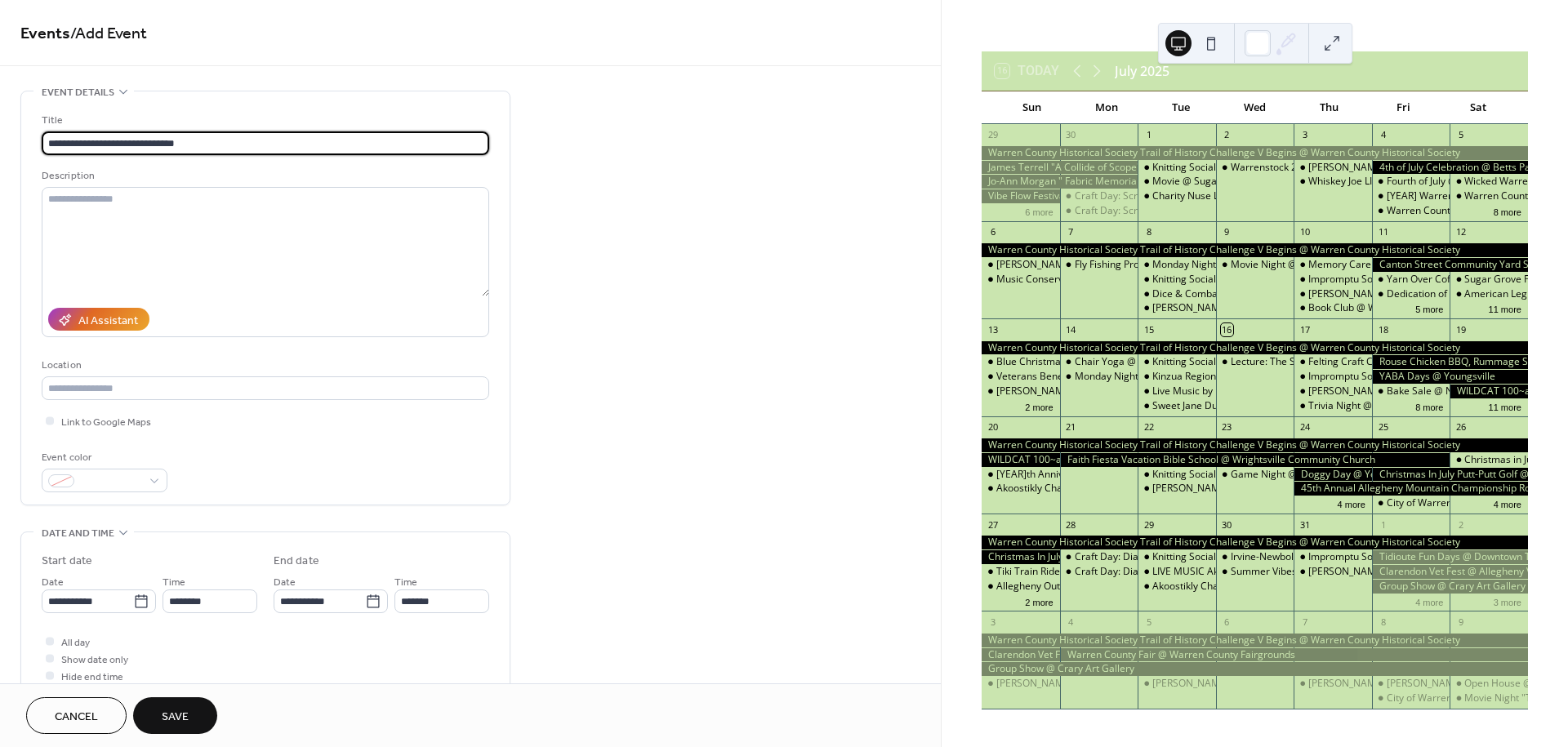 click on "**********" at bounding box center [470, 588] 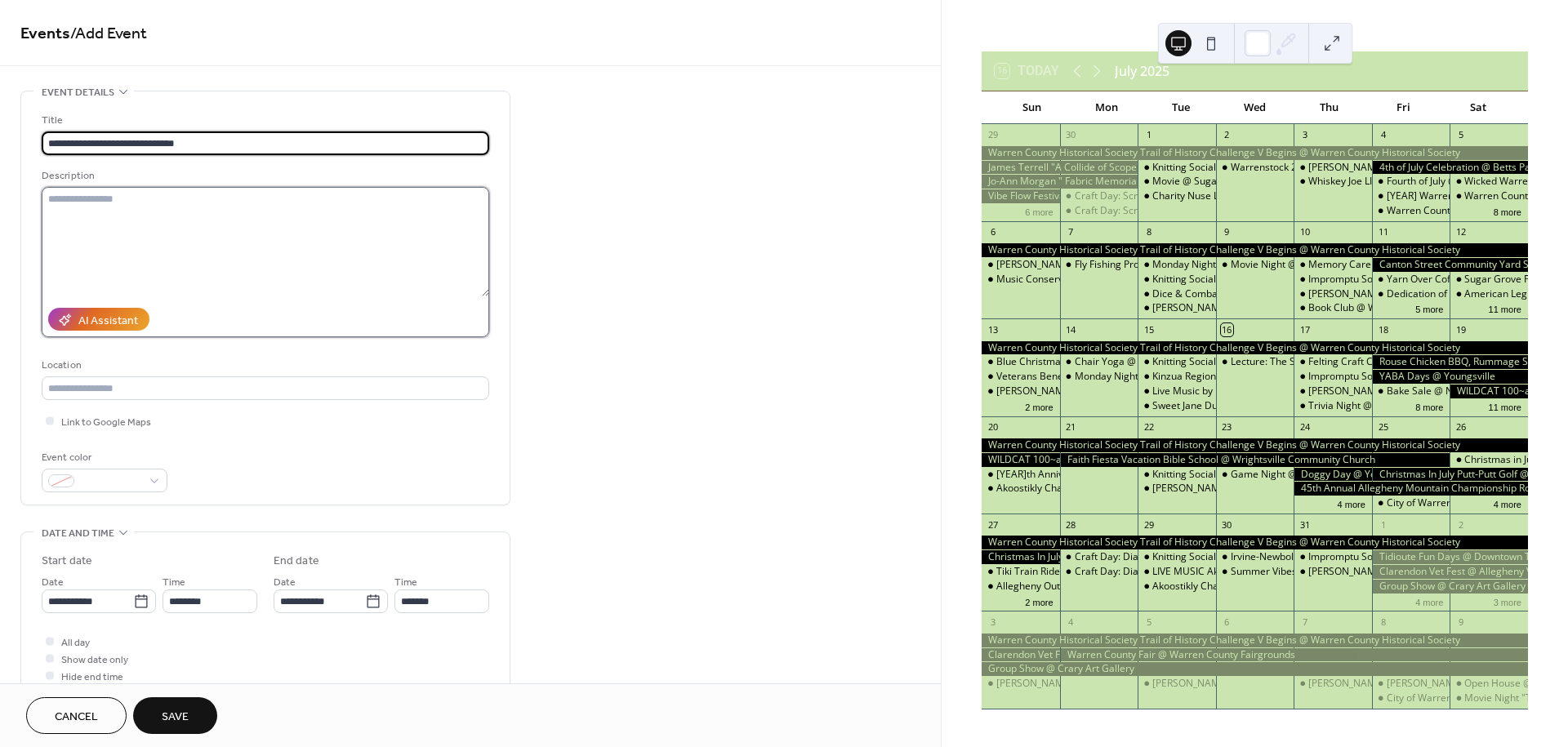 click at bounding box center (265, 242) 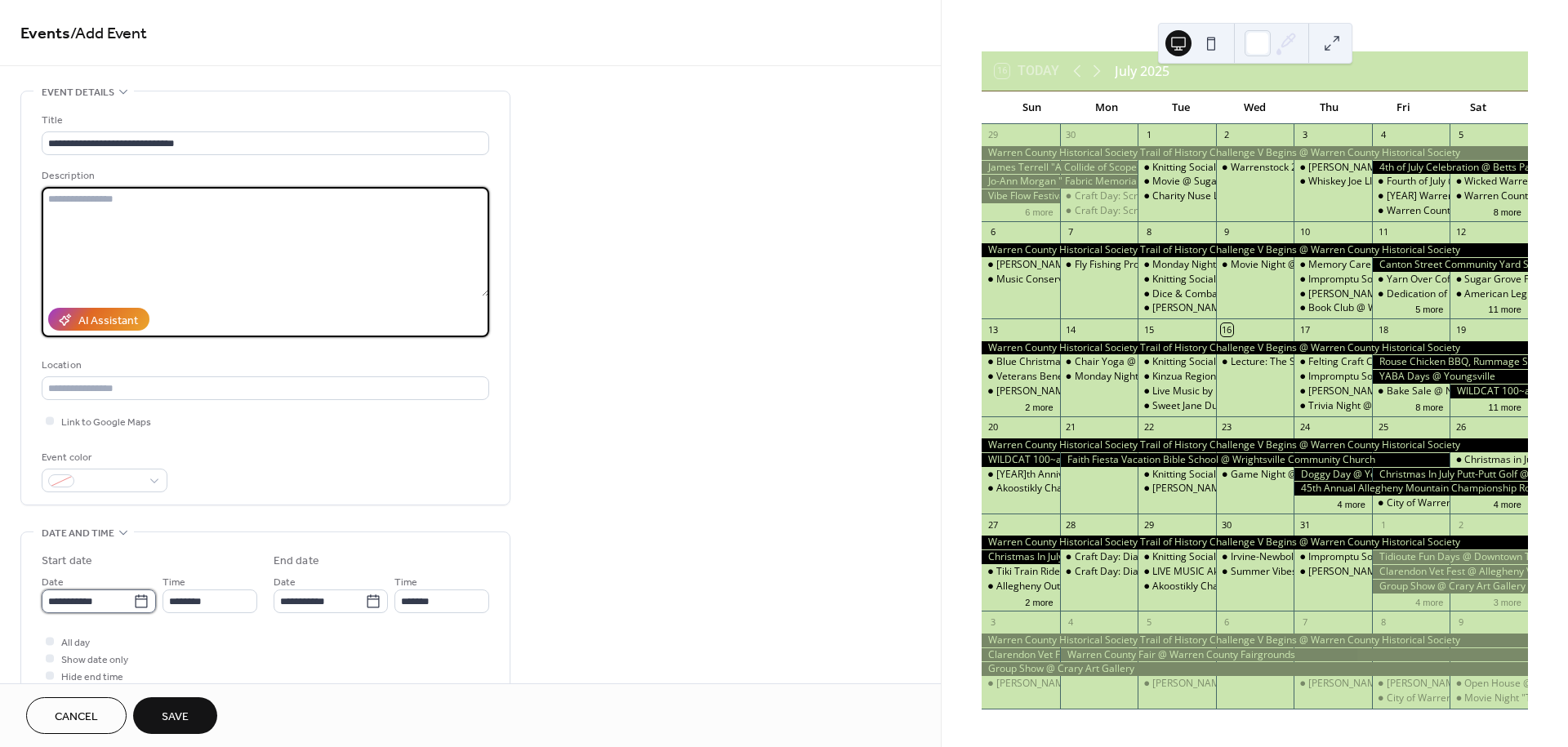 click on "**********" at bounding box center (87, 601) 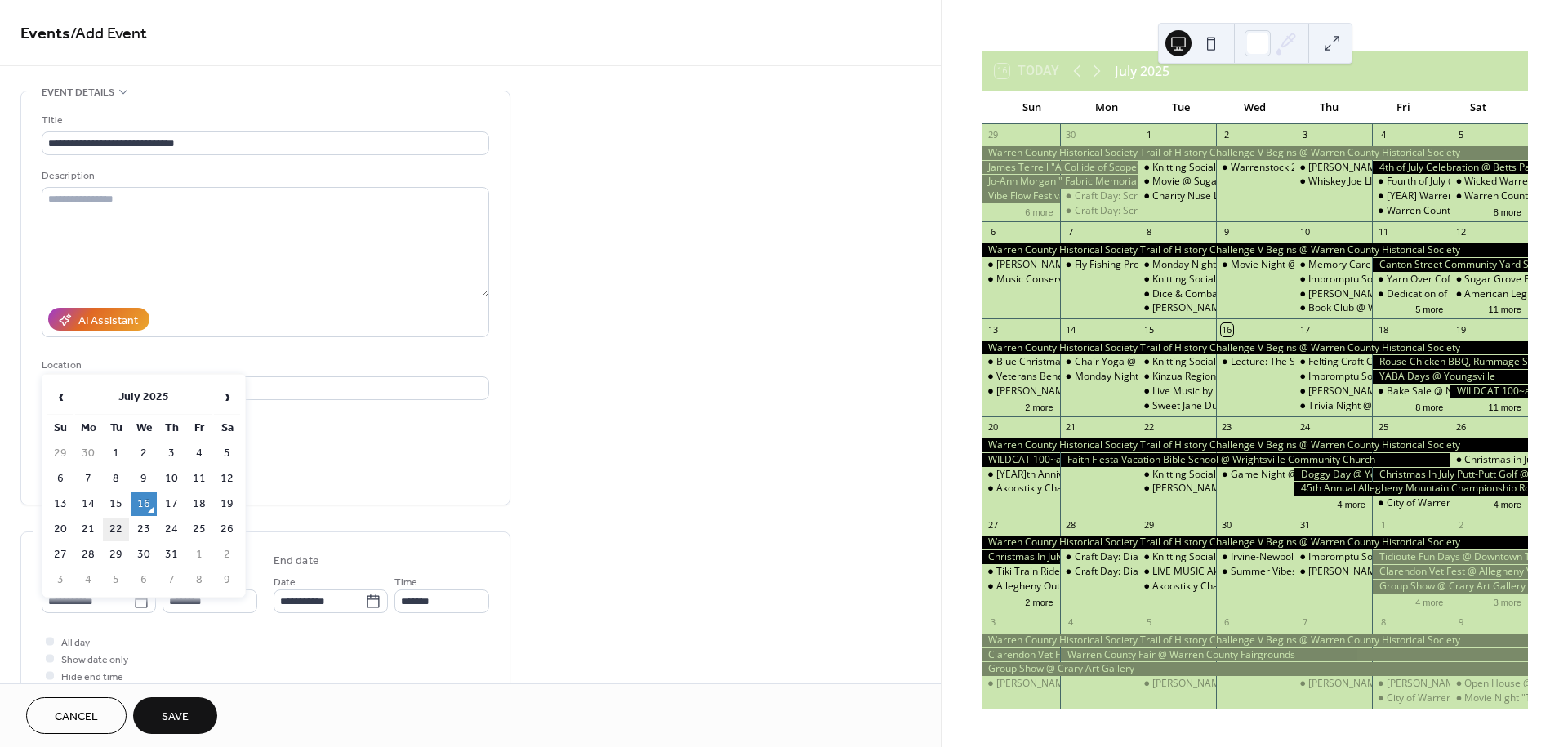 click on "22" at bounding box center [116, 529] 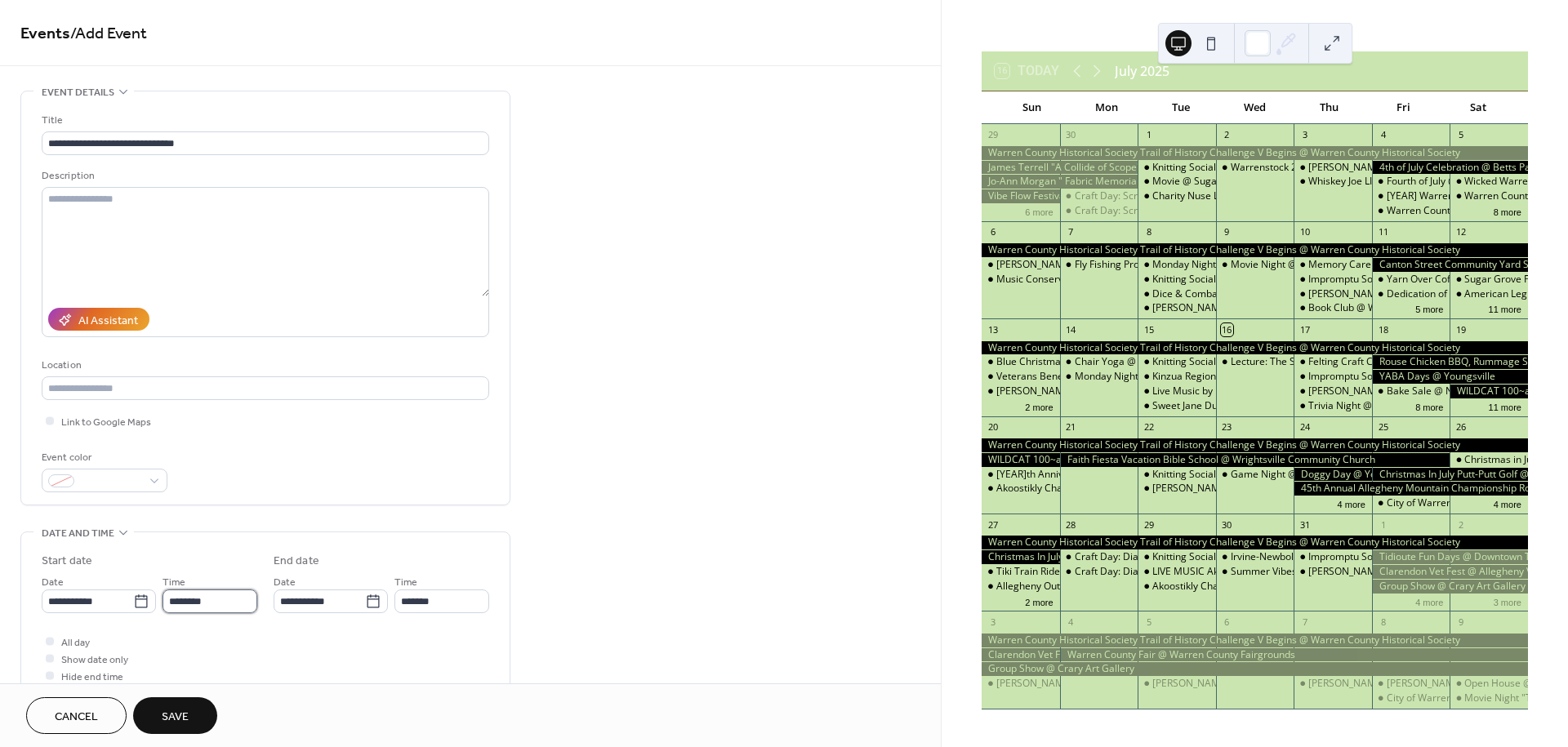click on "********" at bounding box center (210, 601) 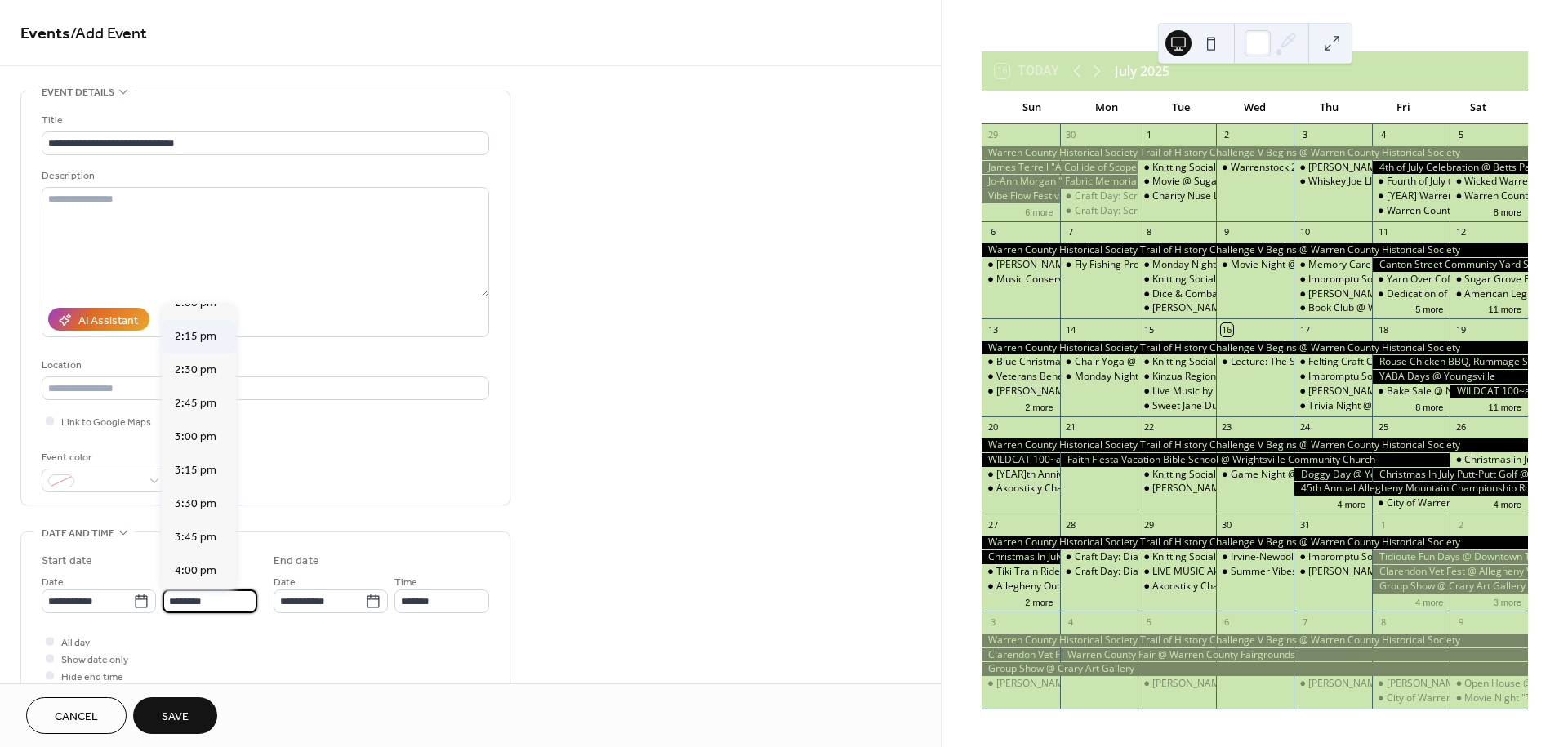 scroll, scrollTop: 1896, scrollLeft: 0, axis: vertical 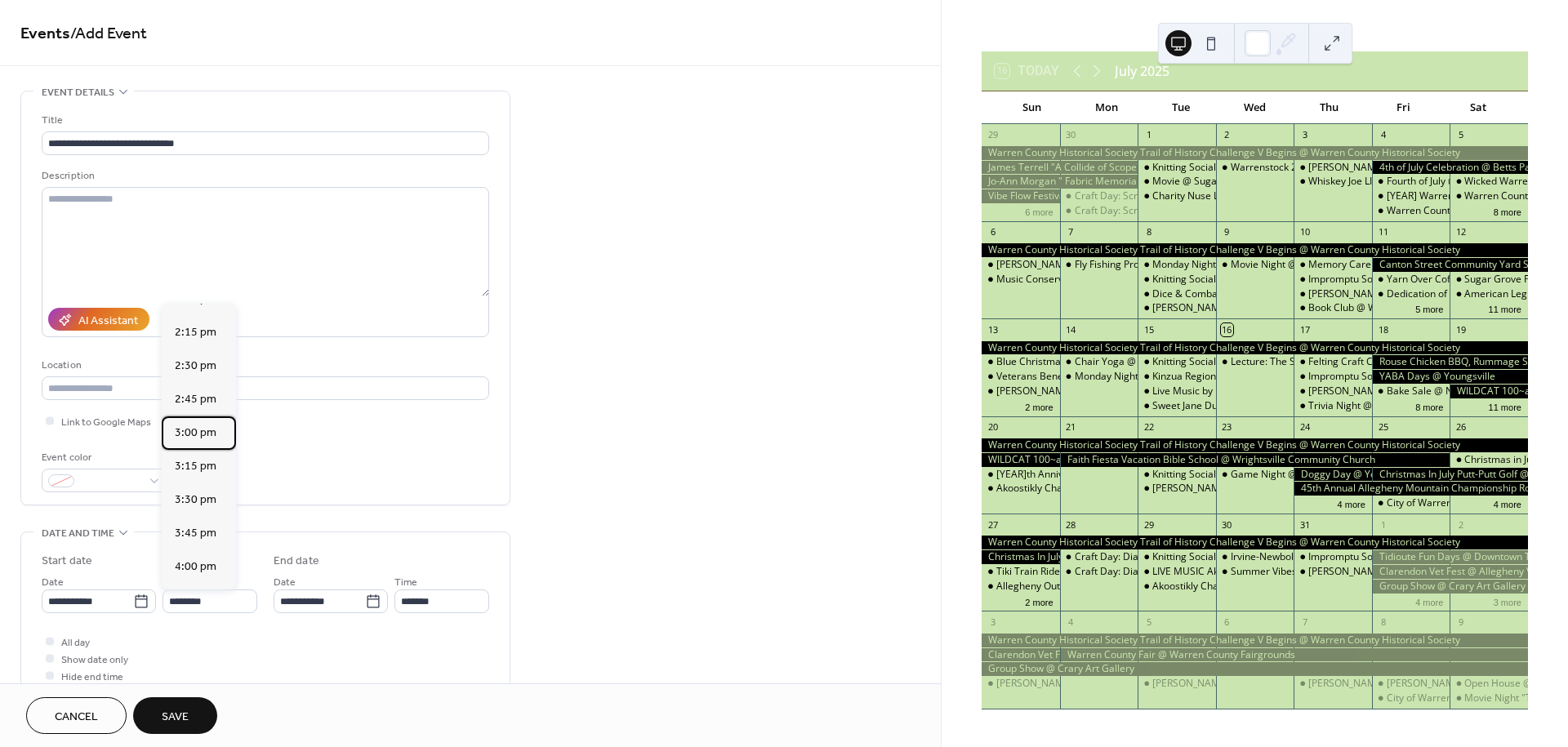 click on "3:00 pm" at bounding box center (195, 433) 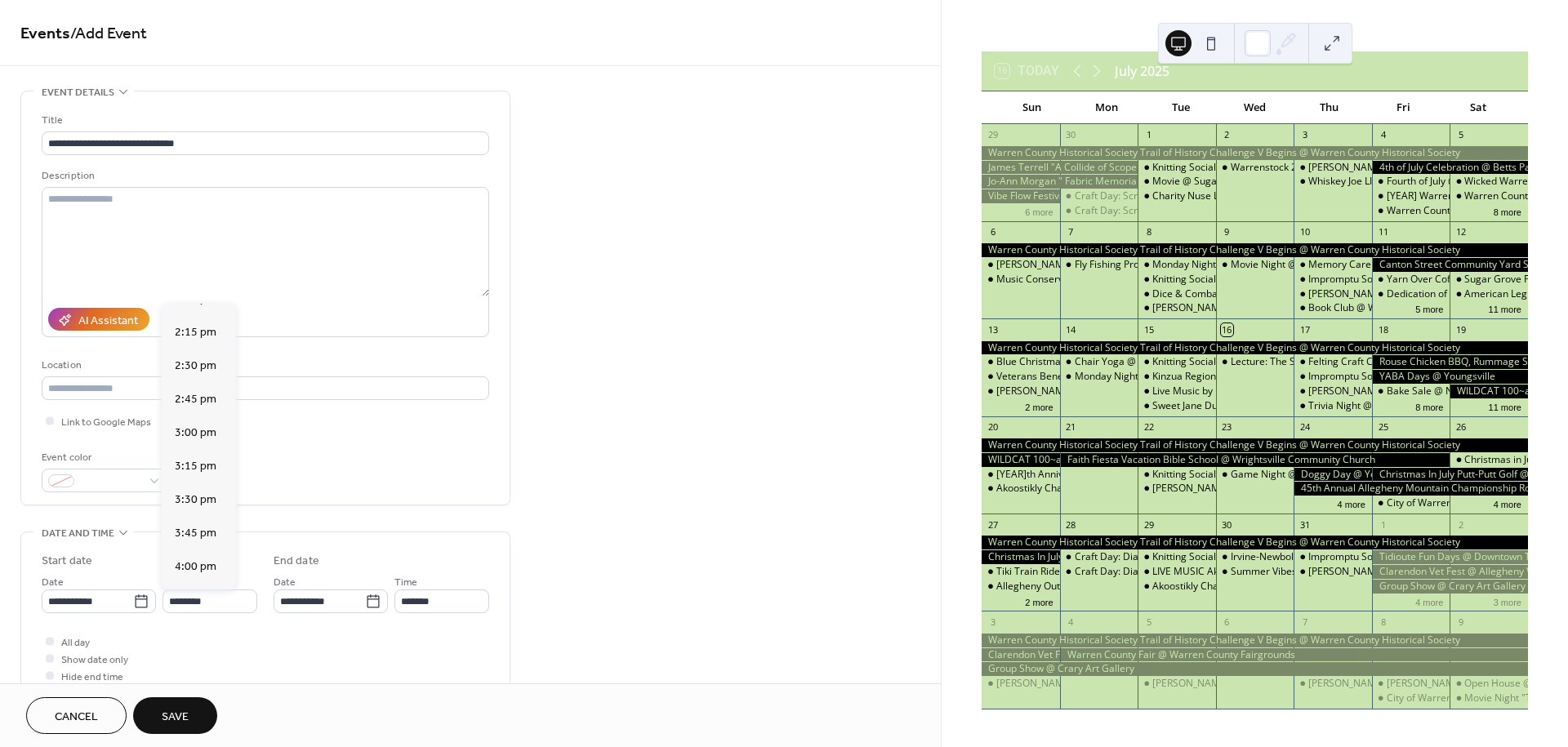 type on "*******" 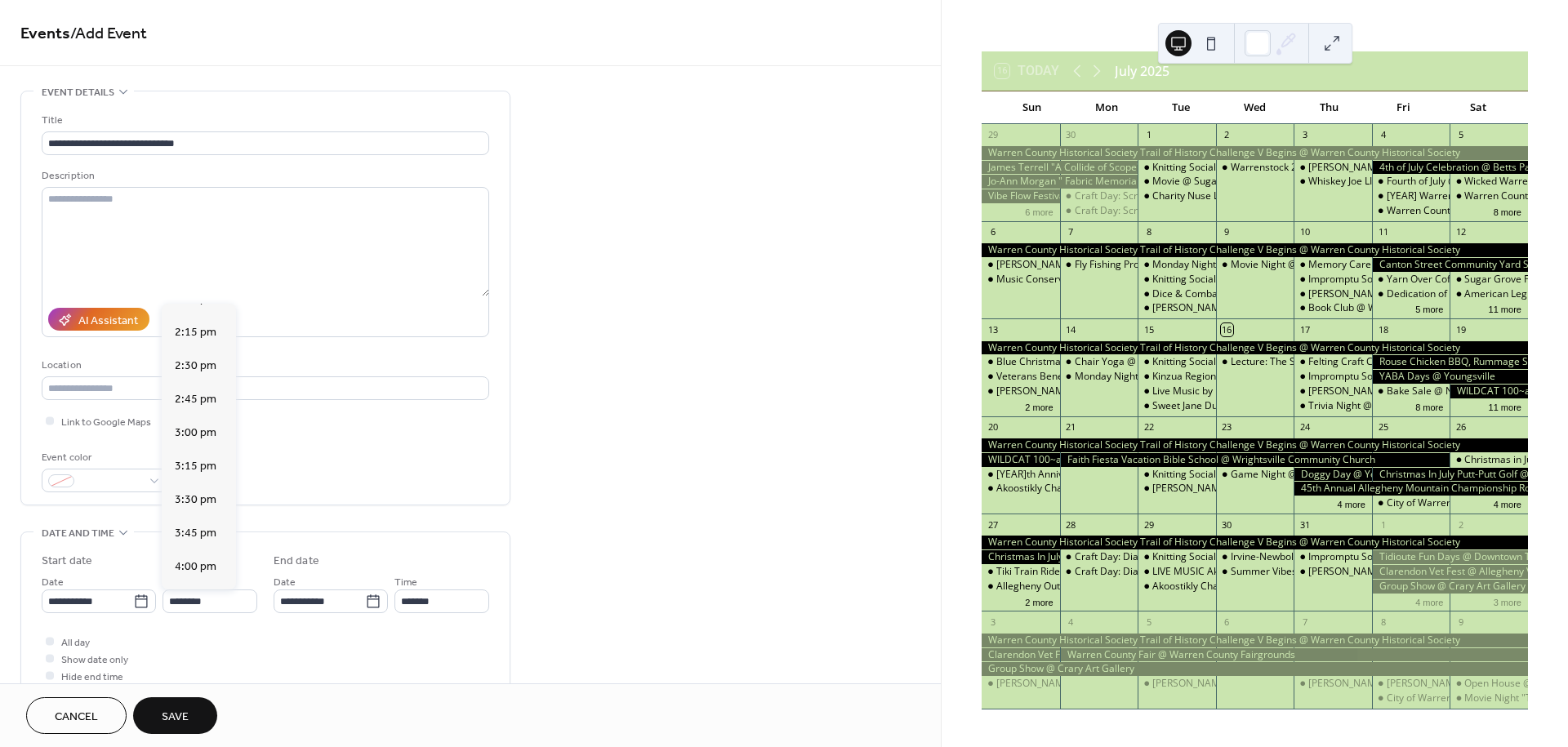 type on "*******" 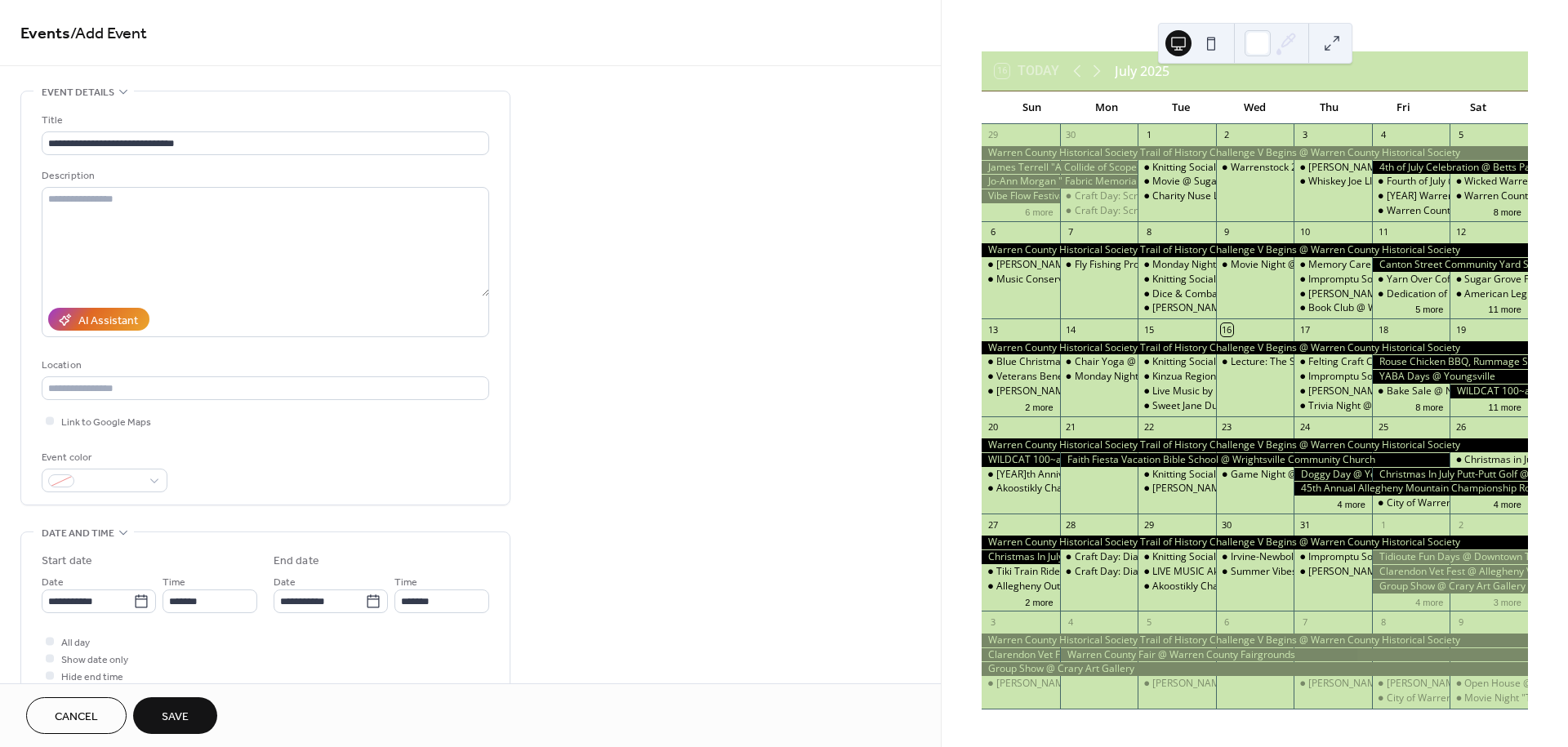 click on "Save" at bounding box center [175, 715] 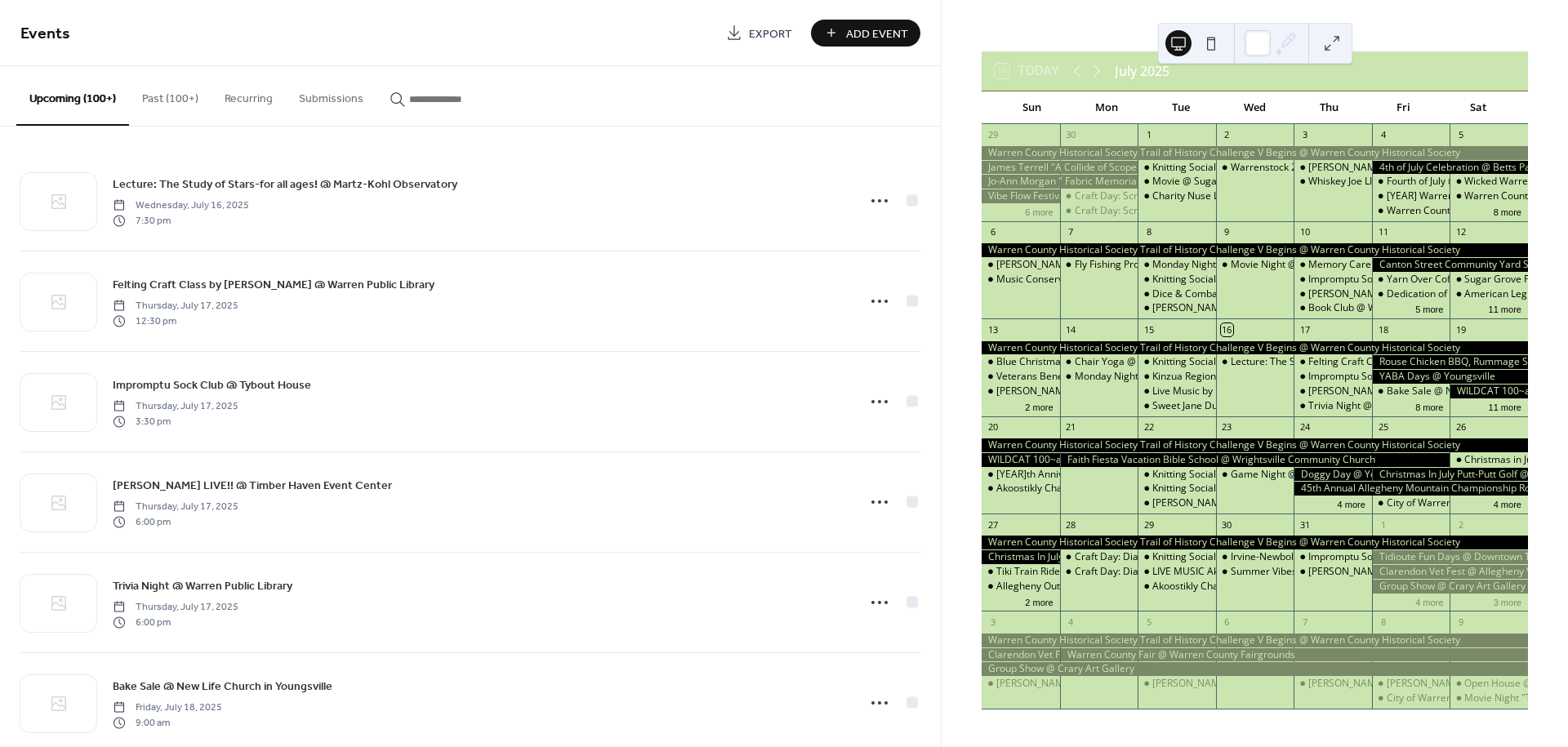 click on "Add Event" at bounding box center (877, 33) 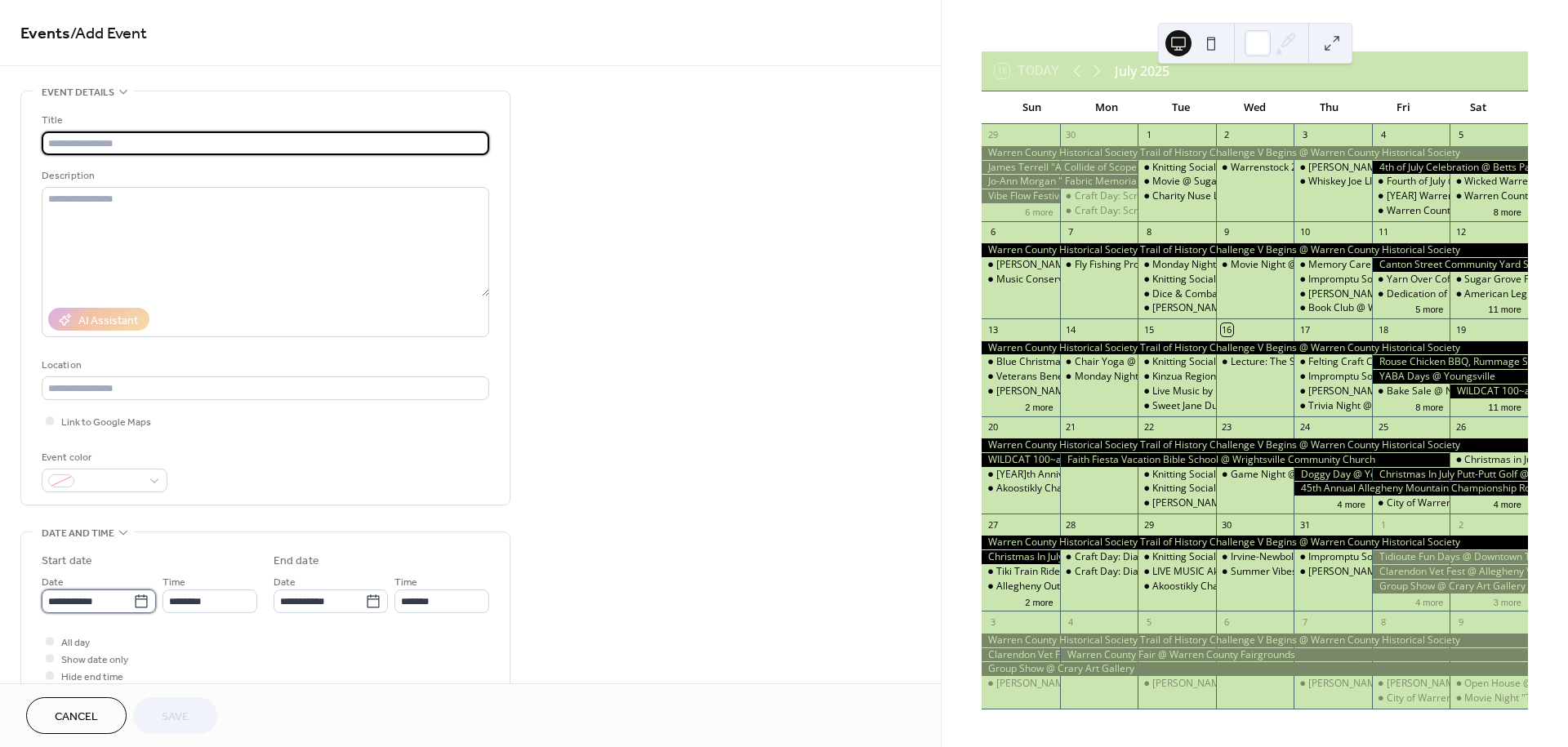 click on "**********" at bounding box center (87, 601) 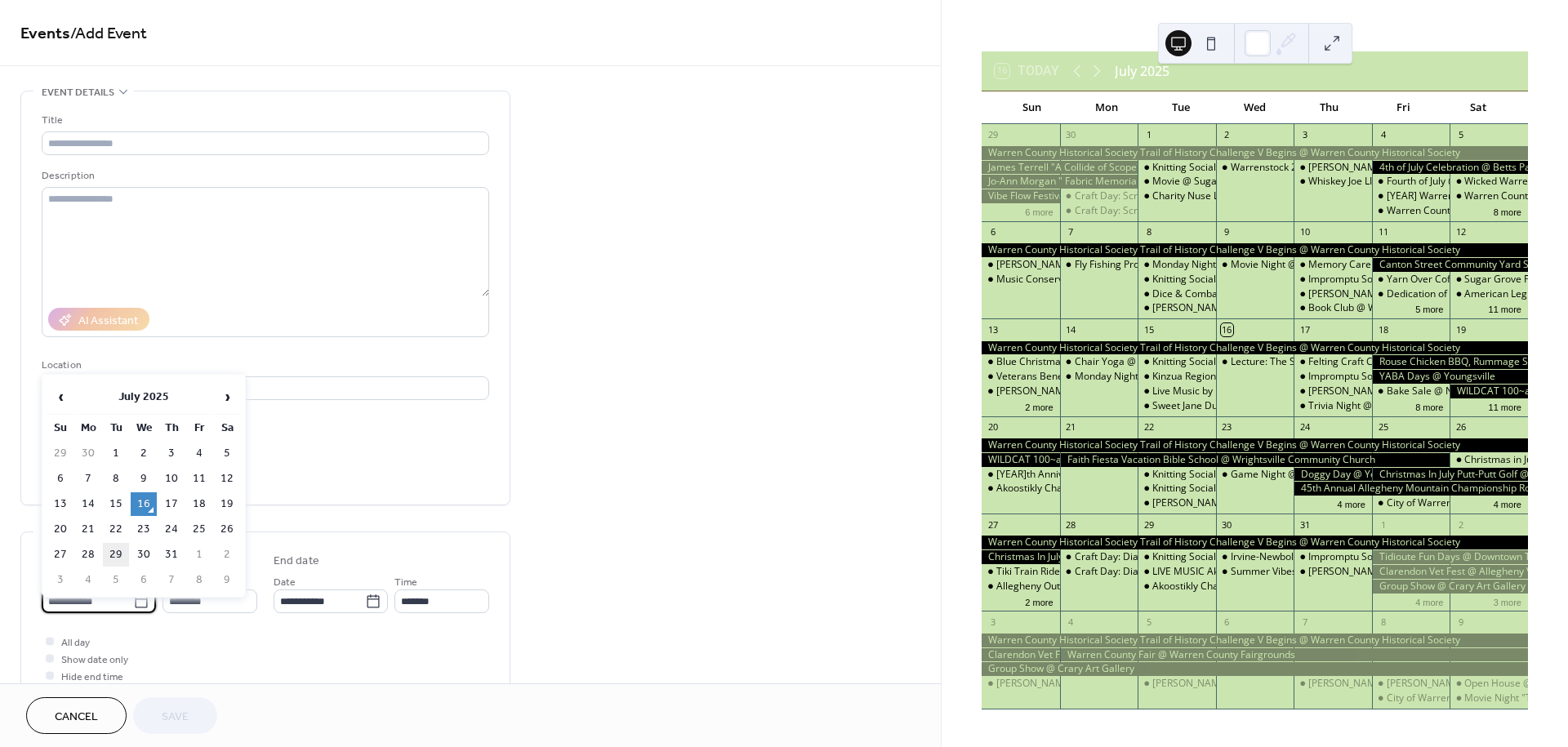 click on "29" at bounding box center [116, 554] 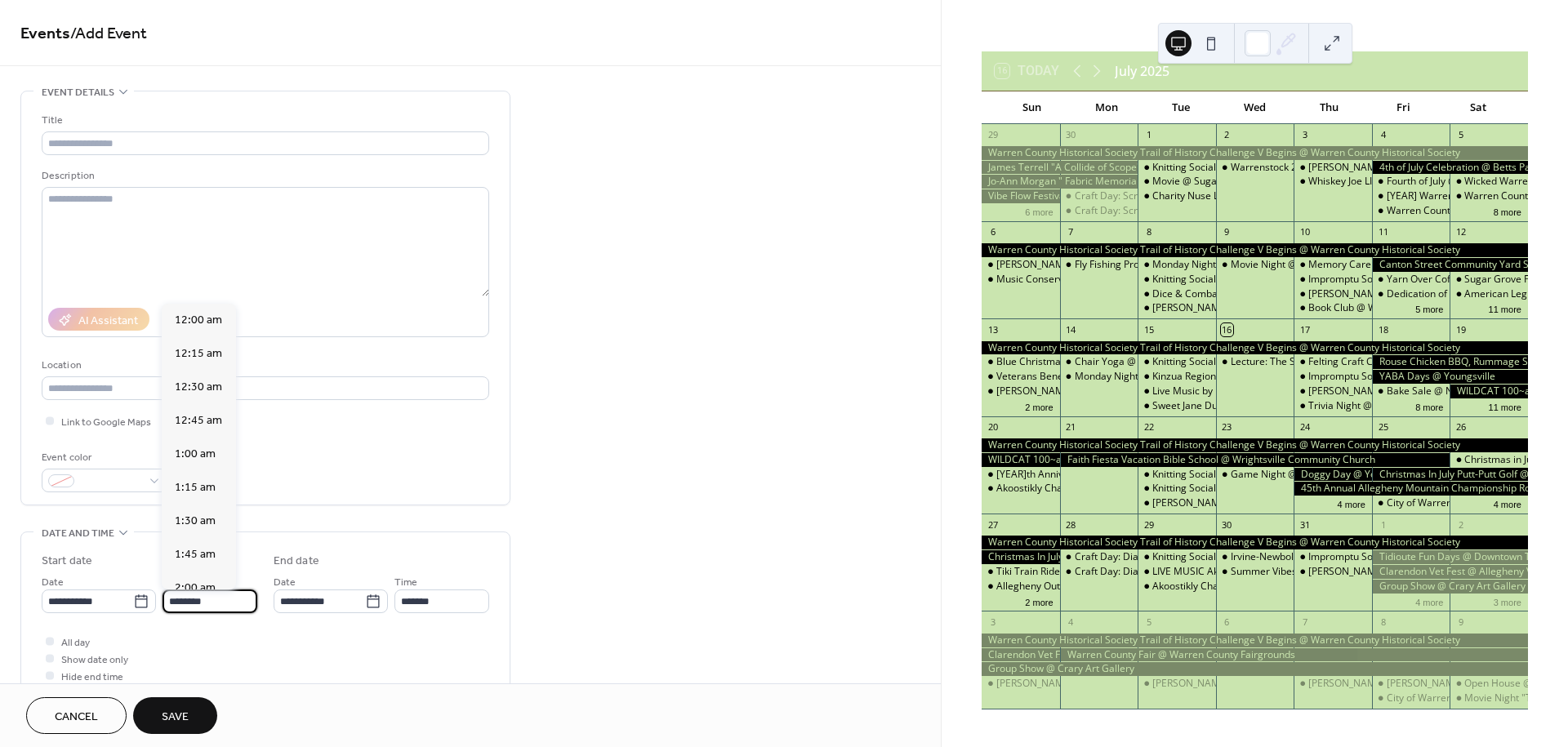 scroll, scrollTop: 1623, scrollLeft: 0, axis: vertical 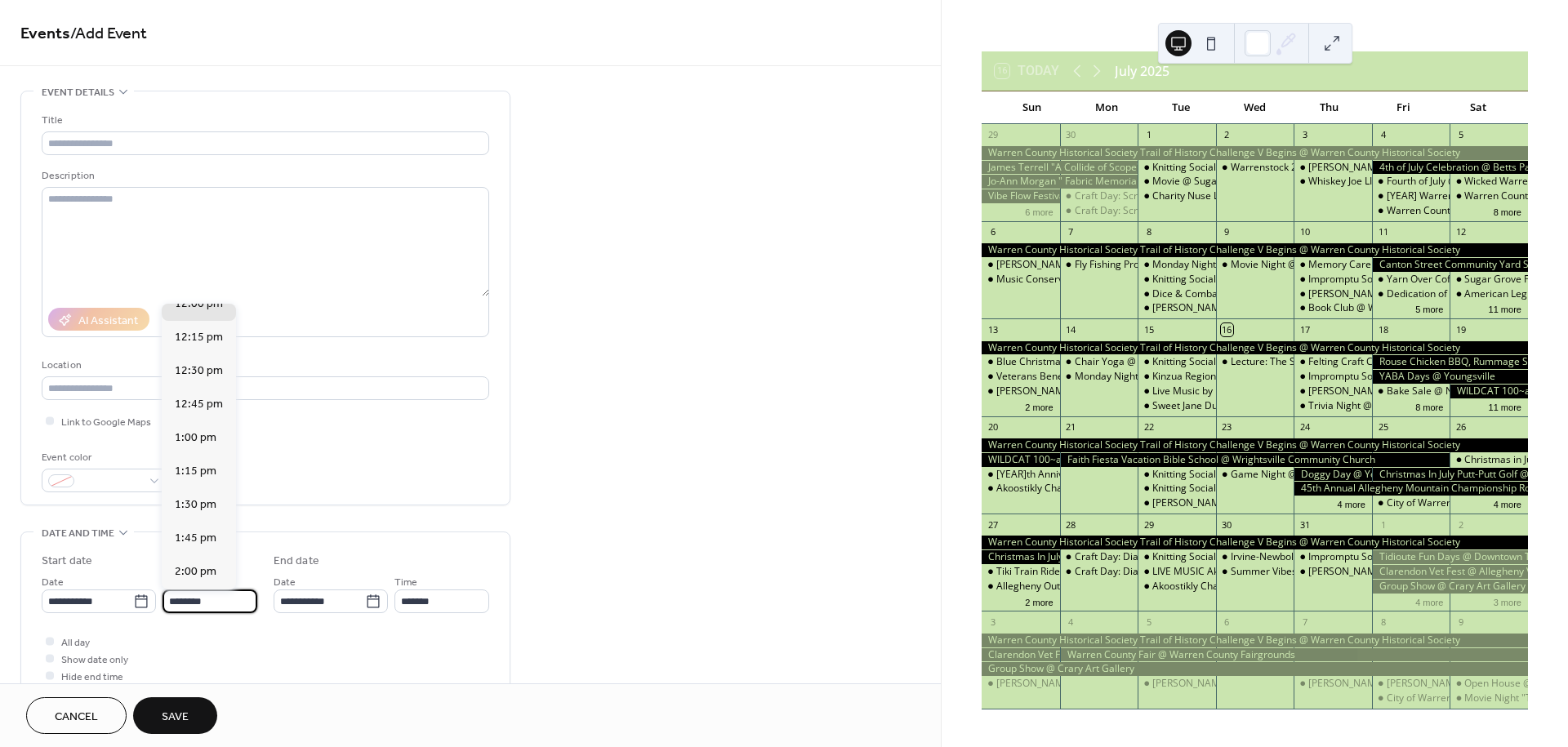 click on "********" at bounding box center (210, 601) 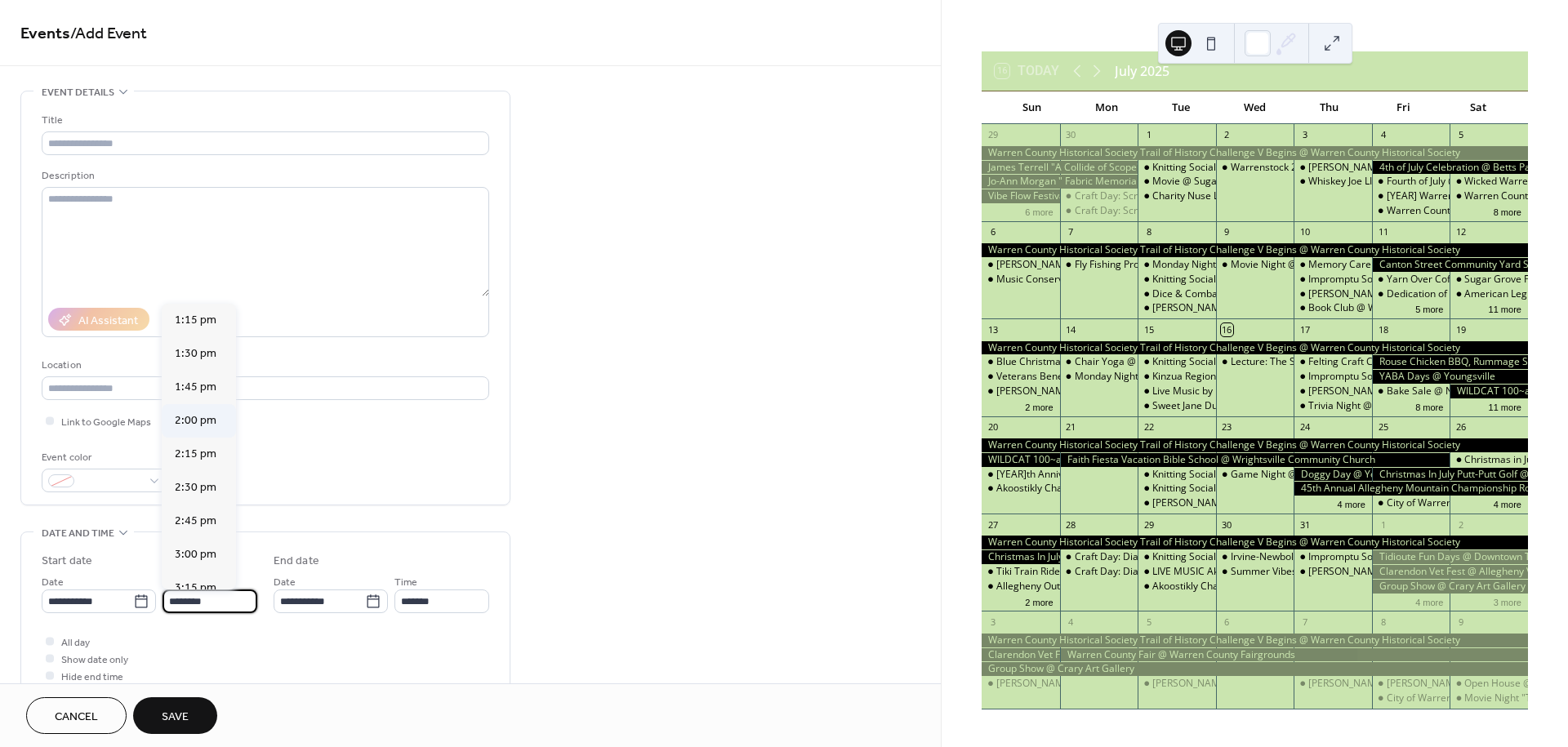 scroll, scrollTop: 1805, scrollLeft: 0, axis: vertical 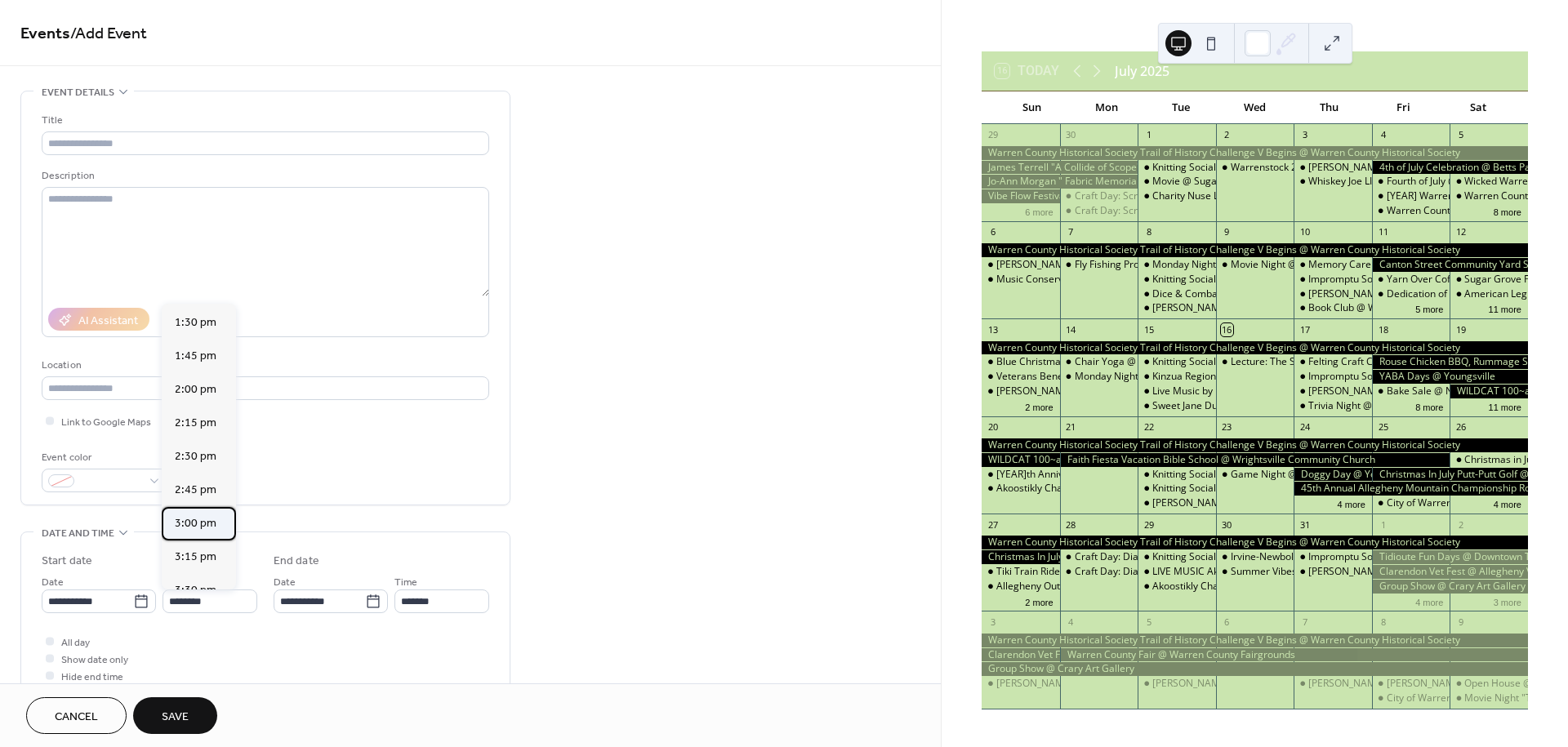 click on "3:00 pm" at bounding box center (195, 523) 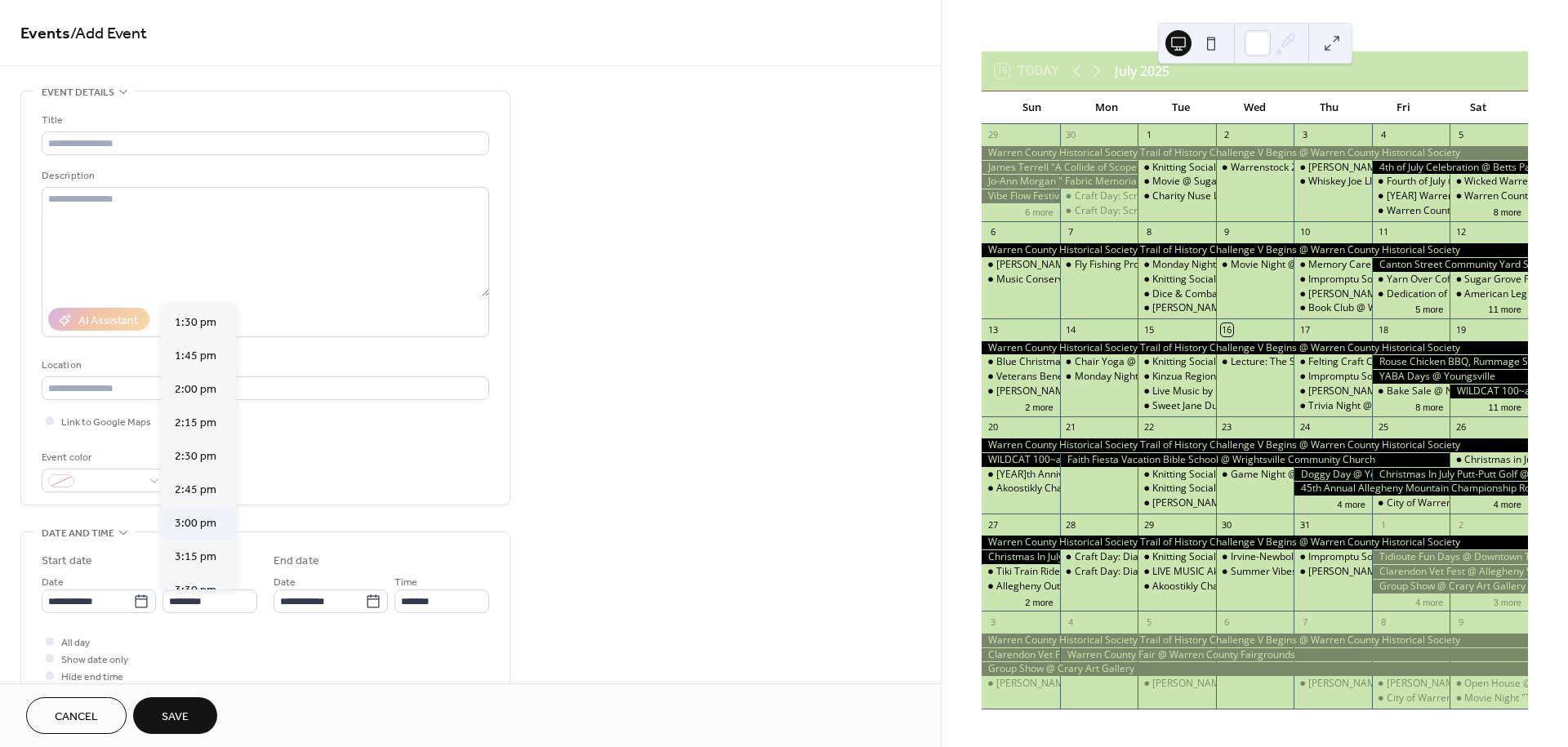 type on "*******" 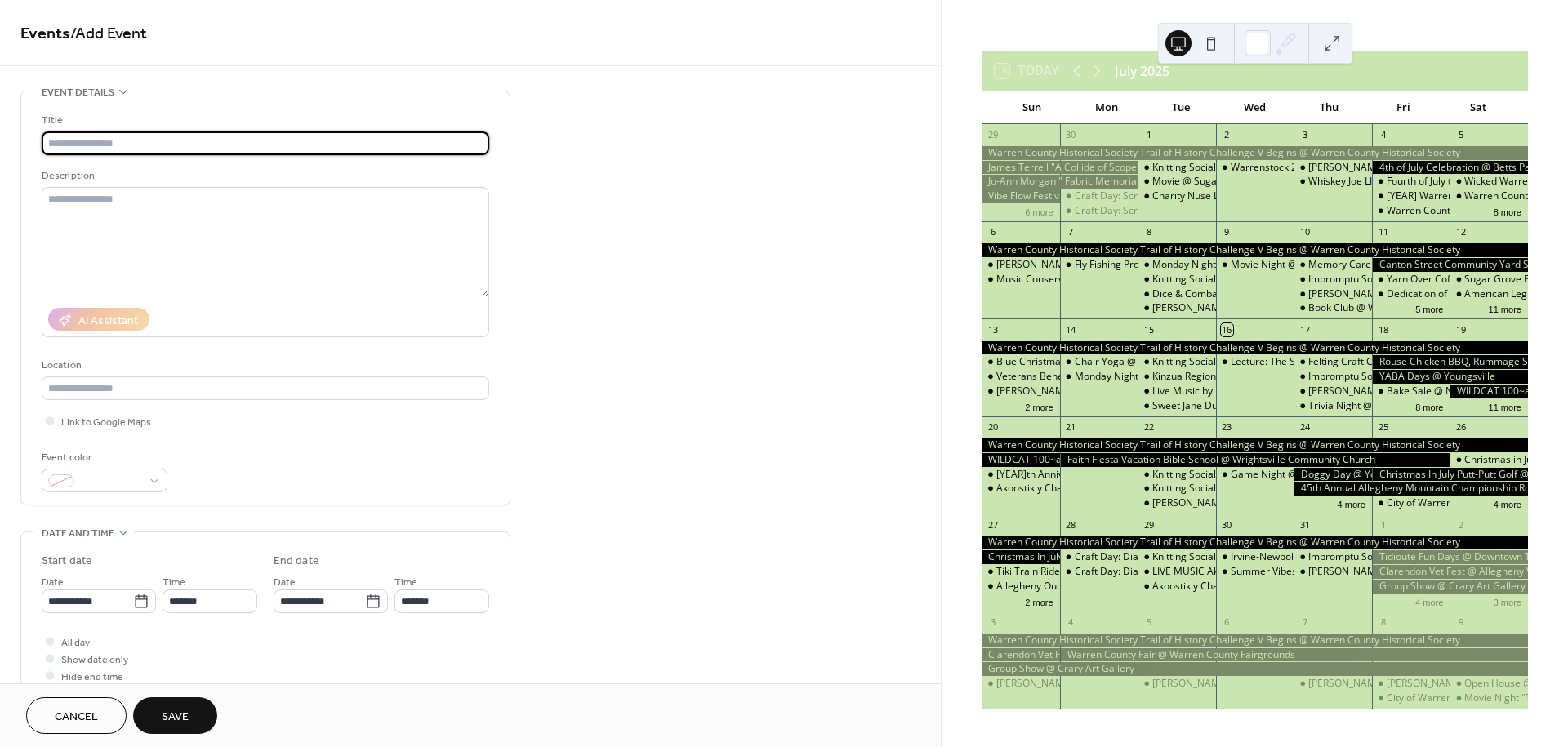 paste on "**********" 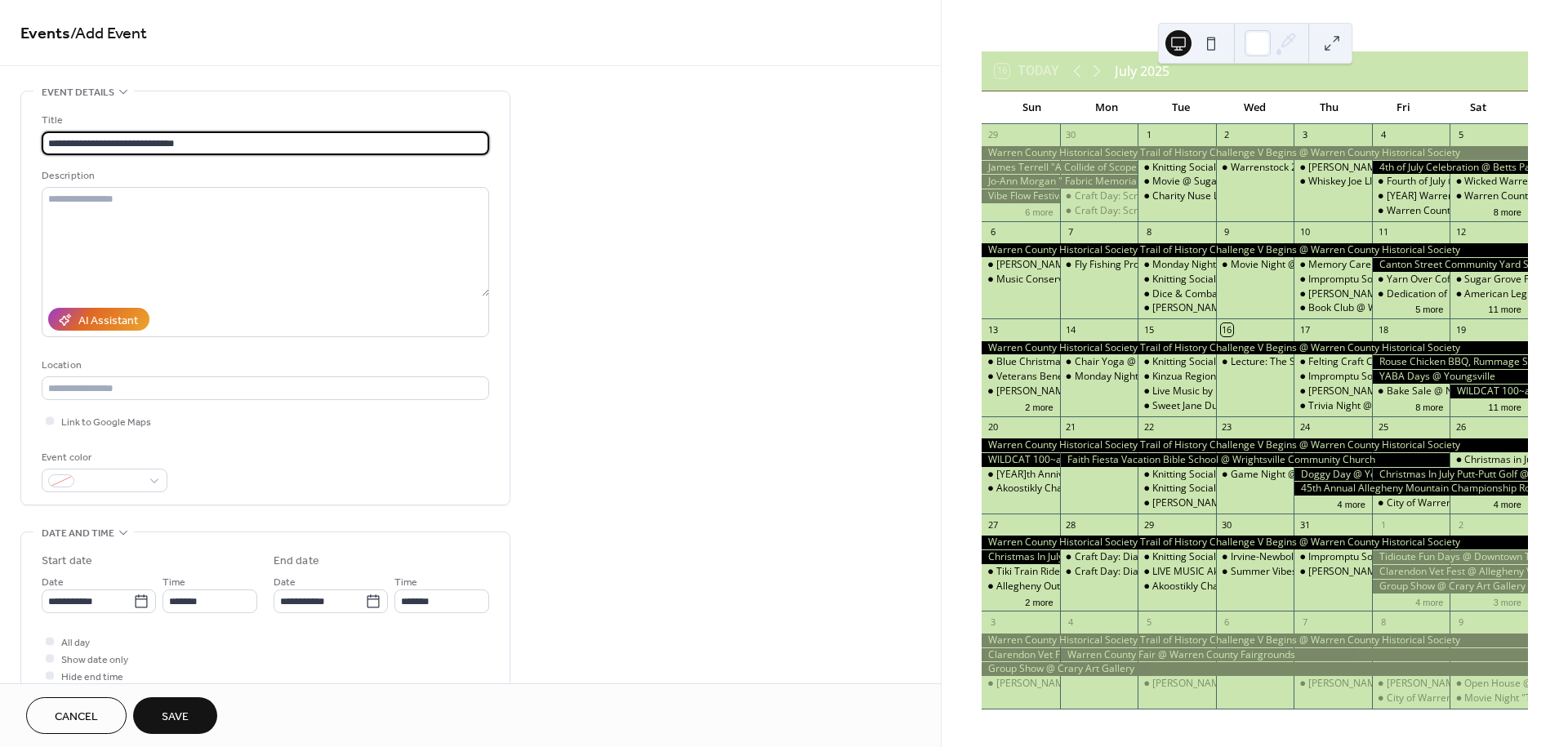 type on "**********" 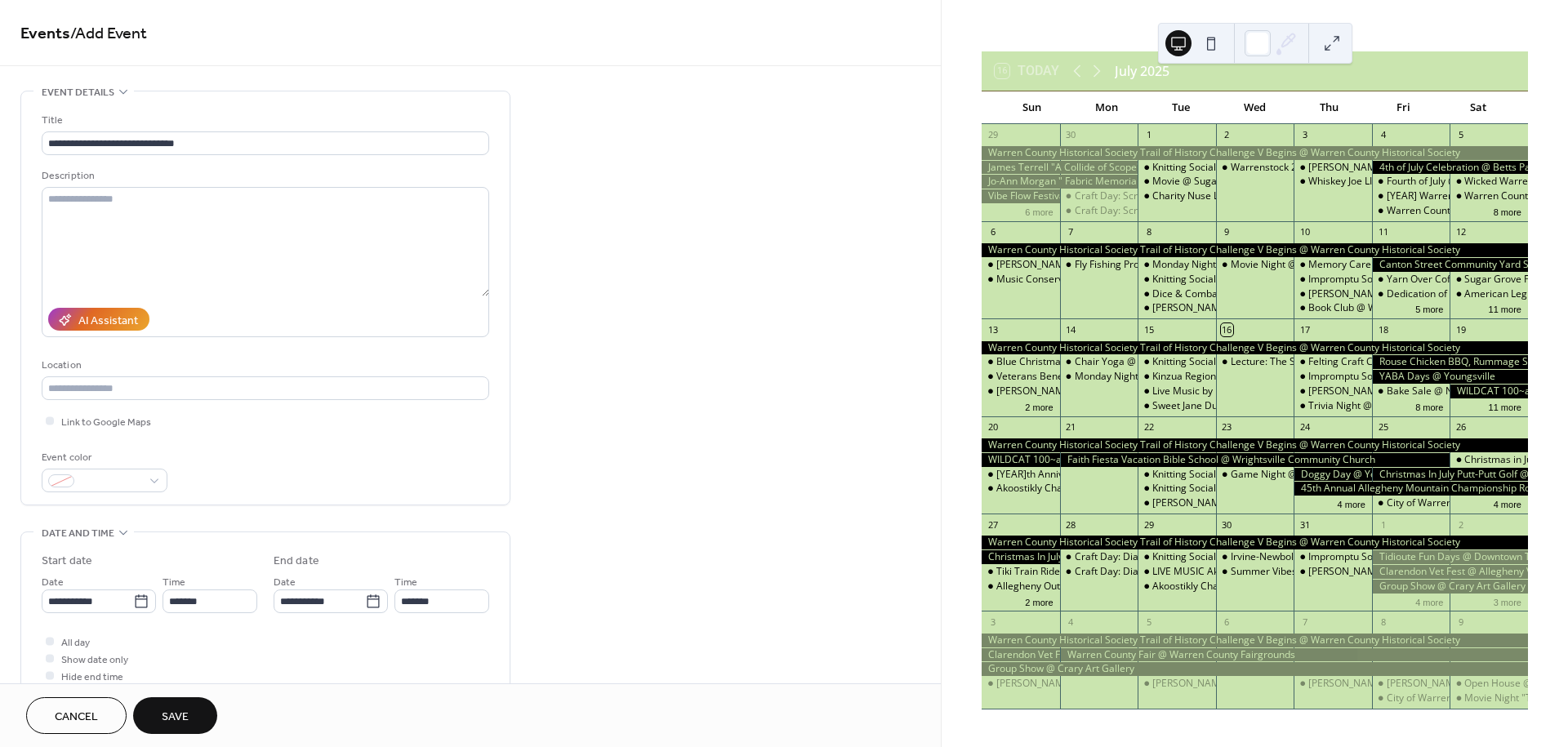 click on "Save" at bounding box center [175, 717] 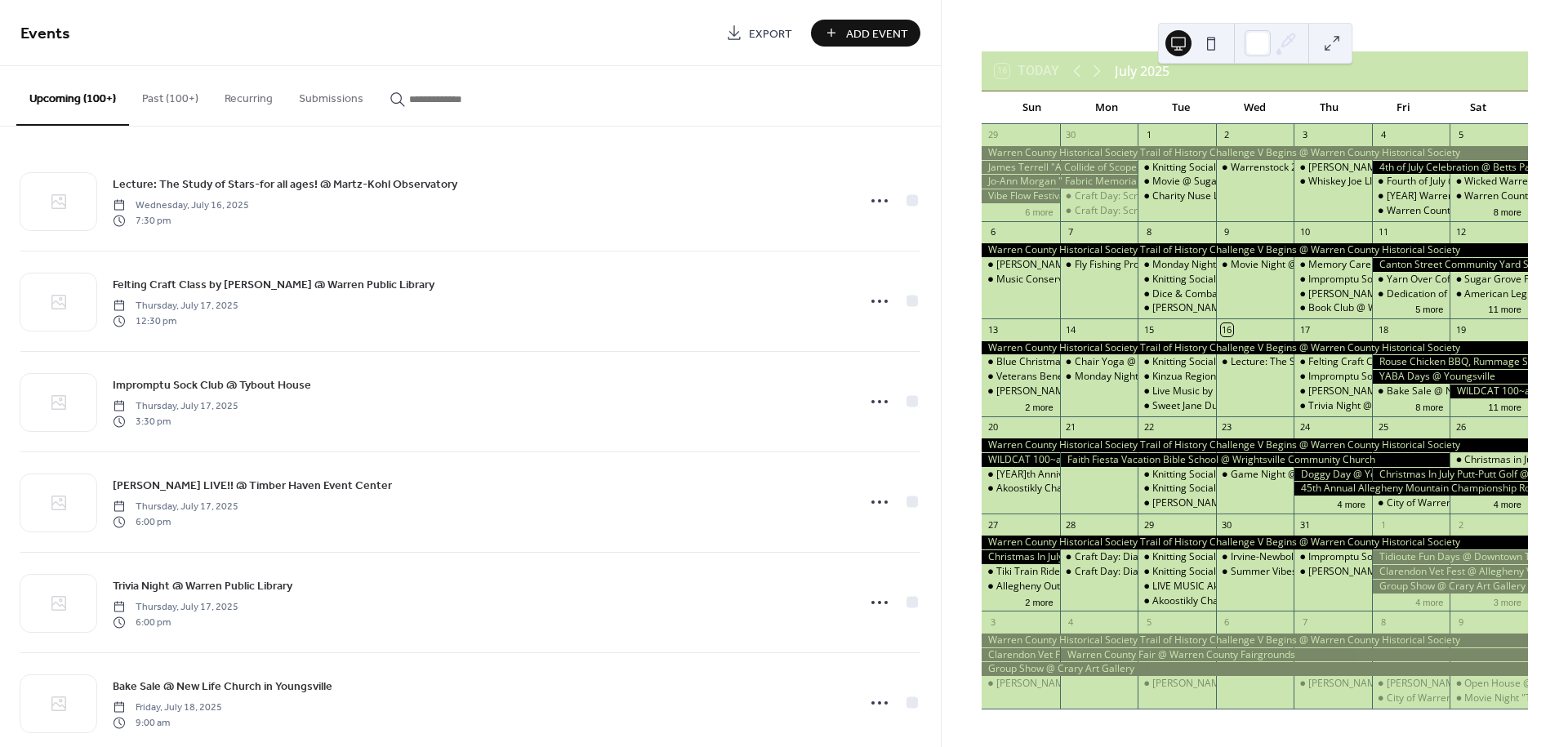 click on "Add Event" at bounding box center [877, 33] 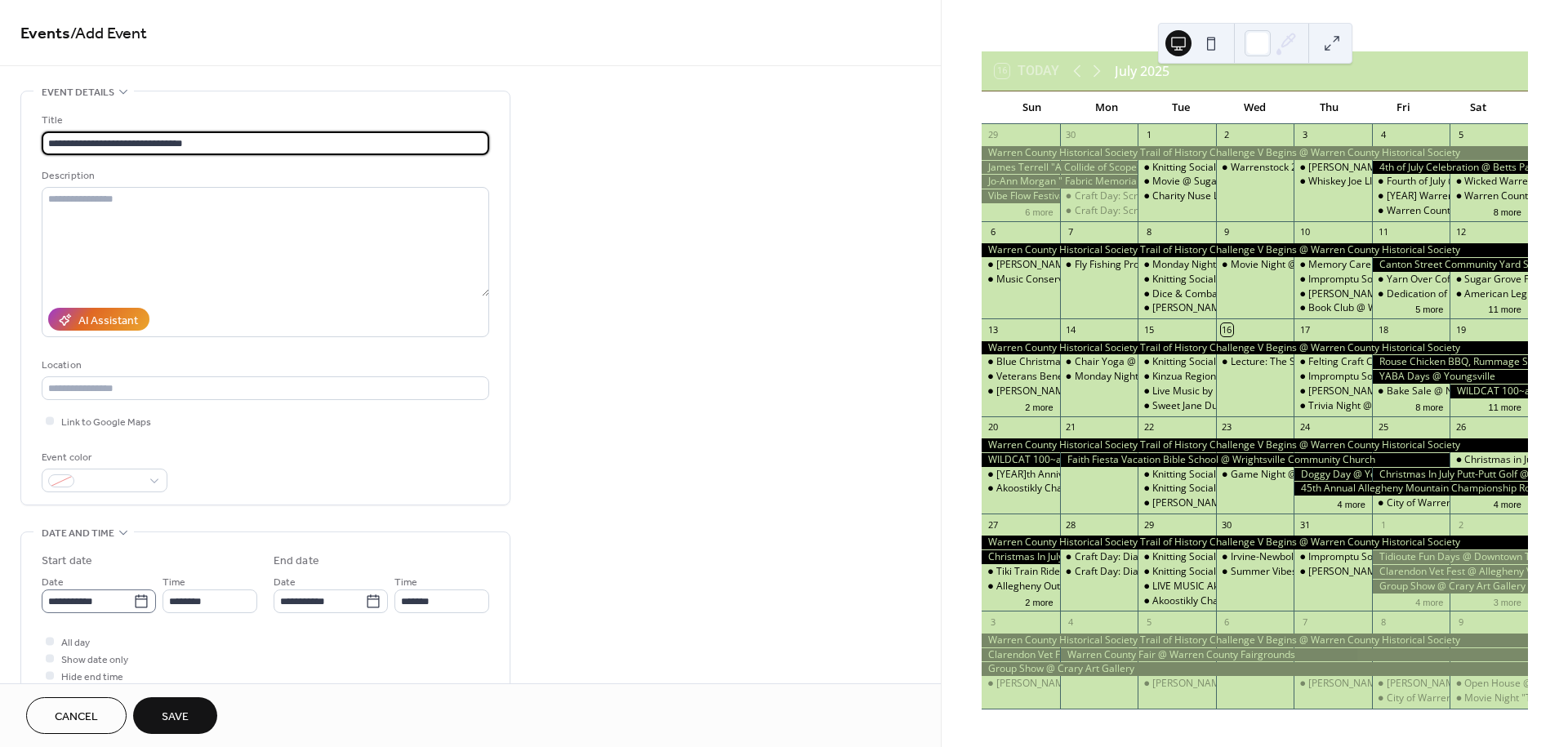 type on "**********" 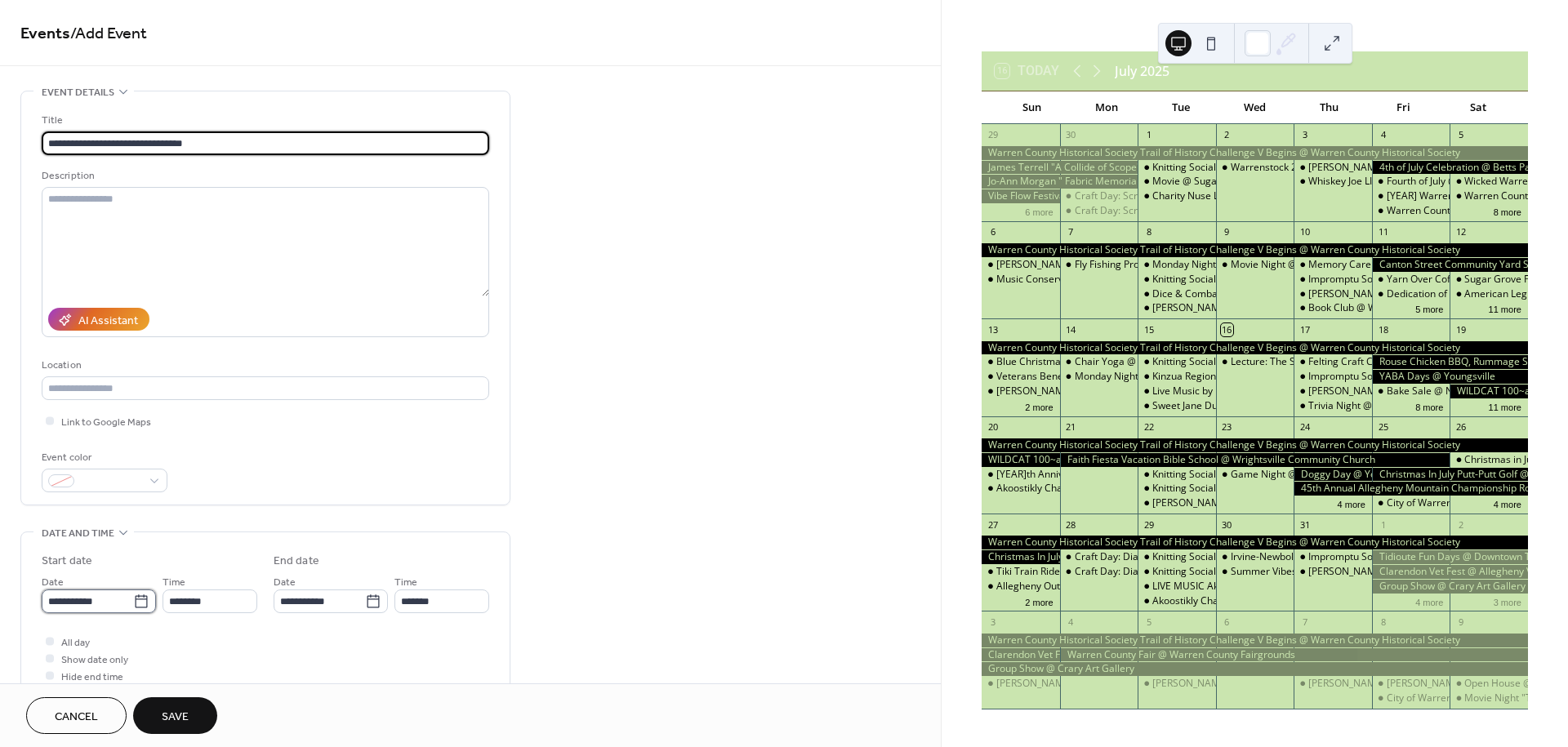 click on "**********" at bounding box center [87, 601] 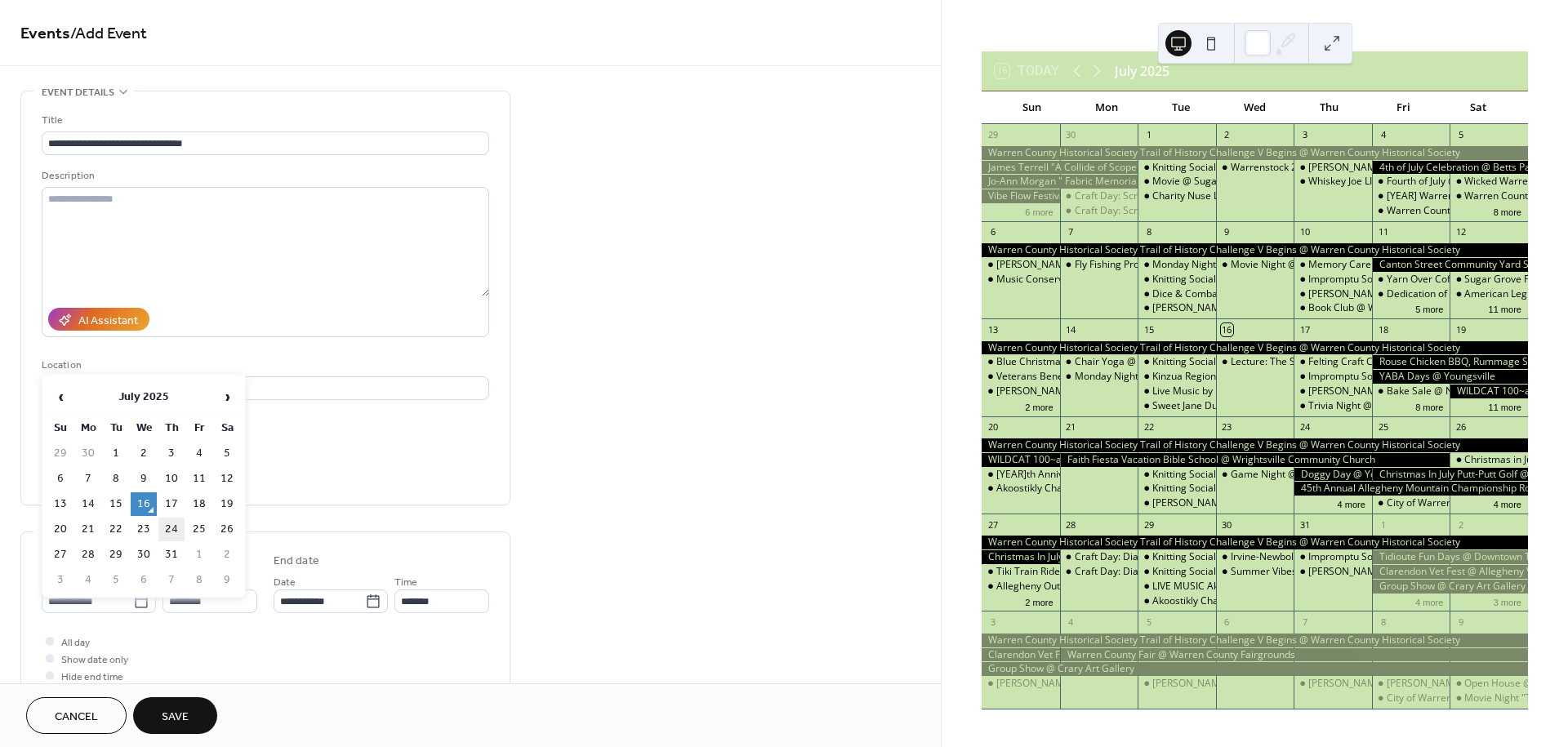click on "24" at bounding box center [172, 529] 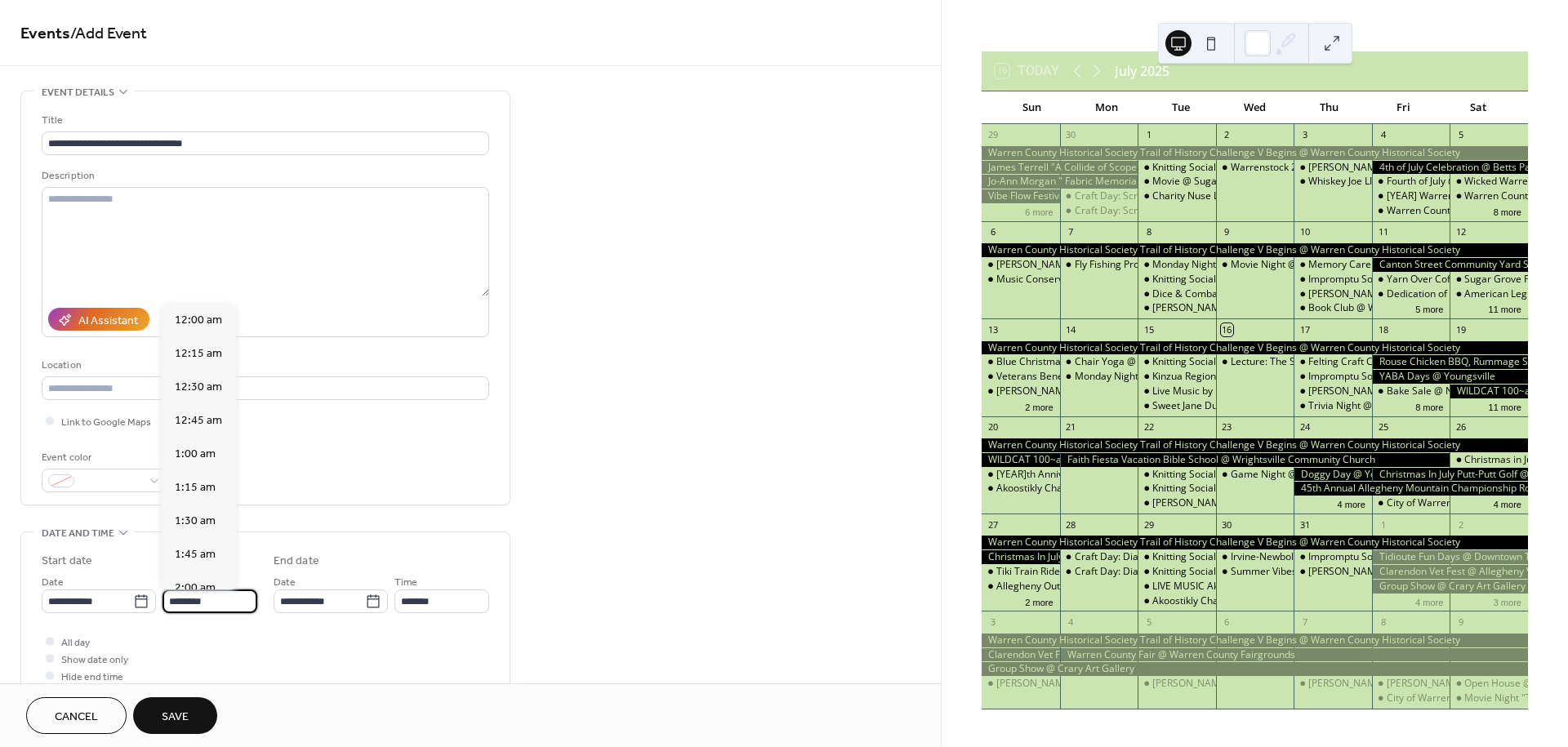click on "********" at bounding box center [210, 601] 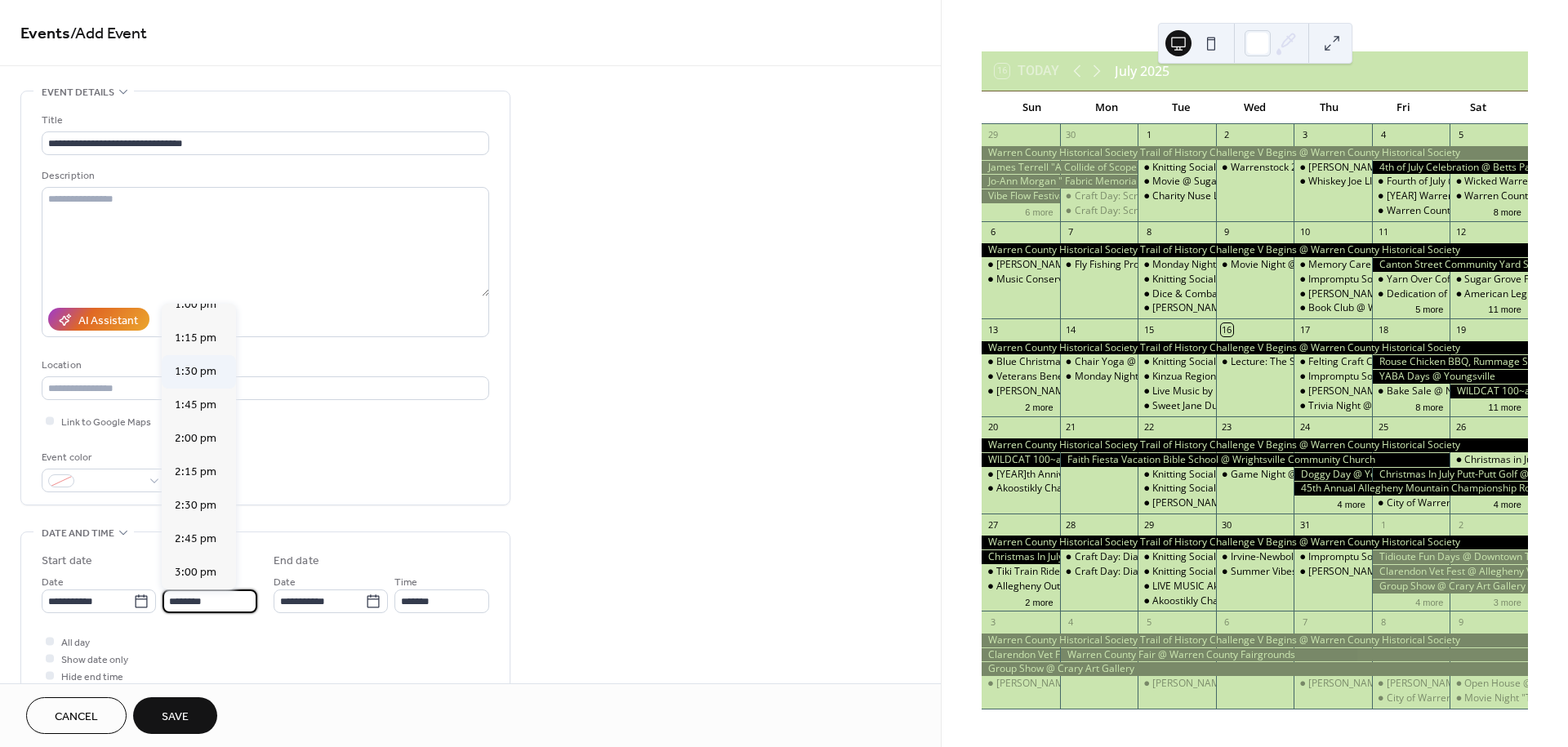 scroll, scrollTop: 2077, scrollLeft: 0, axis: vertical 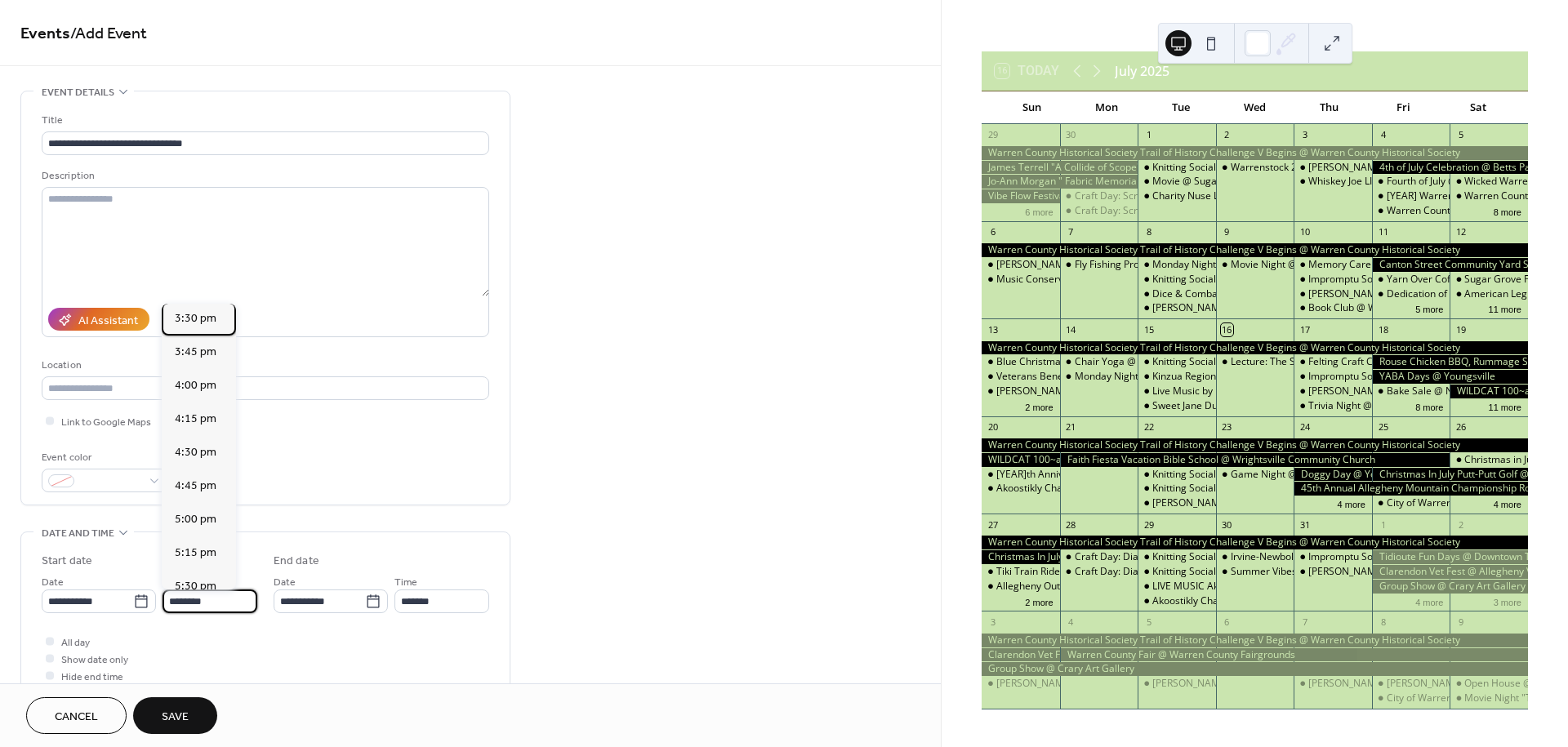 click on "3:30 pm" at bounding box center [195, 318] 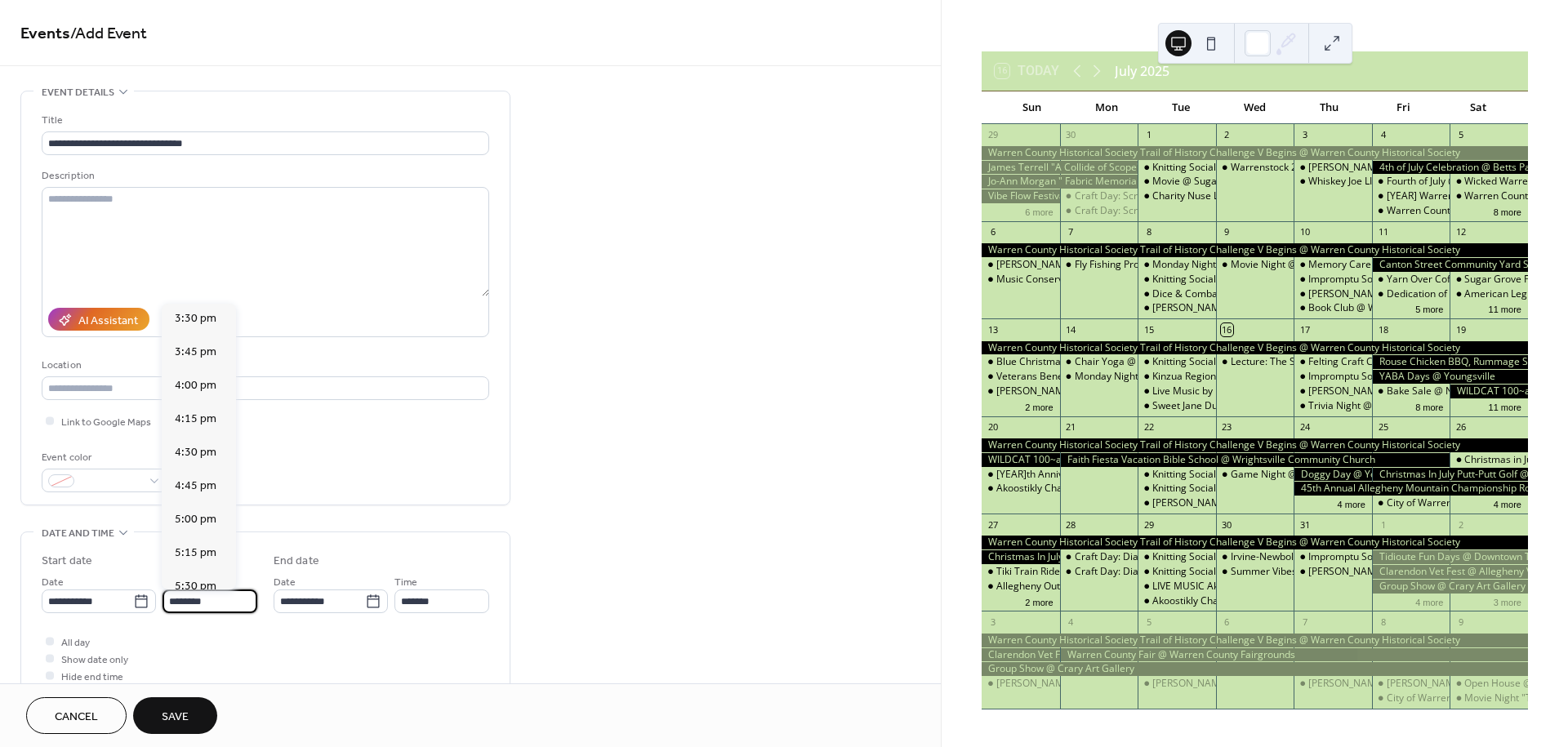 type on "*******" 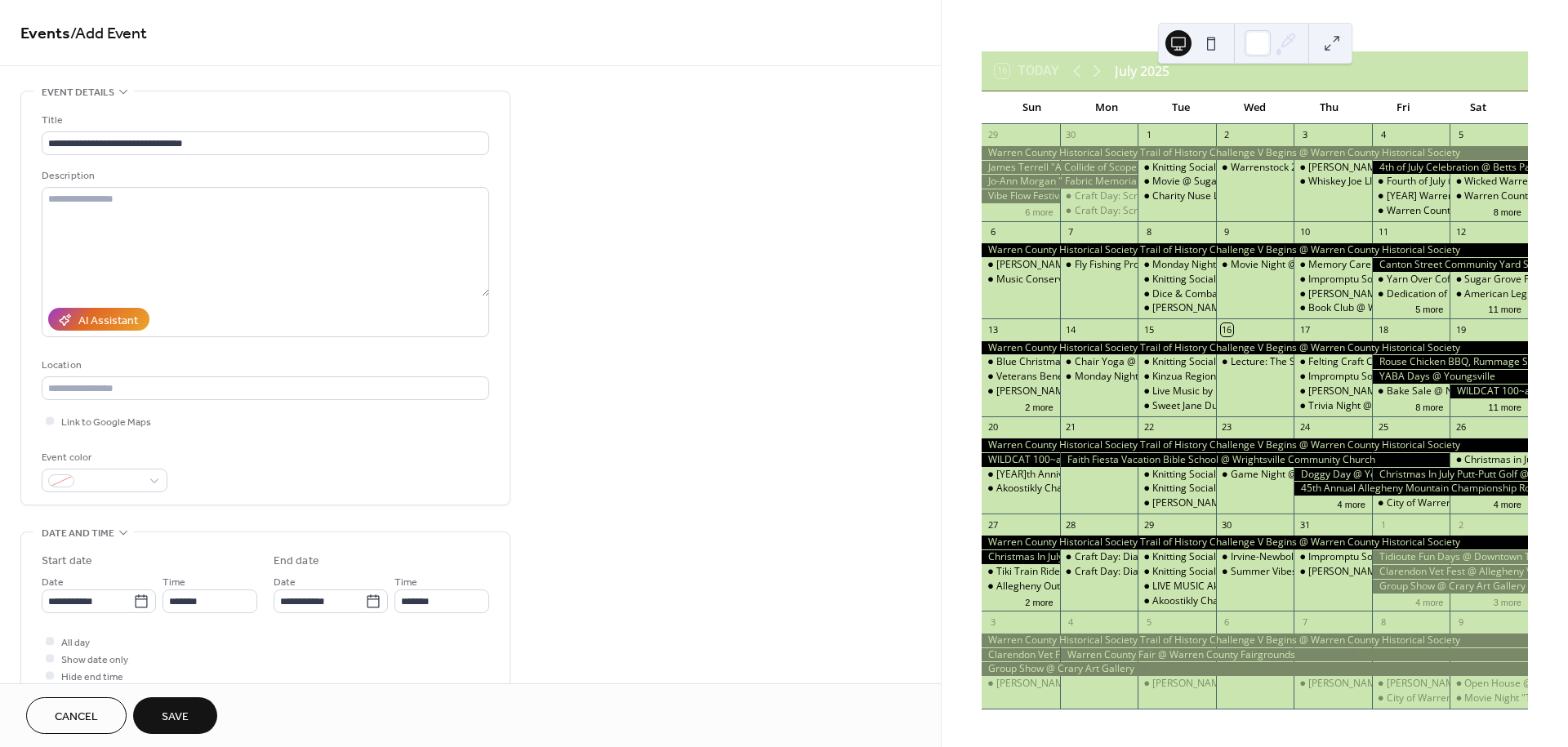 click on "Save" at bounding box center (175, 717) 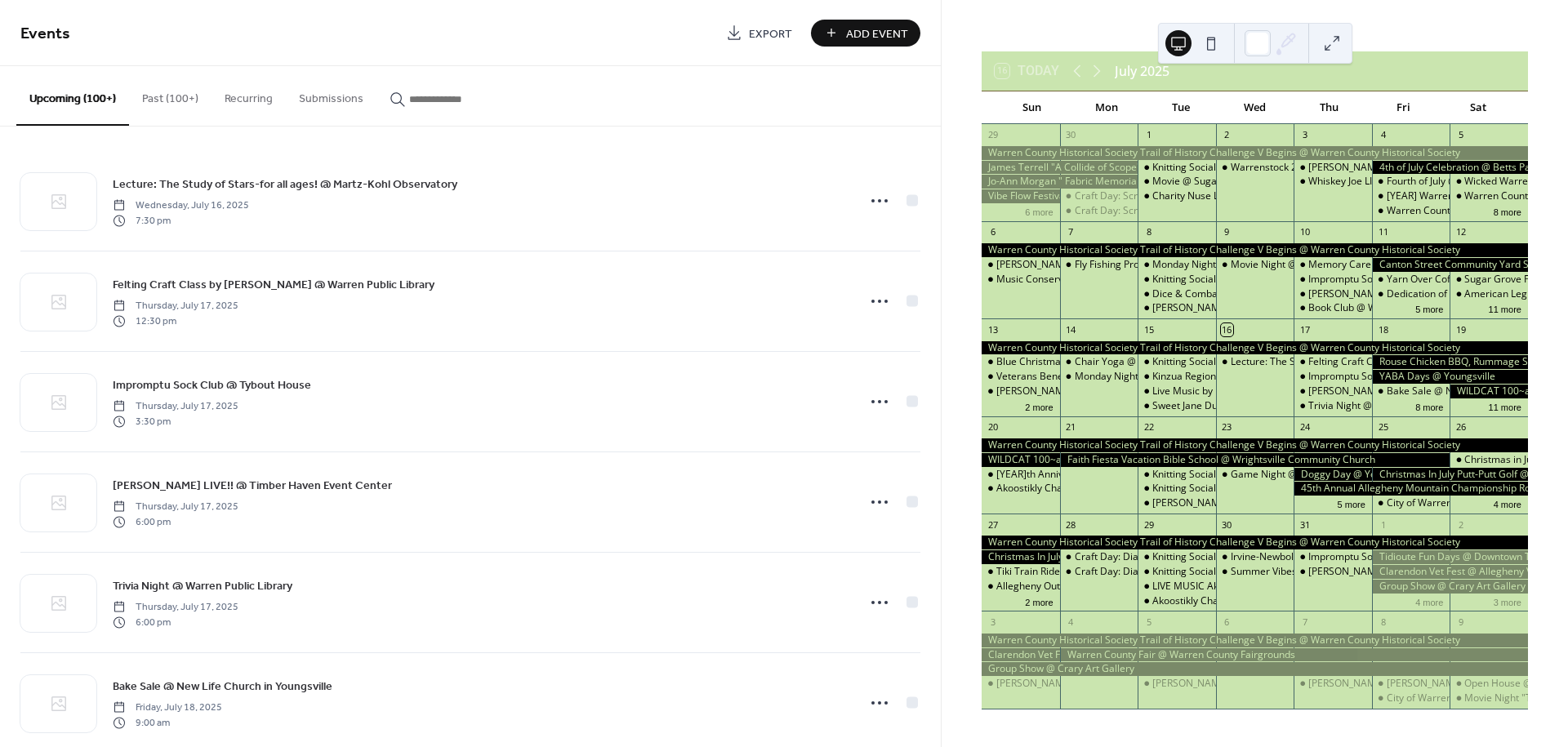 click on "Add Event" at bounding box center (877, 33) 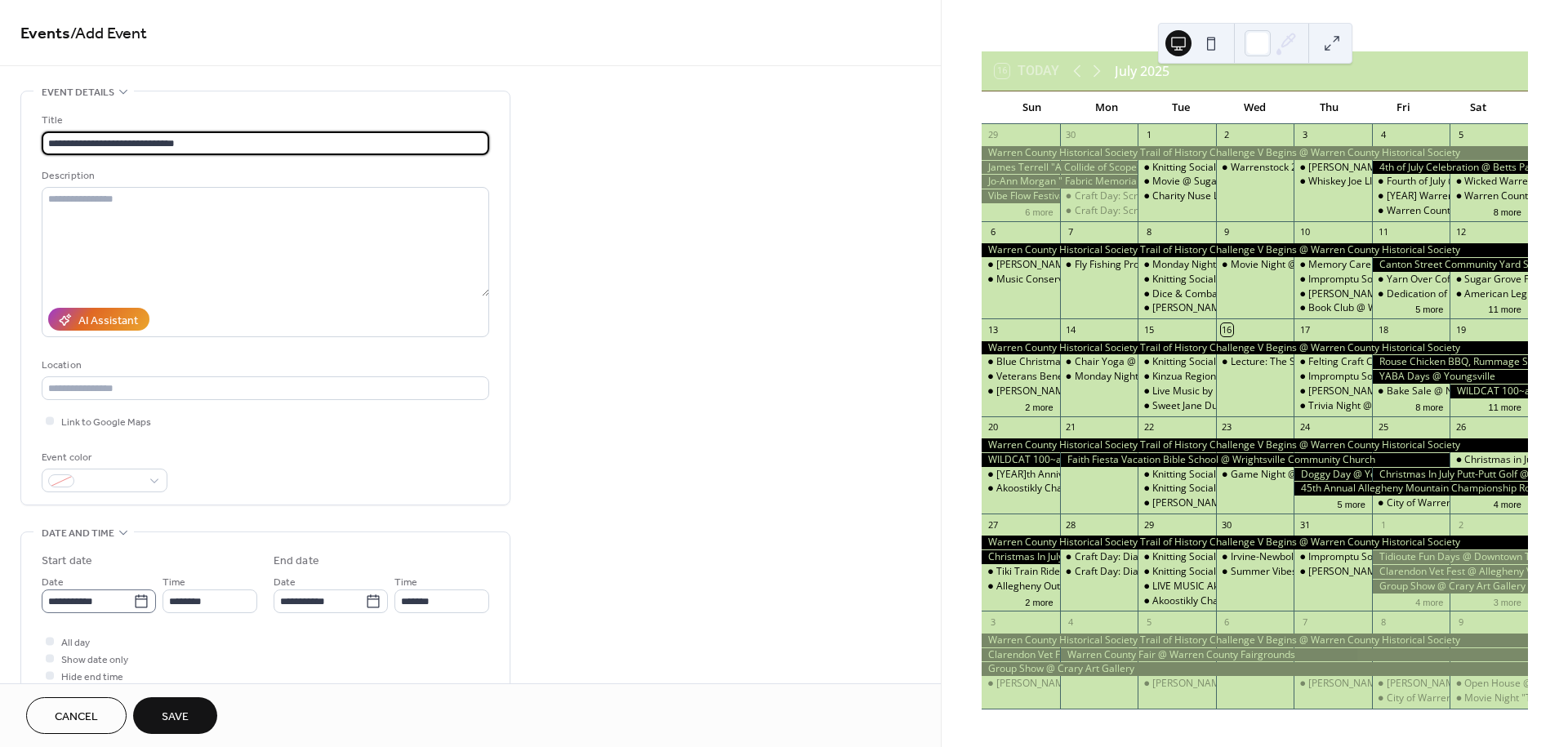 type on "**********" 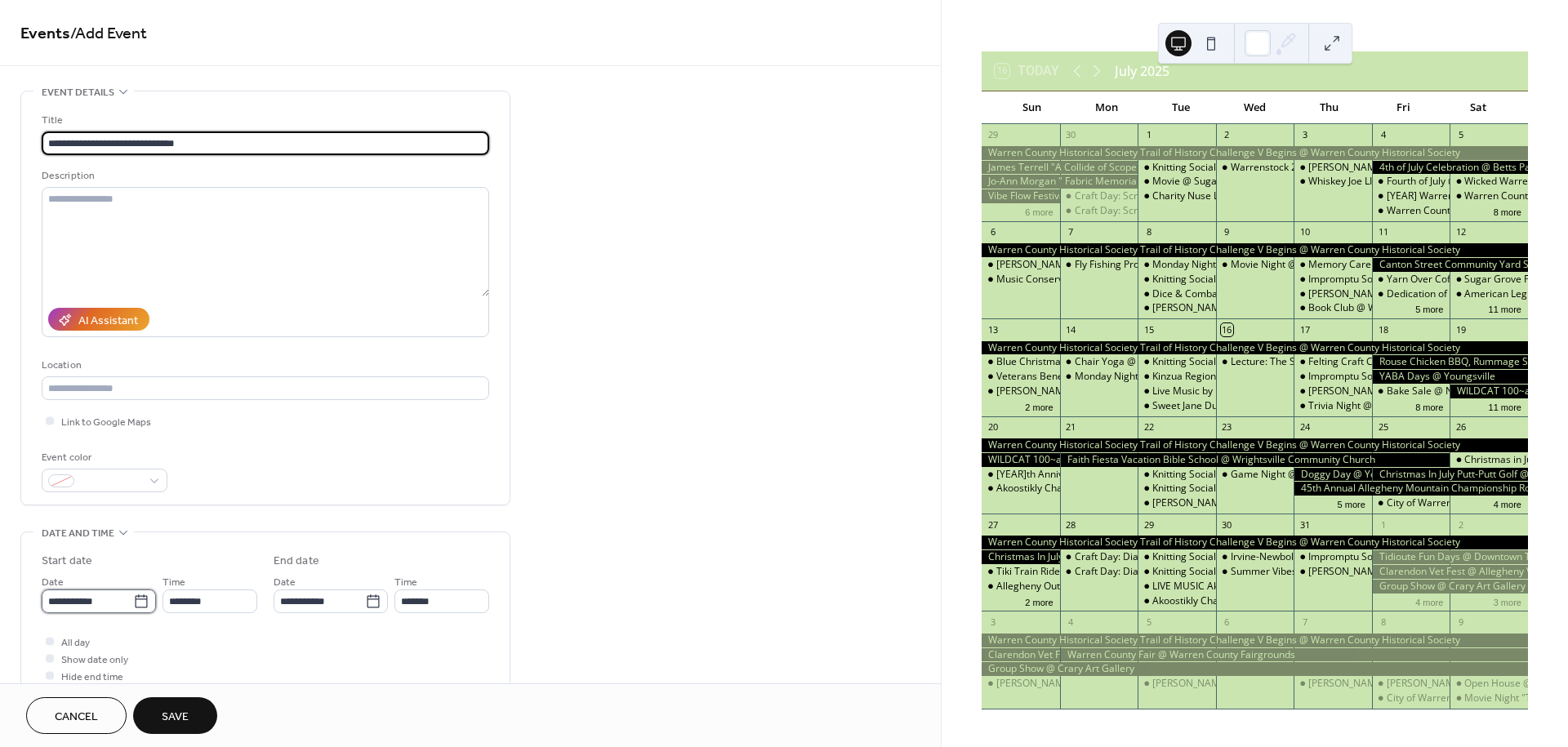 click on "**********" at bounding box center [87, 601] 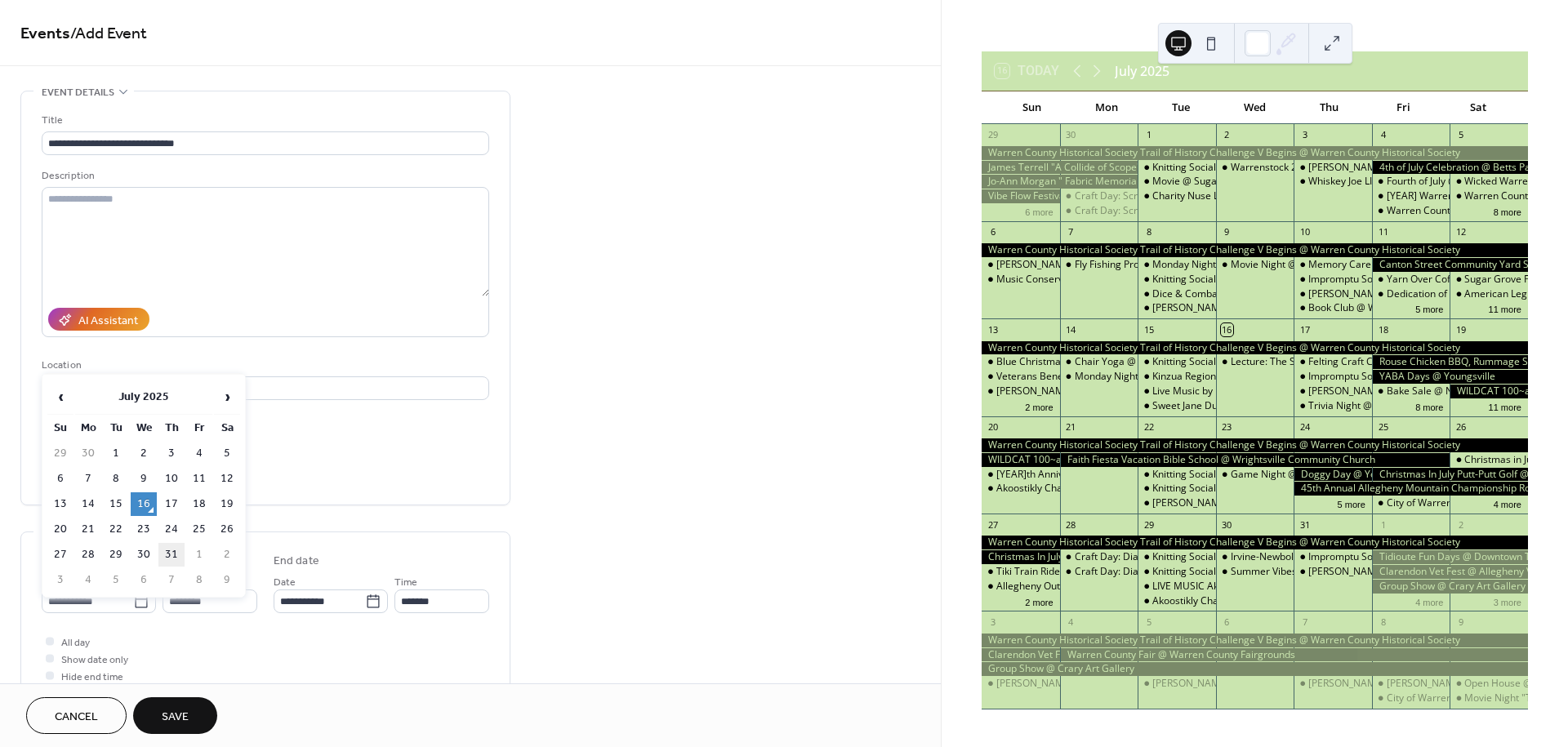 click on "31" at bounding box center [172, 554] 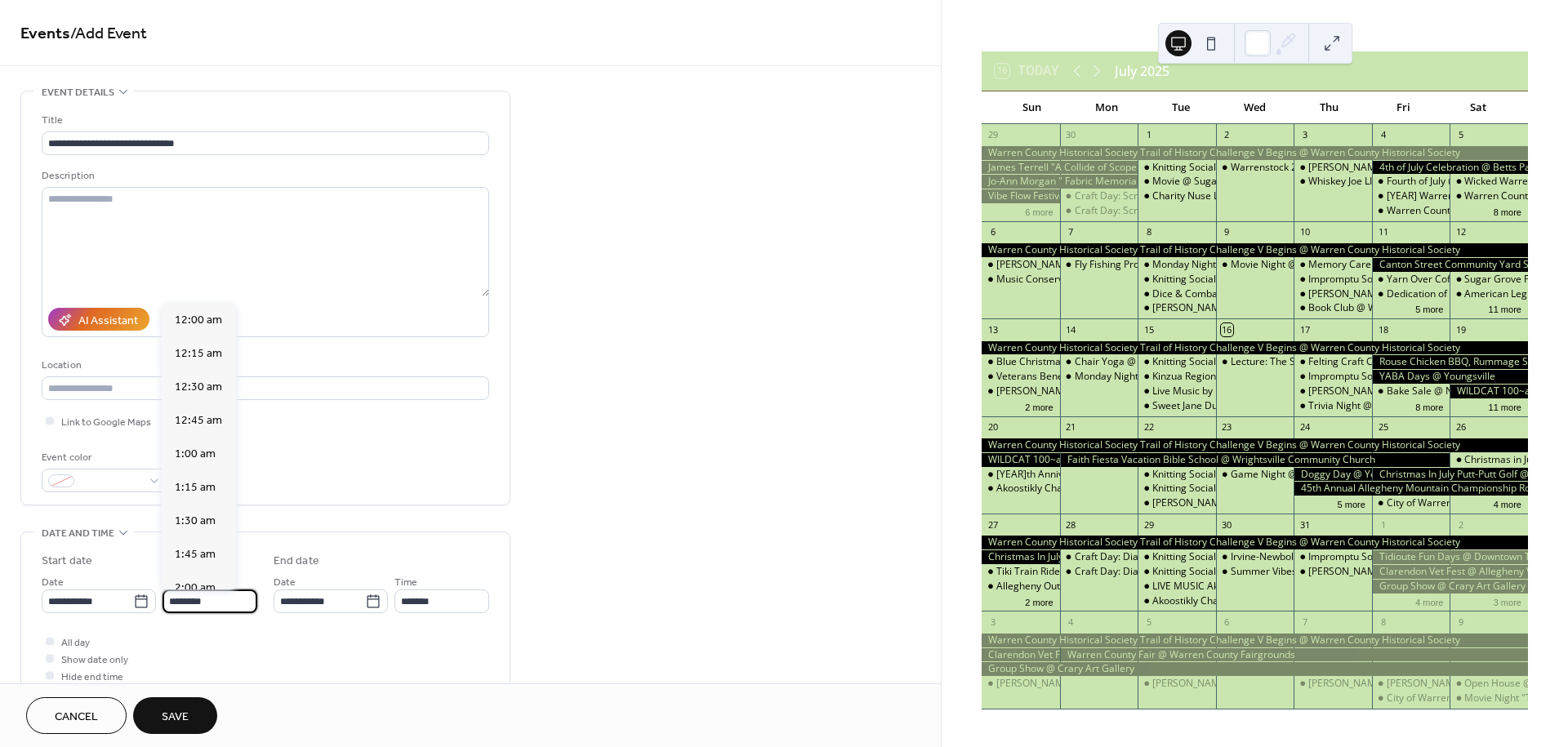 click on "********" at bounding box center [210, 601] 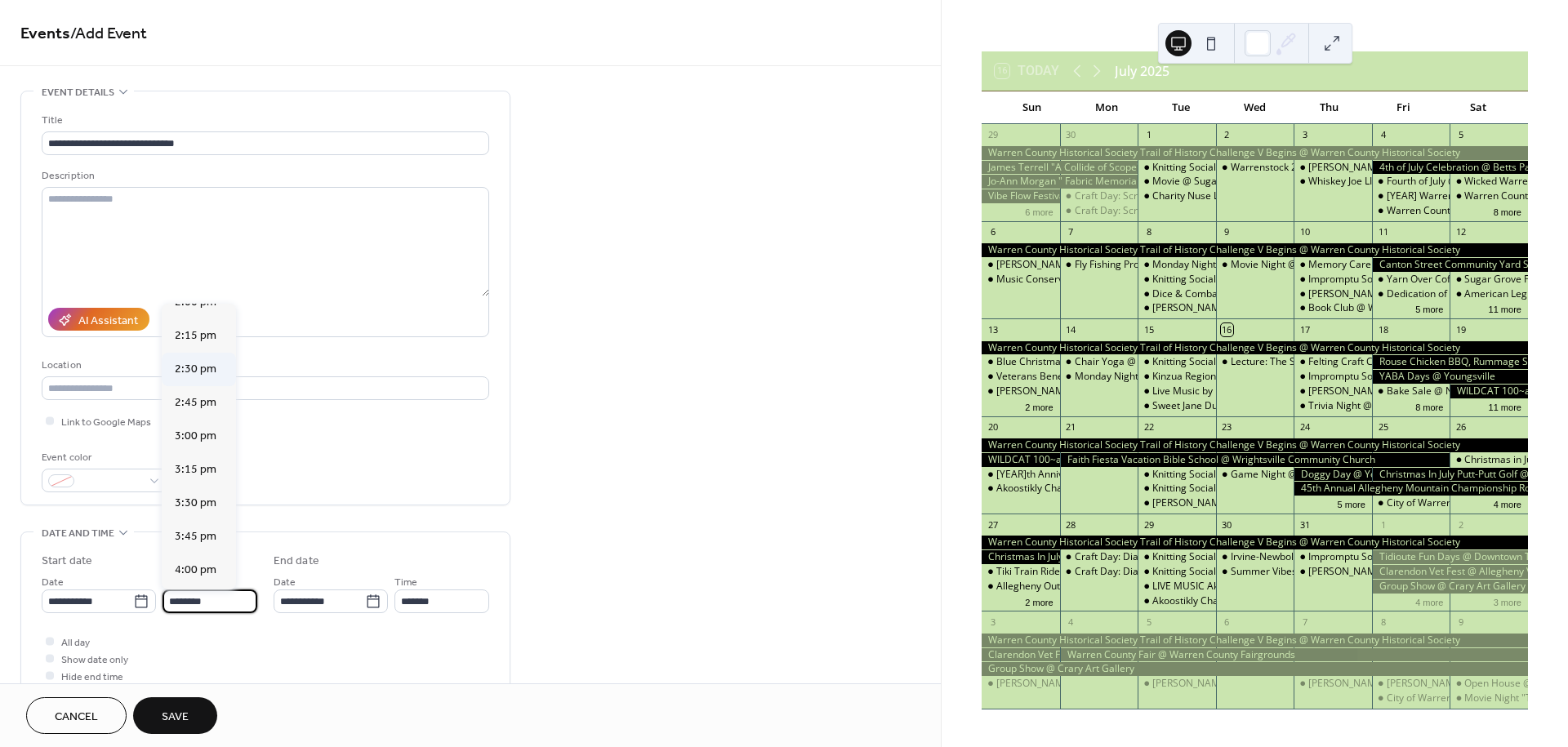 scroll, scrollTop: 1896, scrollLeft: 0, axis: vertical 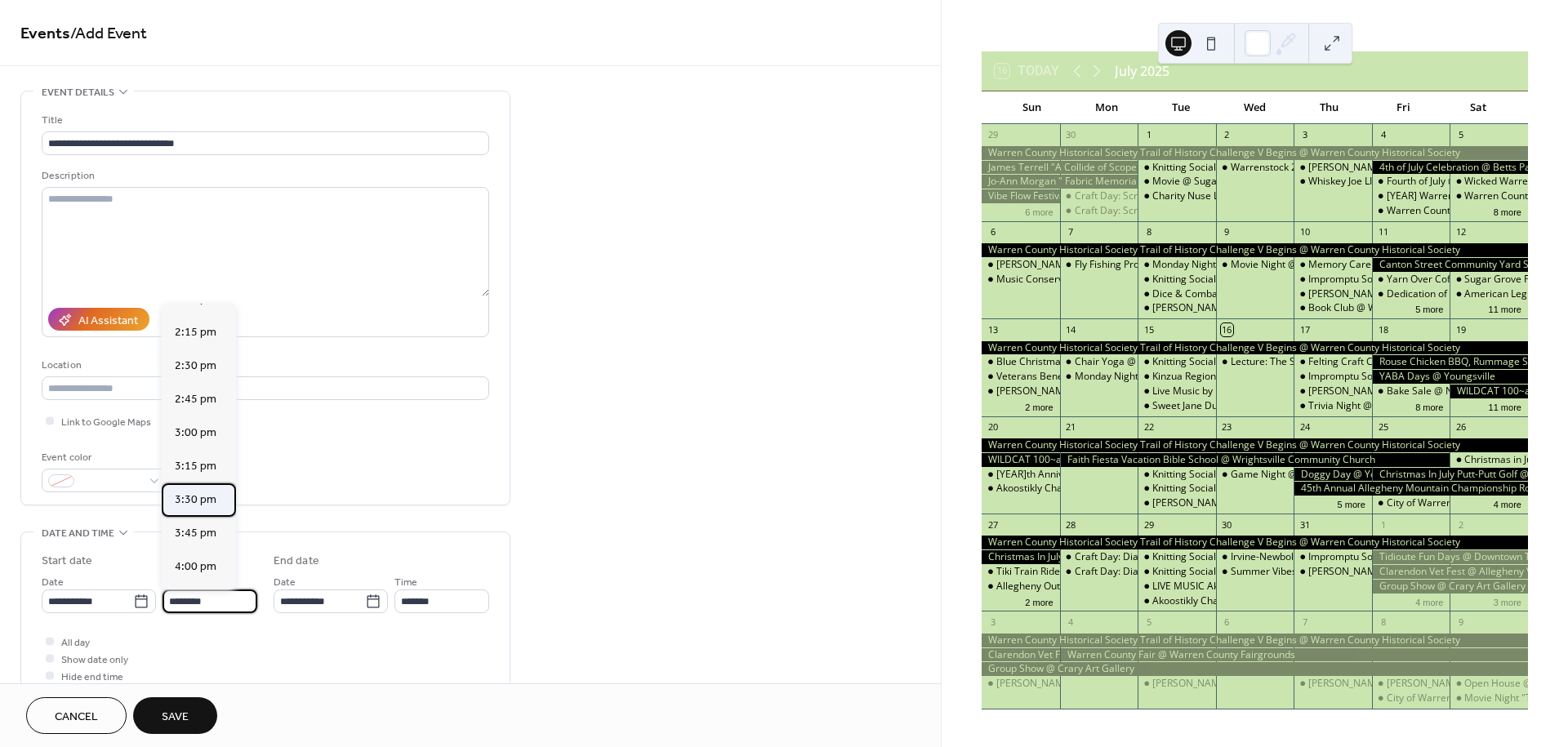 click on "3:30 pm" at bounding box center [195, 500] 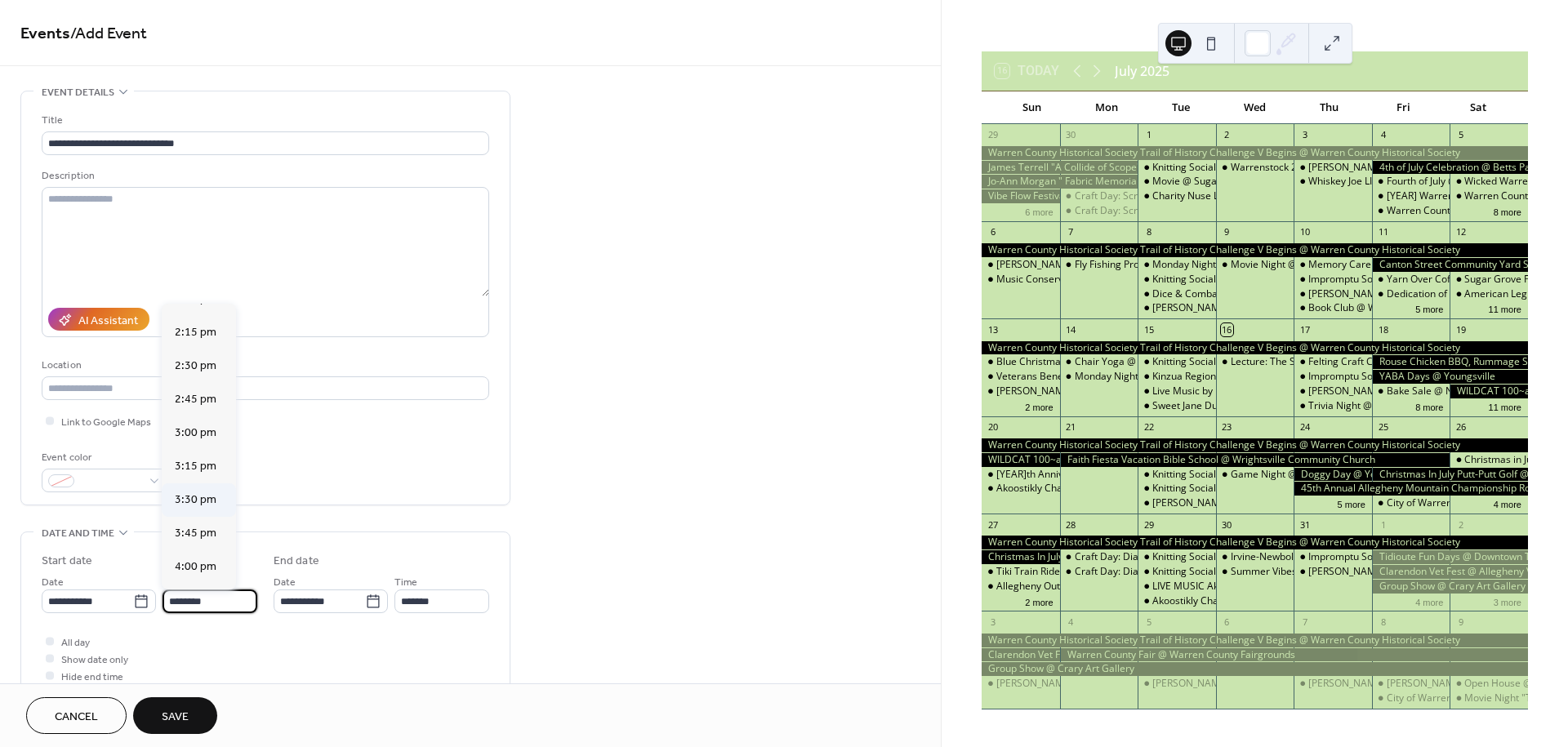 type on "*******" 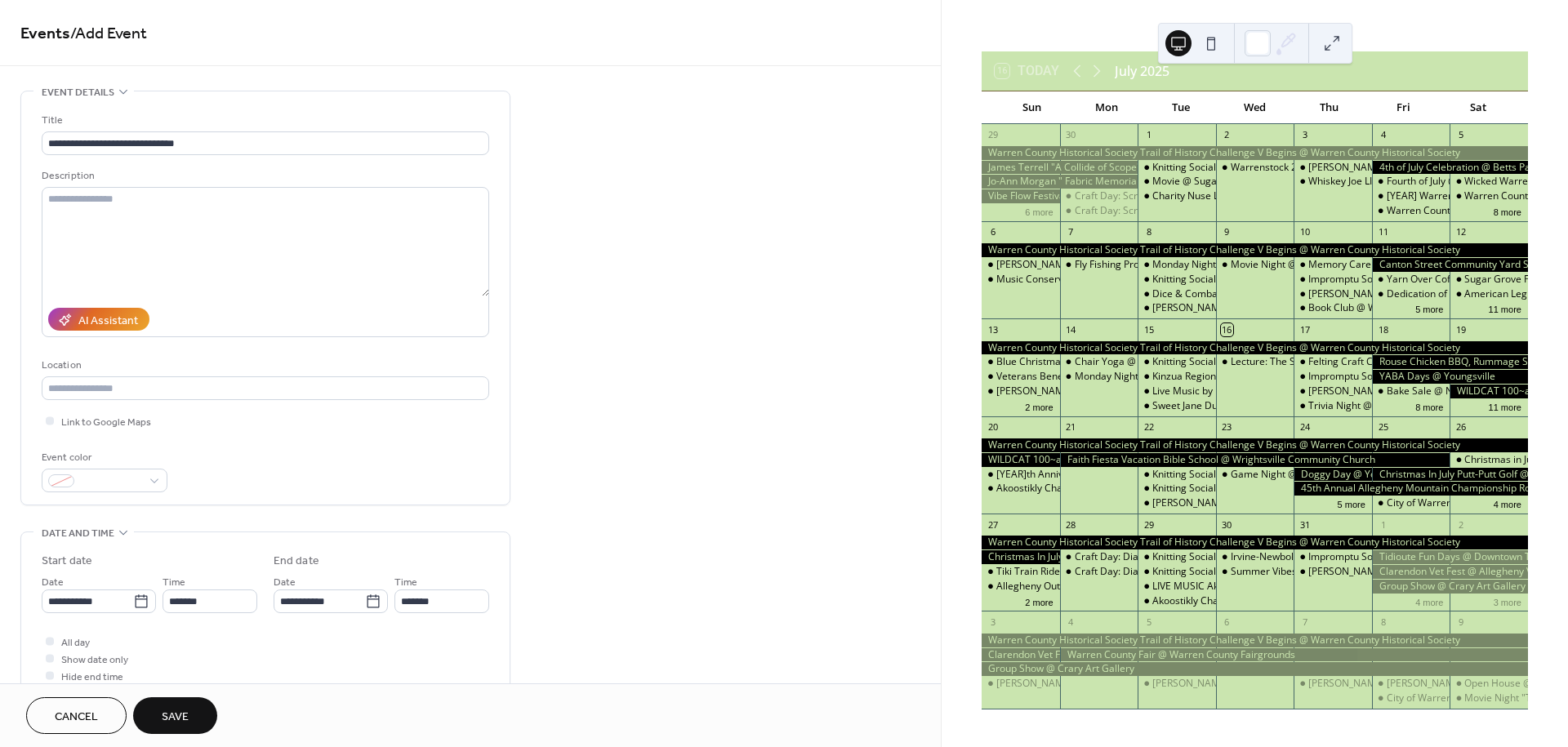 click on "Save" at bounding box center (175, 717) 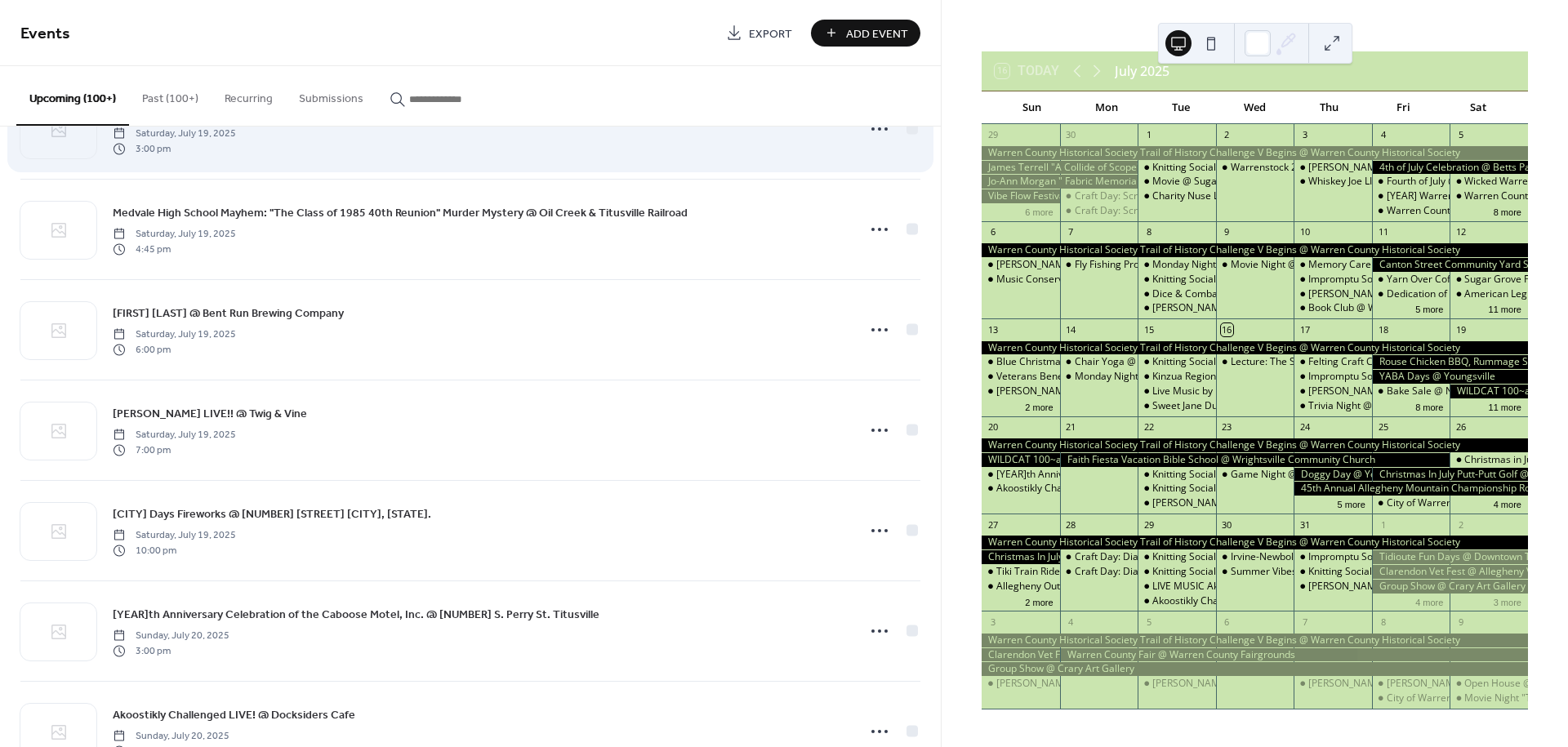 scroll, scrollTop: 2442, scrollLeft: 0, axis: vertical 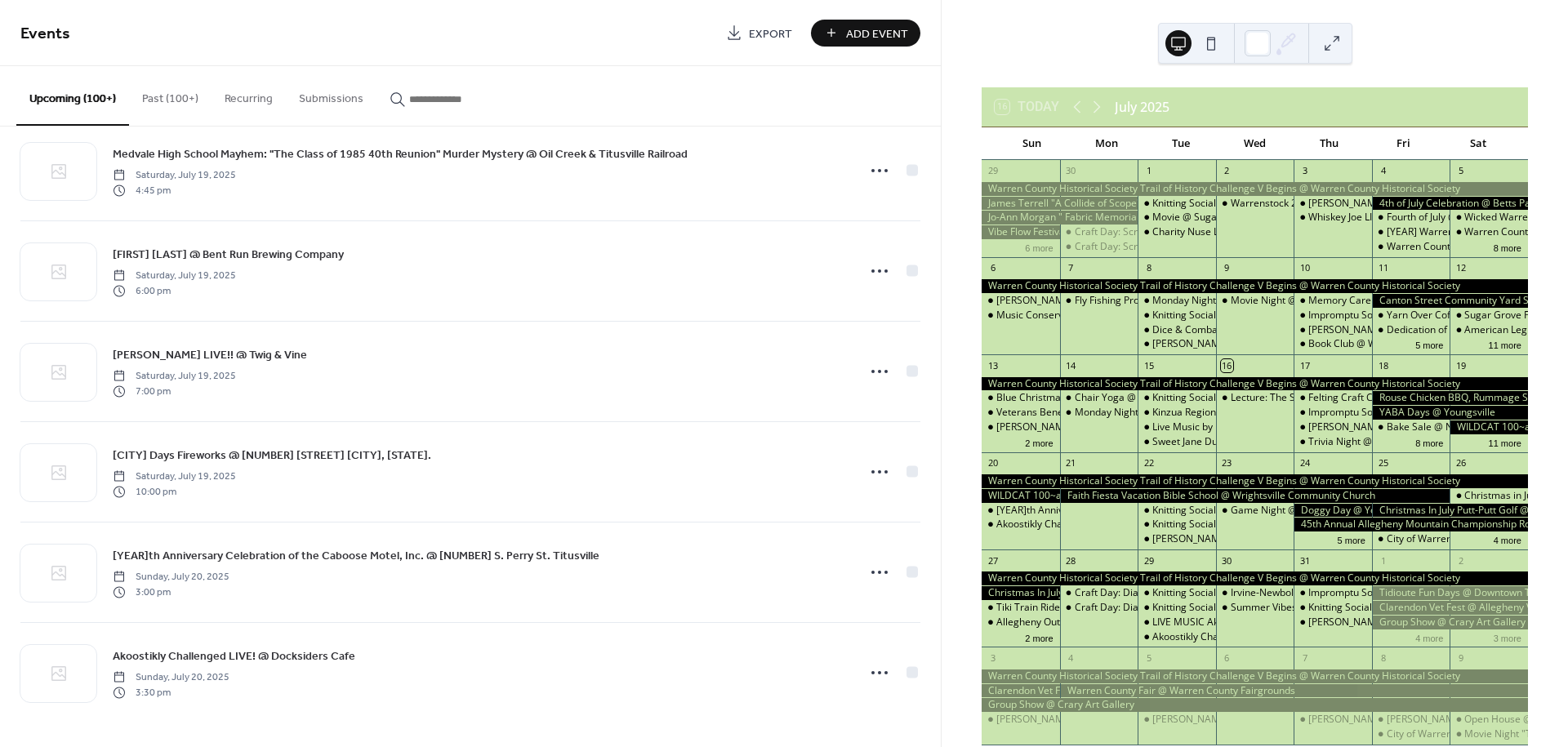click on "Upcoming (100+)" at bounding box center [73, 96] 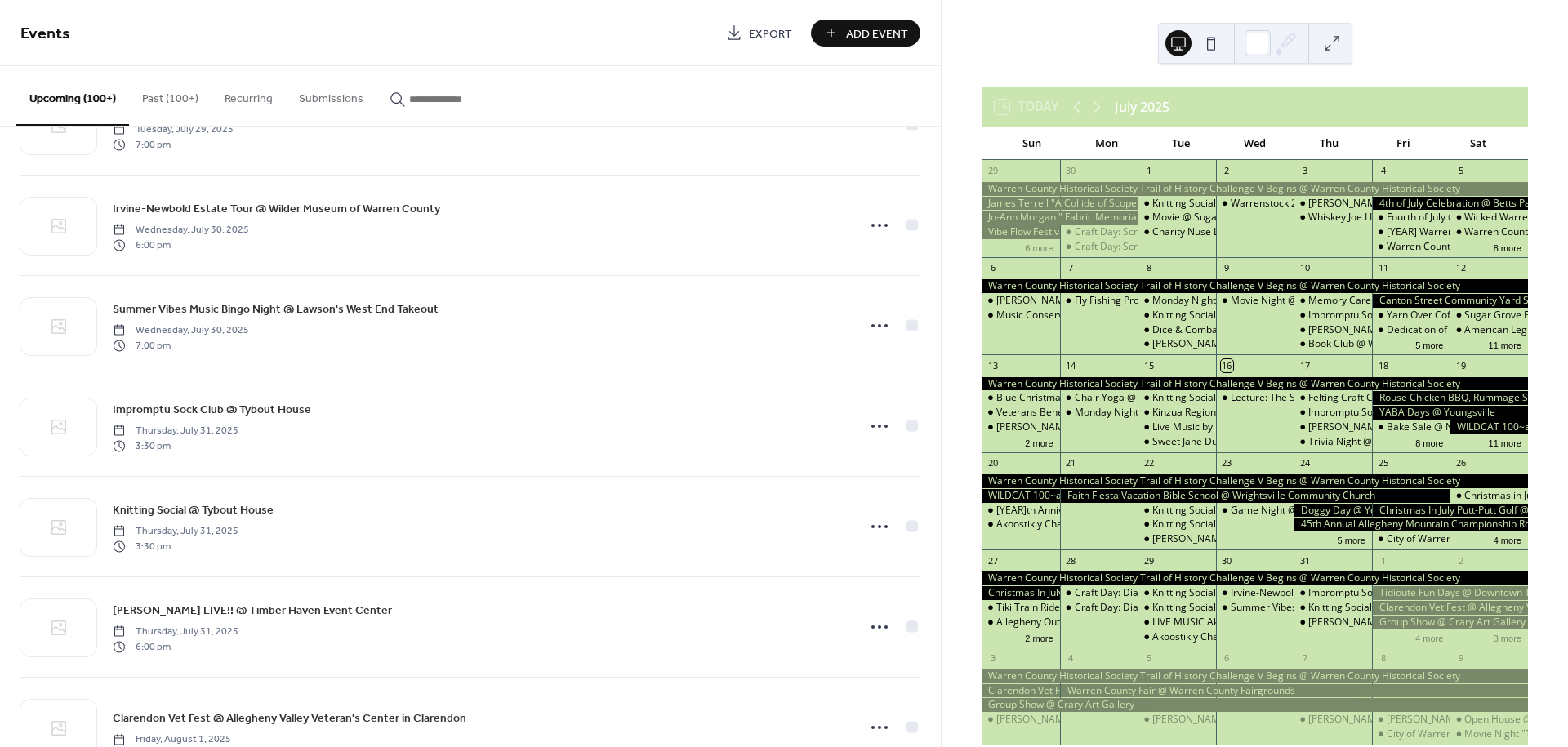 scroll, scrollTop: 4898, scrollLeft: 0, axis: vertical 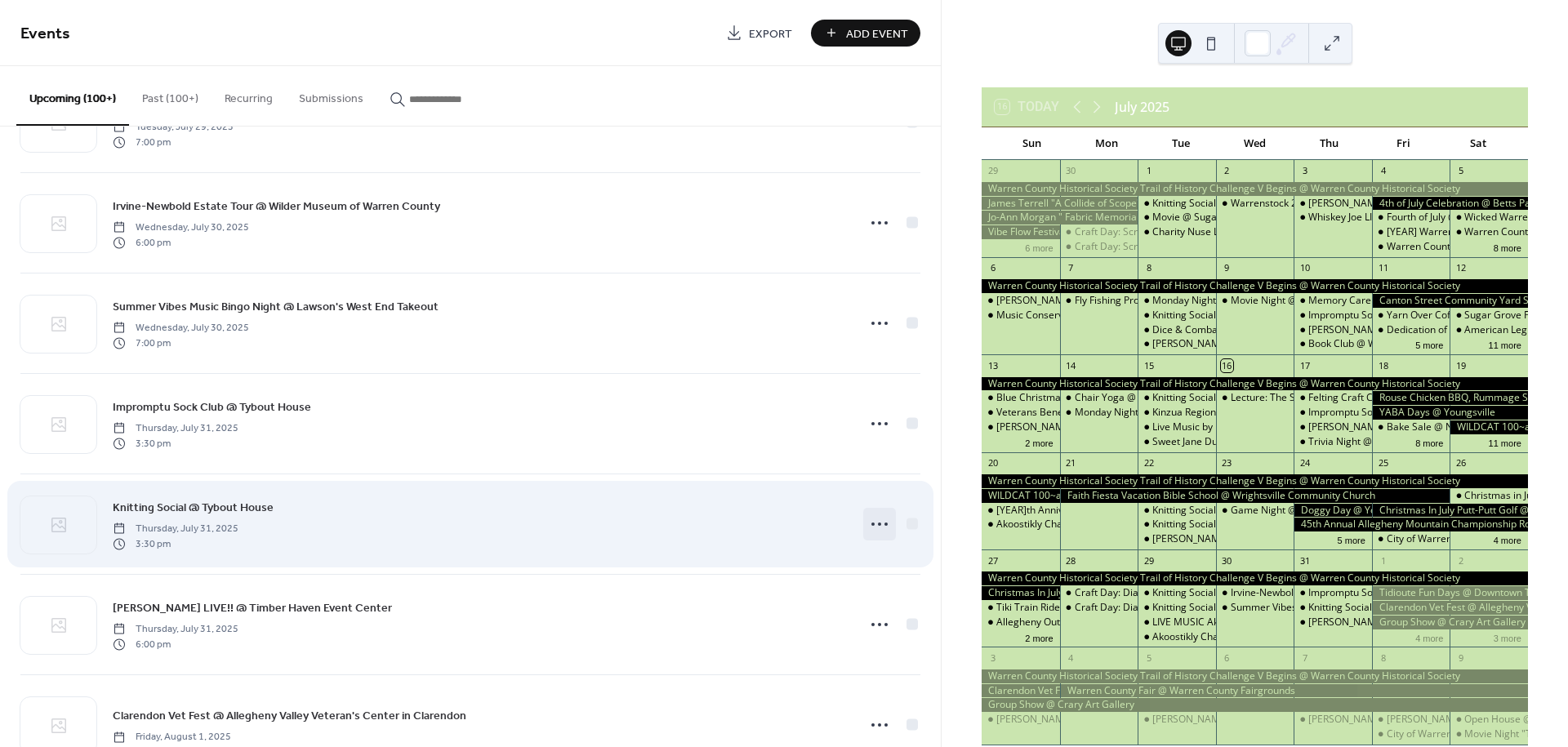 click 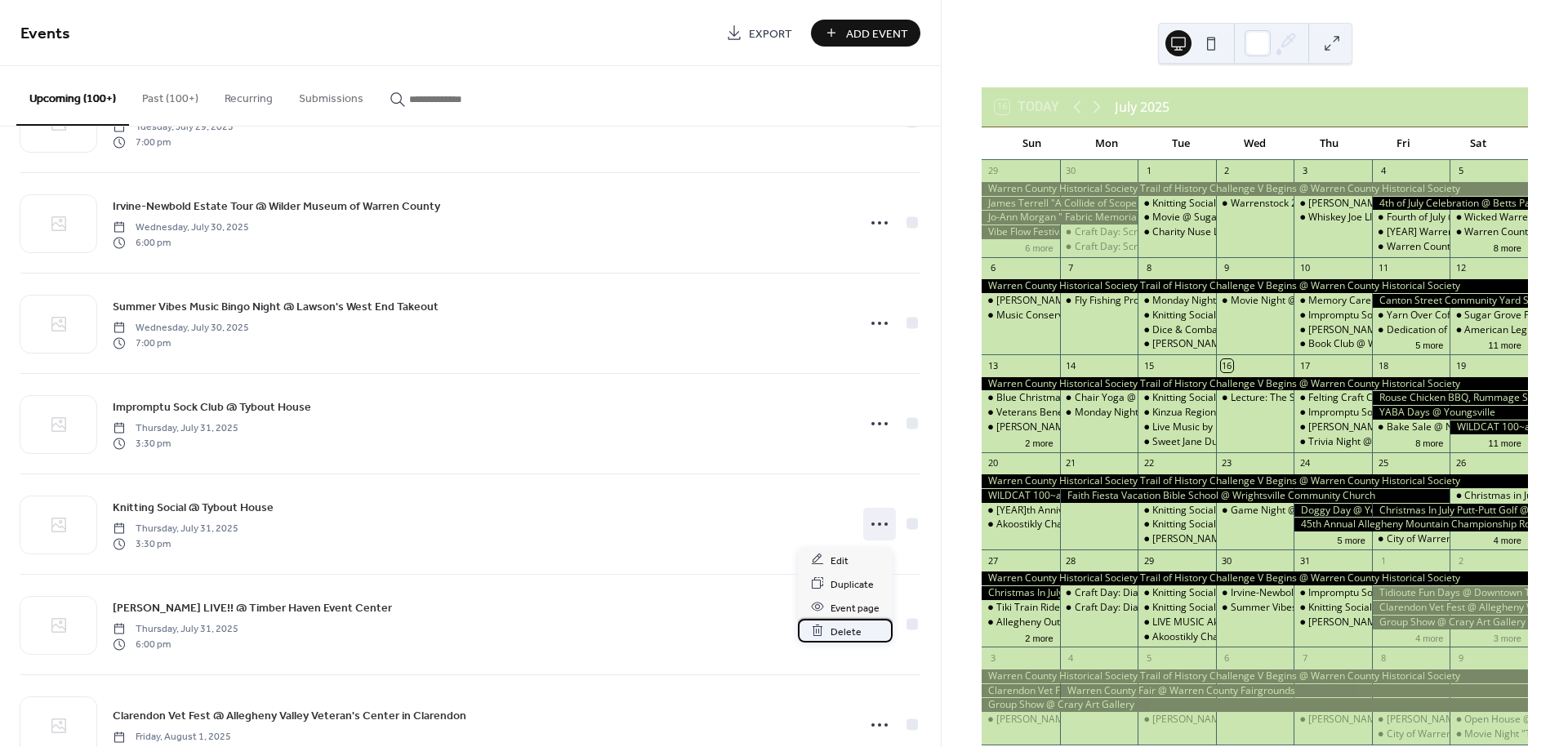click on "Delete" at bounding box center [846, 631] 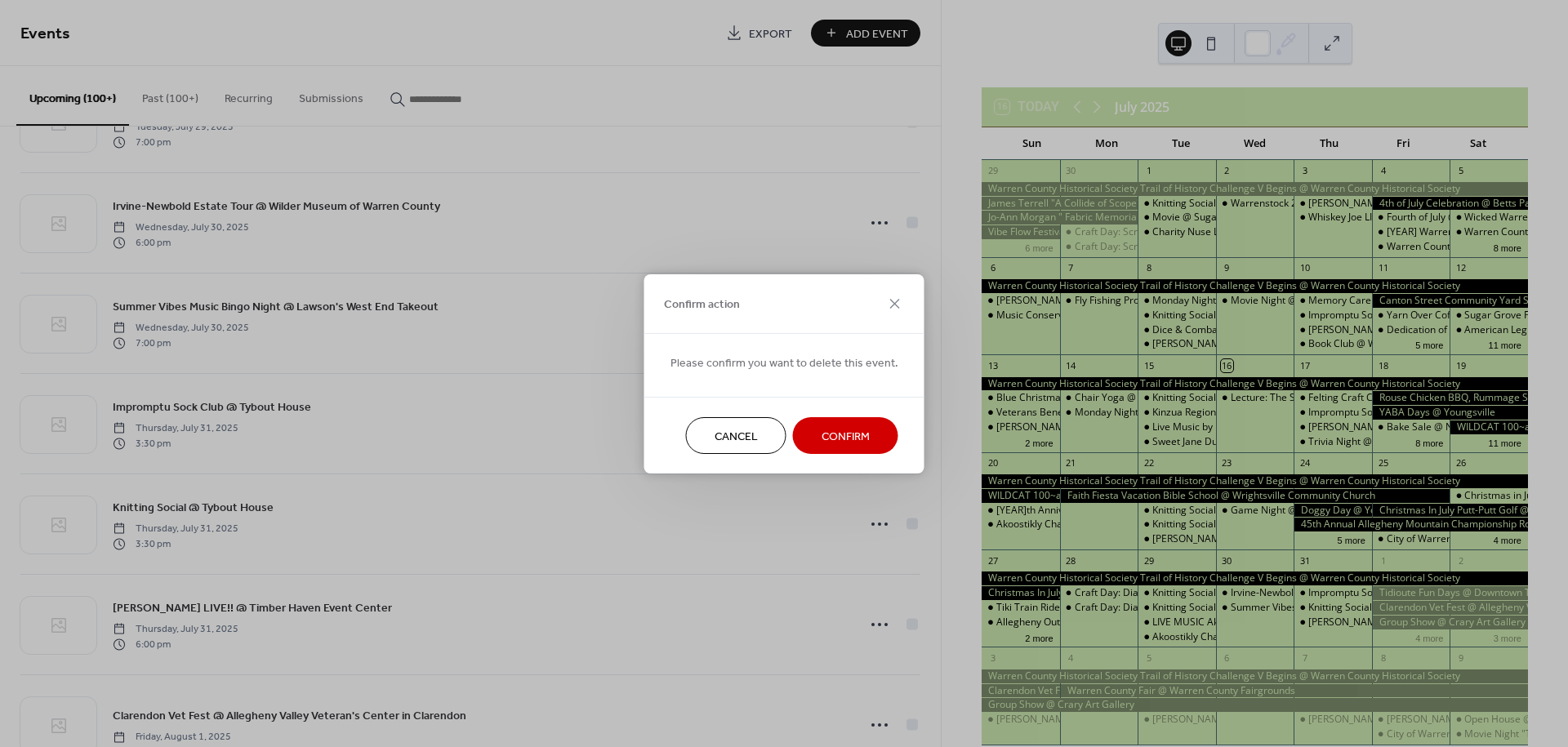 click on "Confirm" at bounding box center [845, 436] 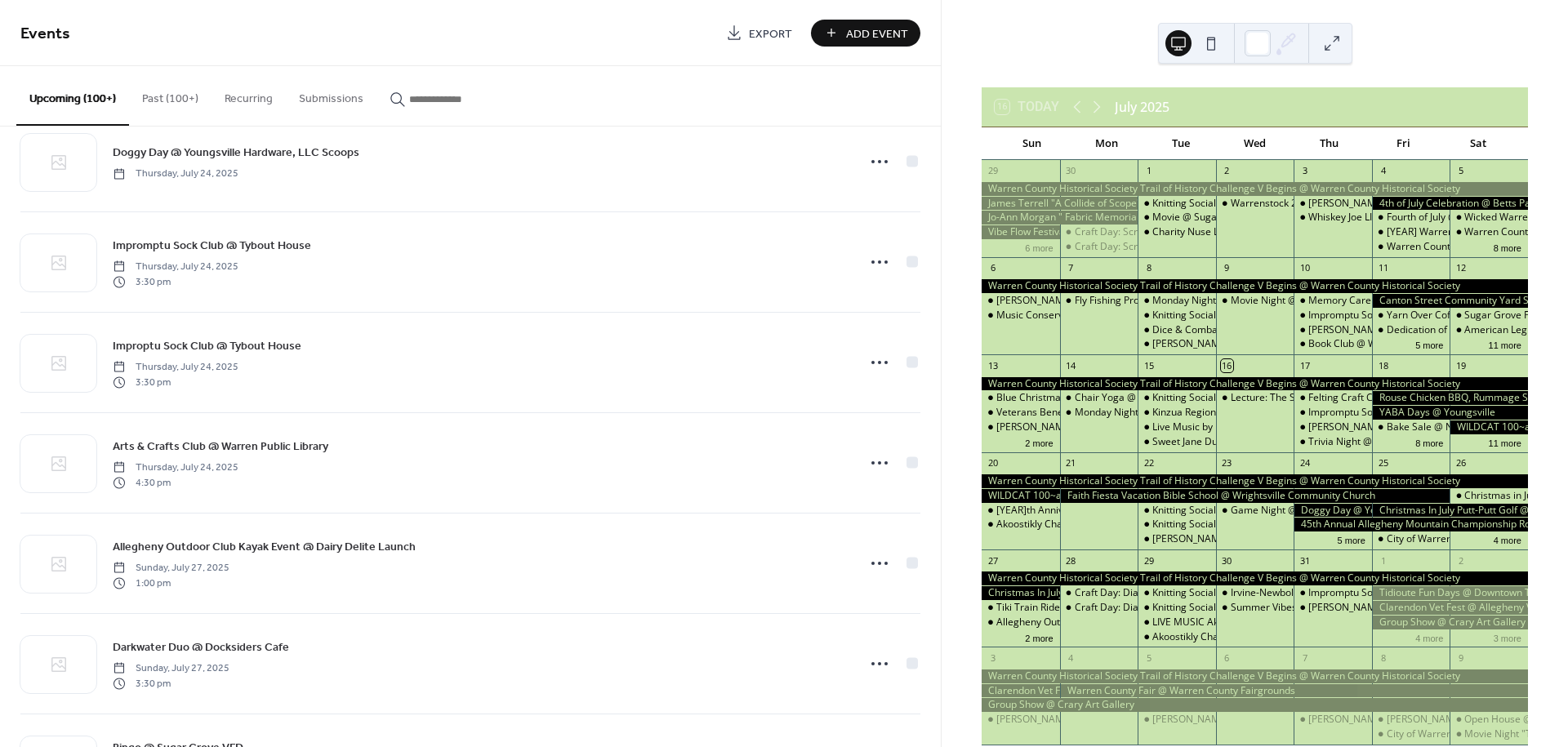 scroll, scrollTop: 3628, scrollLeft: 0, axis: vertical 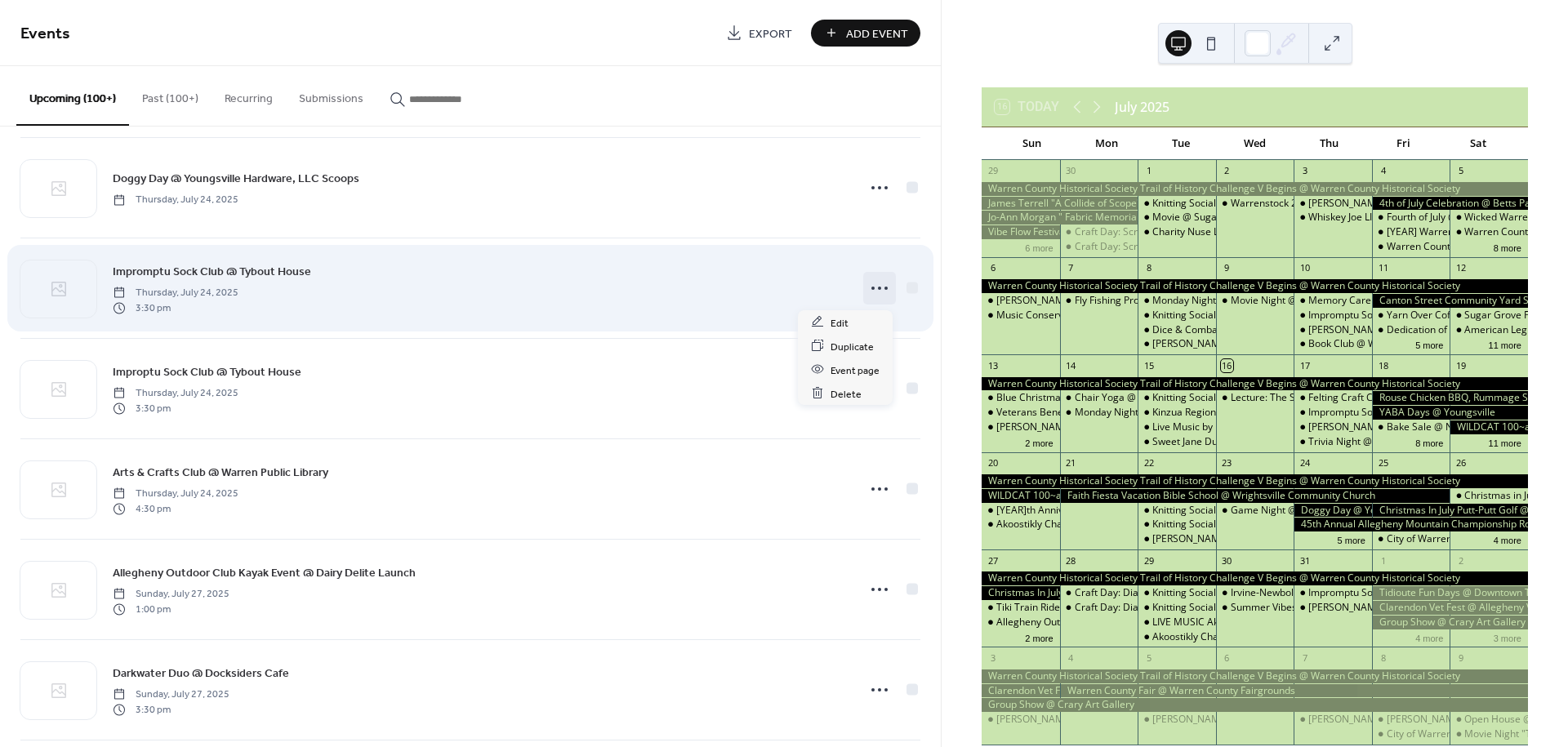 click 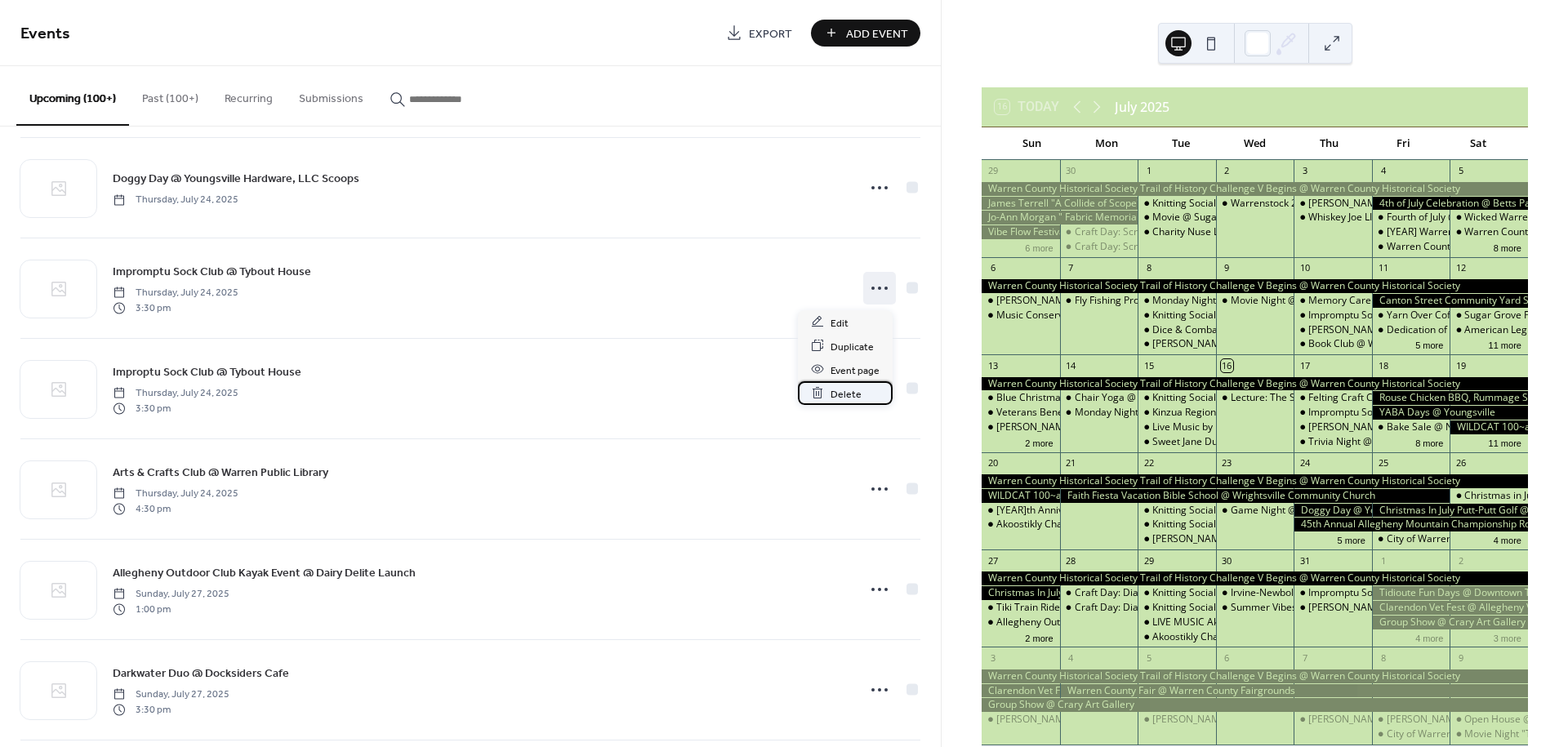click on "Delete" at bounding box center [846, 394] 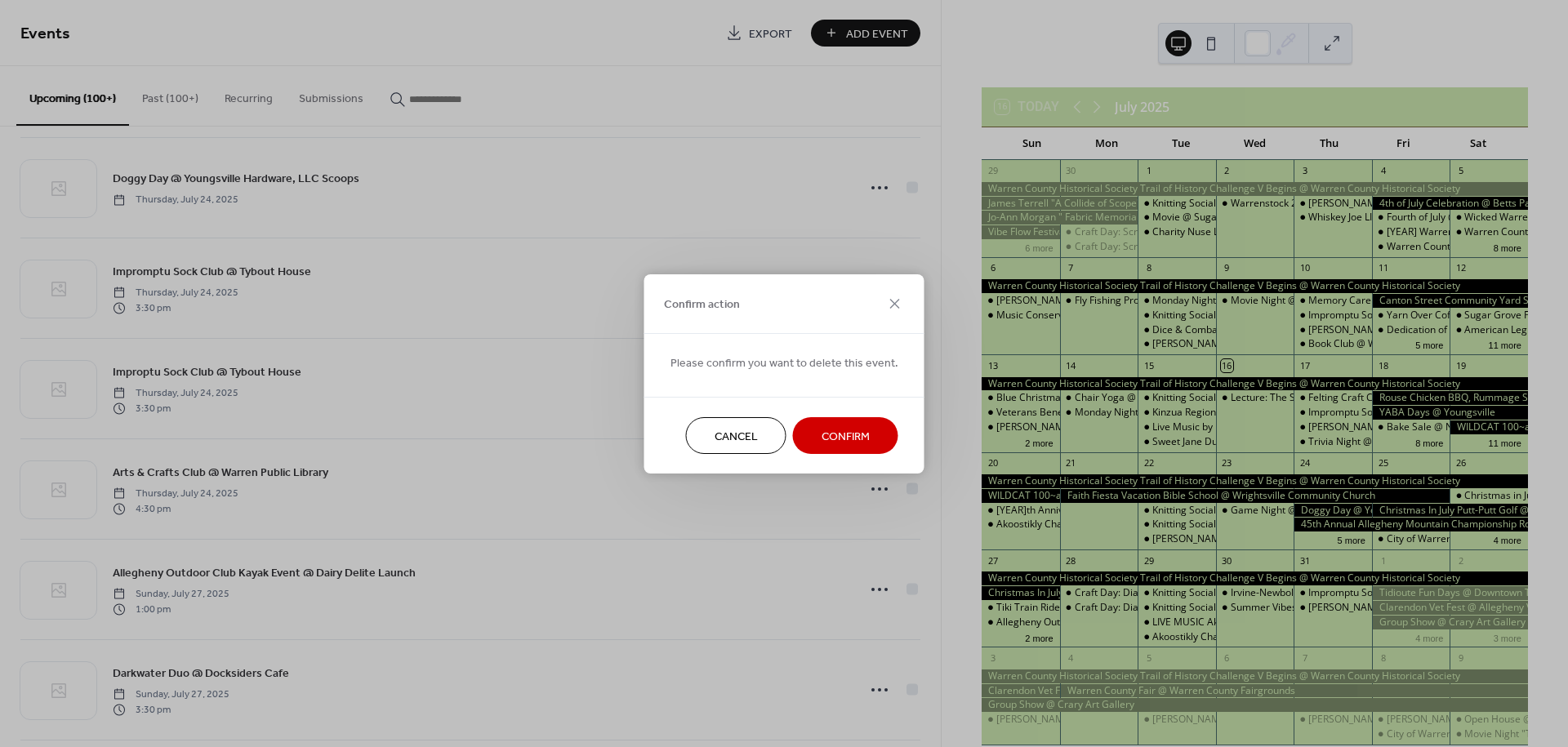 click on "Confirm" at bounding box center [845, 436] 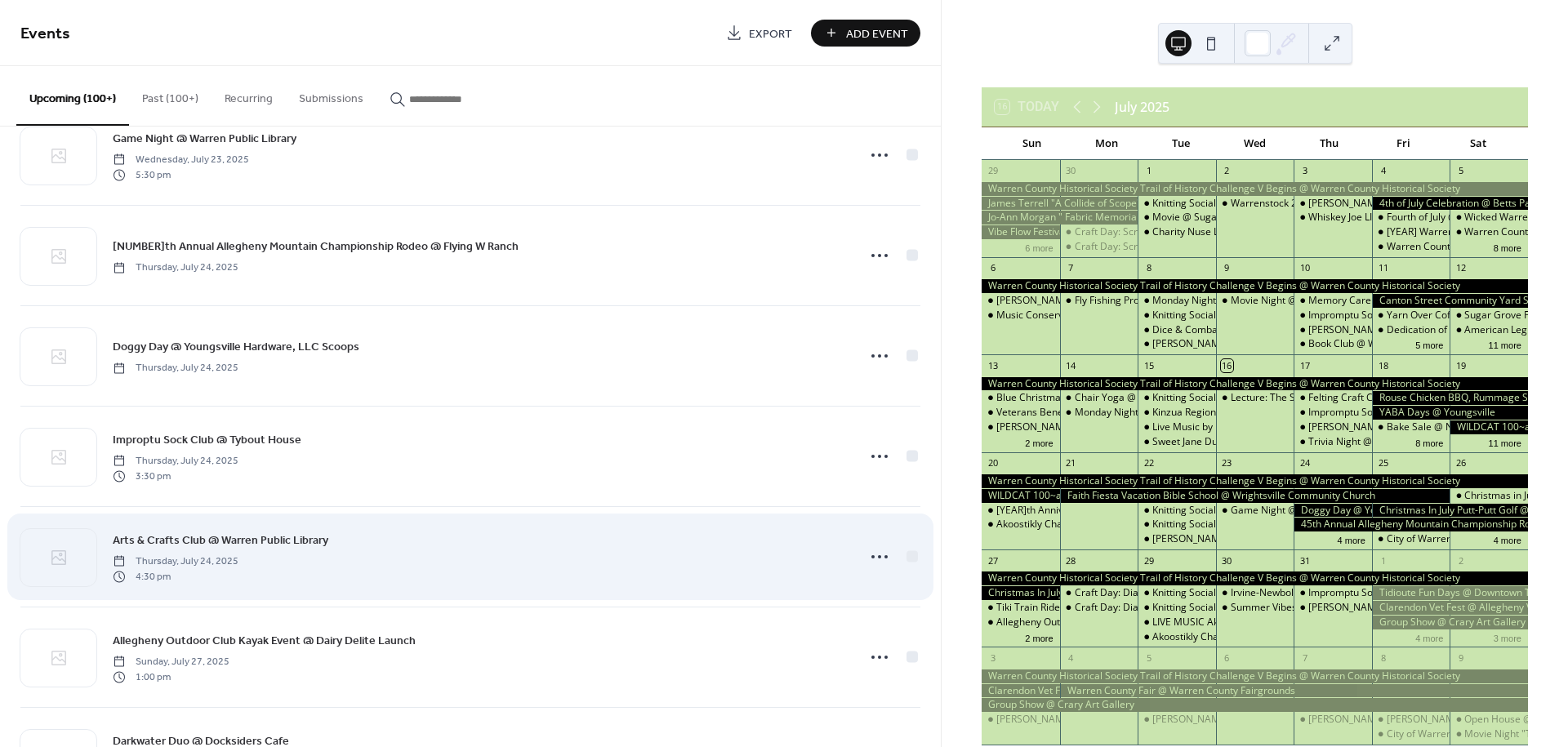 scroll, scrollTop: 3537, scrollLeft: 0, axis: vertical 